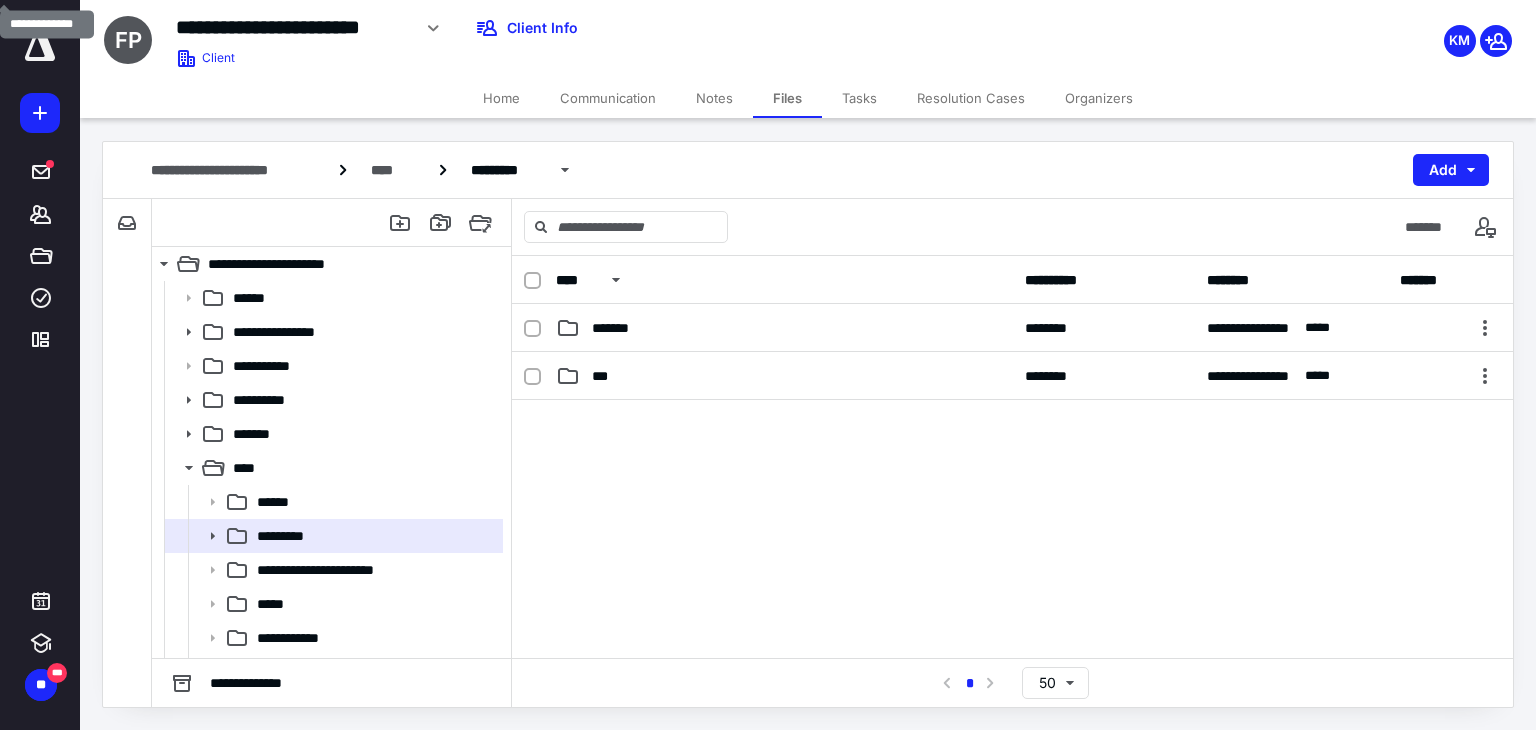 scroll, scrollTop: 0, scrollLeft: 0, axis: both 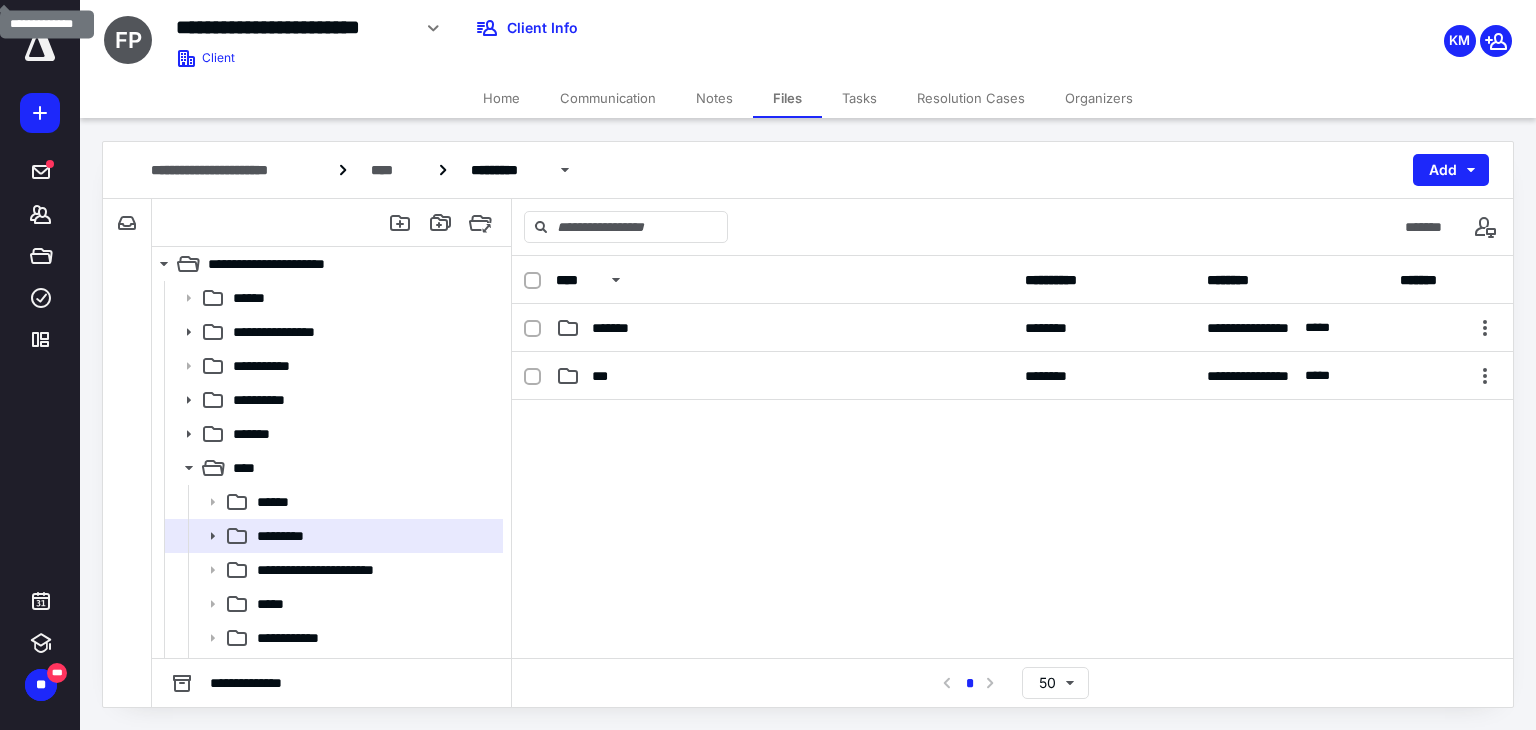 click 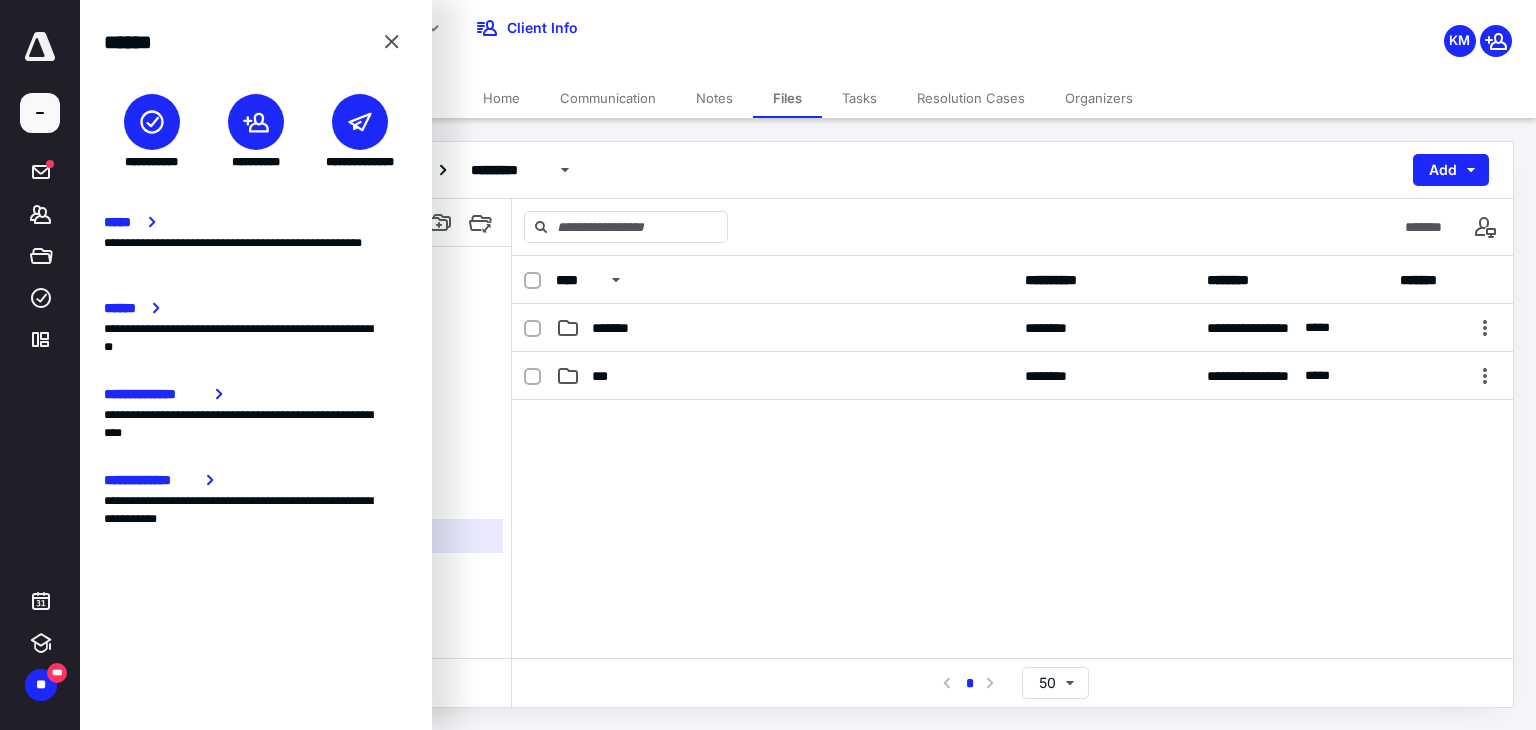 click at bounding box center (256, 122) 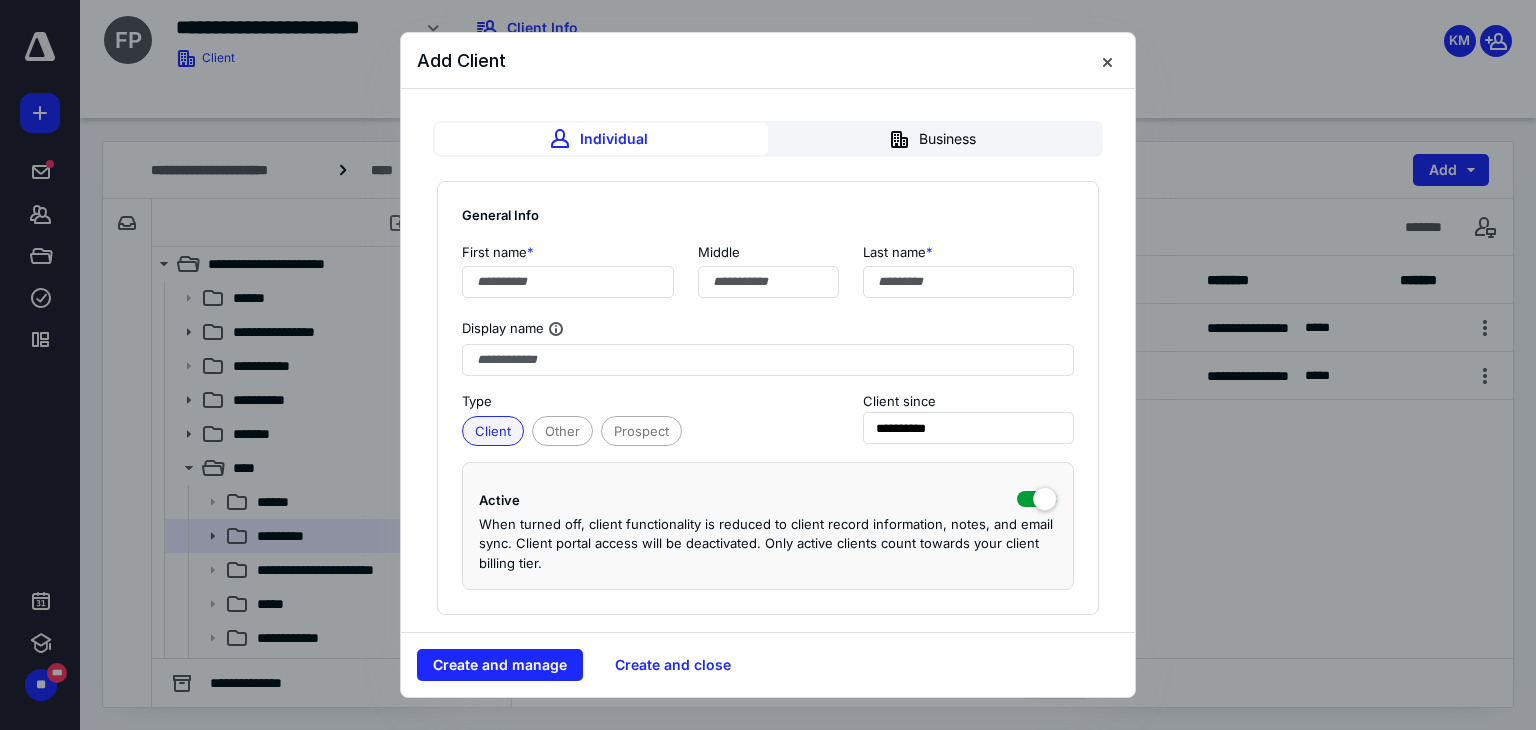 click on "Business" at bounding box center [934, 139] 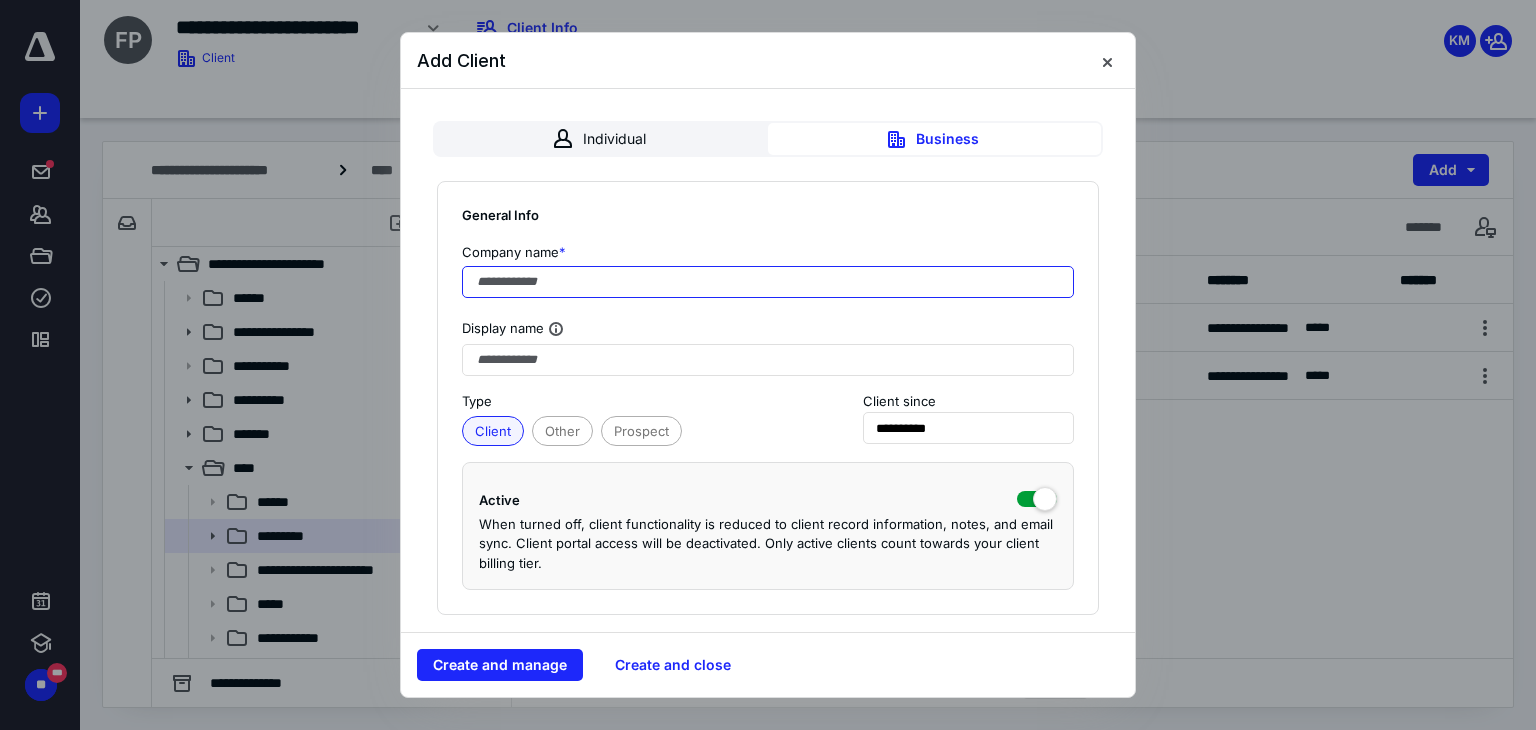 click at bounding box center (768, 282) 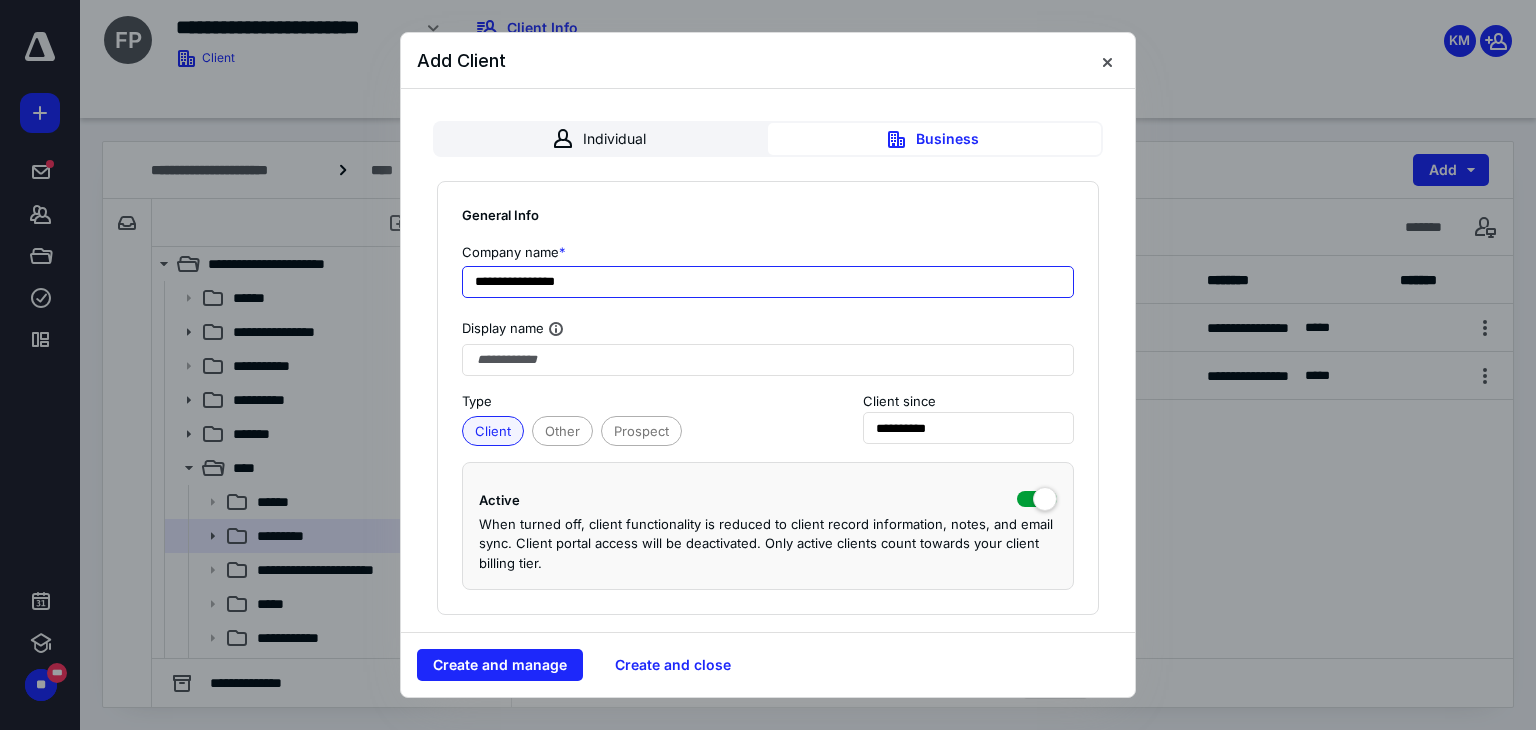 type on "**********" 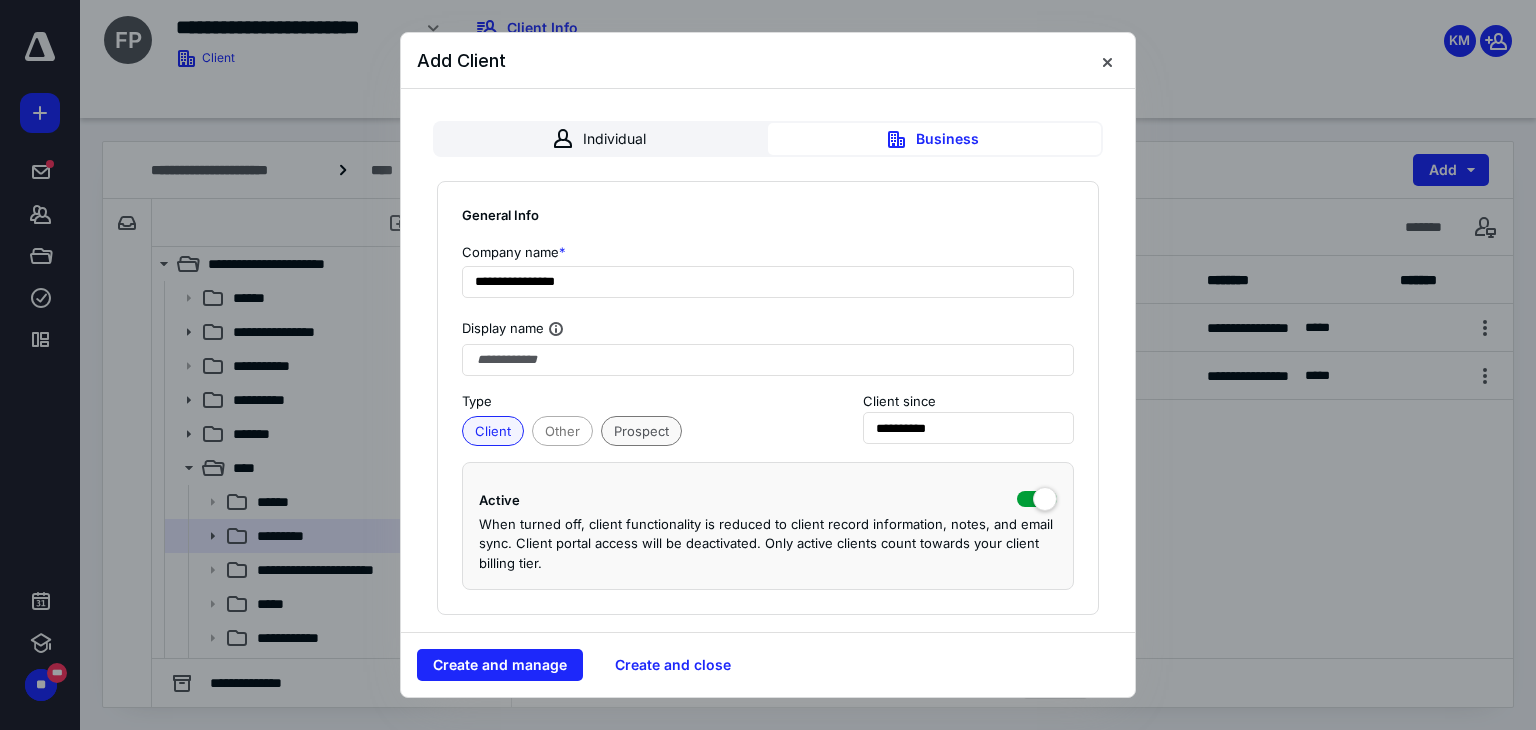click on "Prospect" at bounding box center (641, 431) 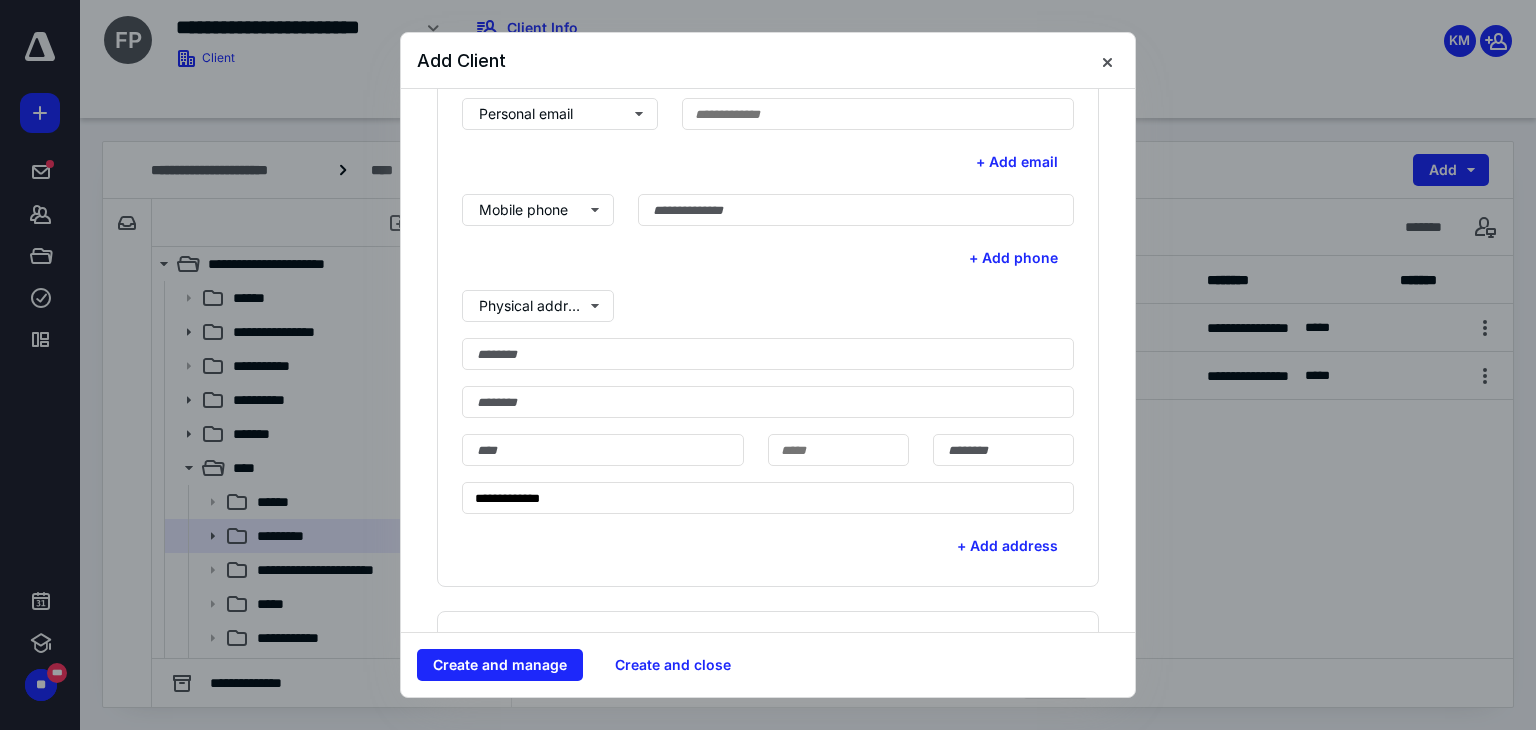 scroll, scrollTop: 500, scrollLeft: 0, axis: vertical 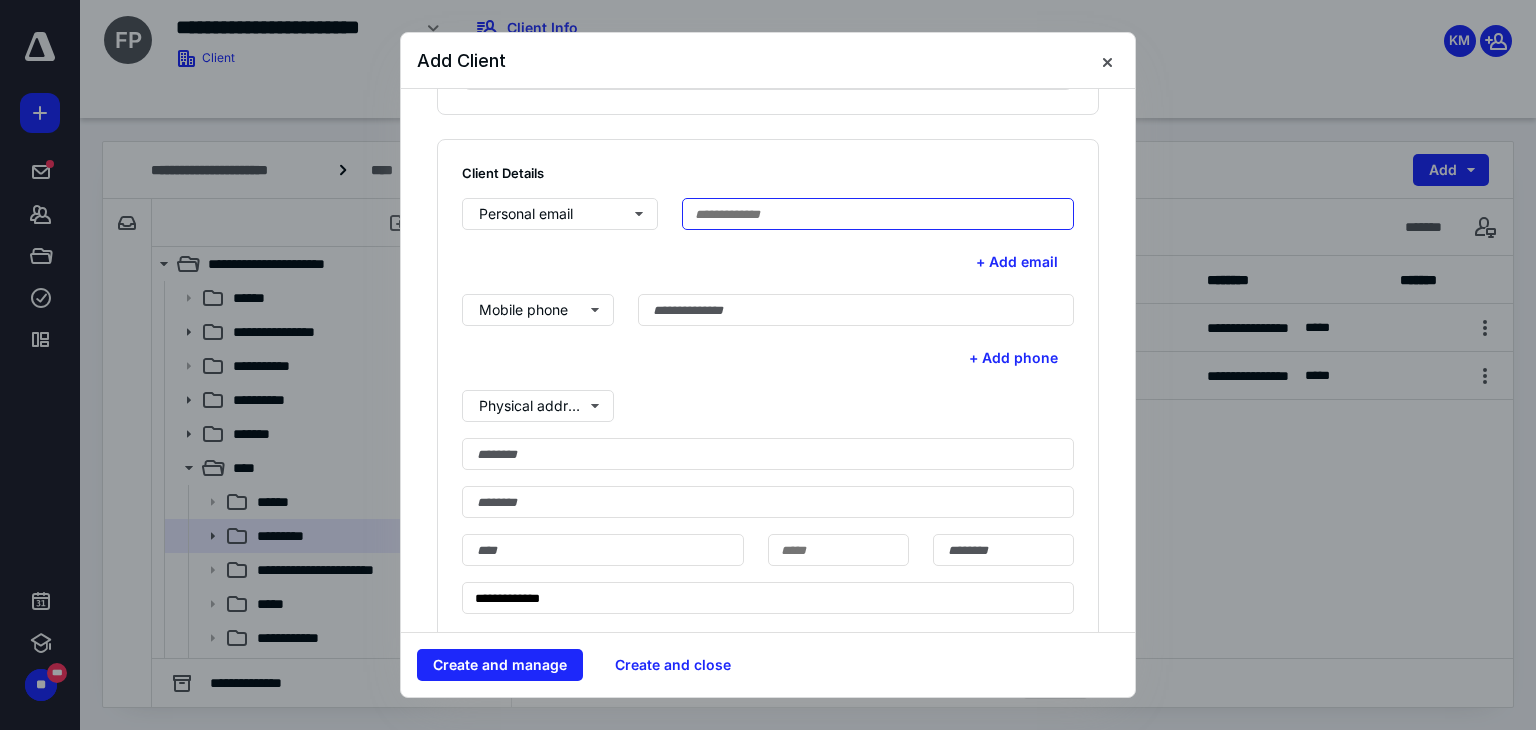 click at bounding box center (878, 214) 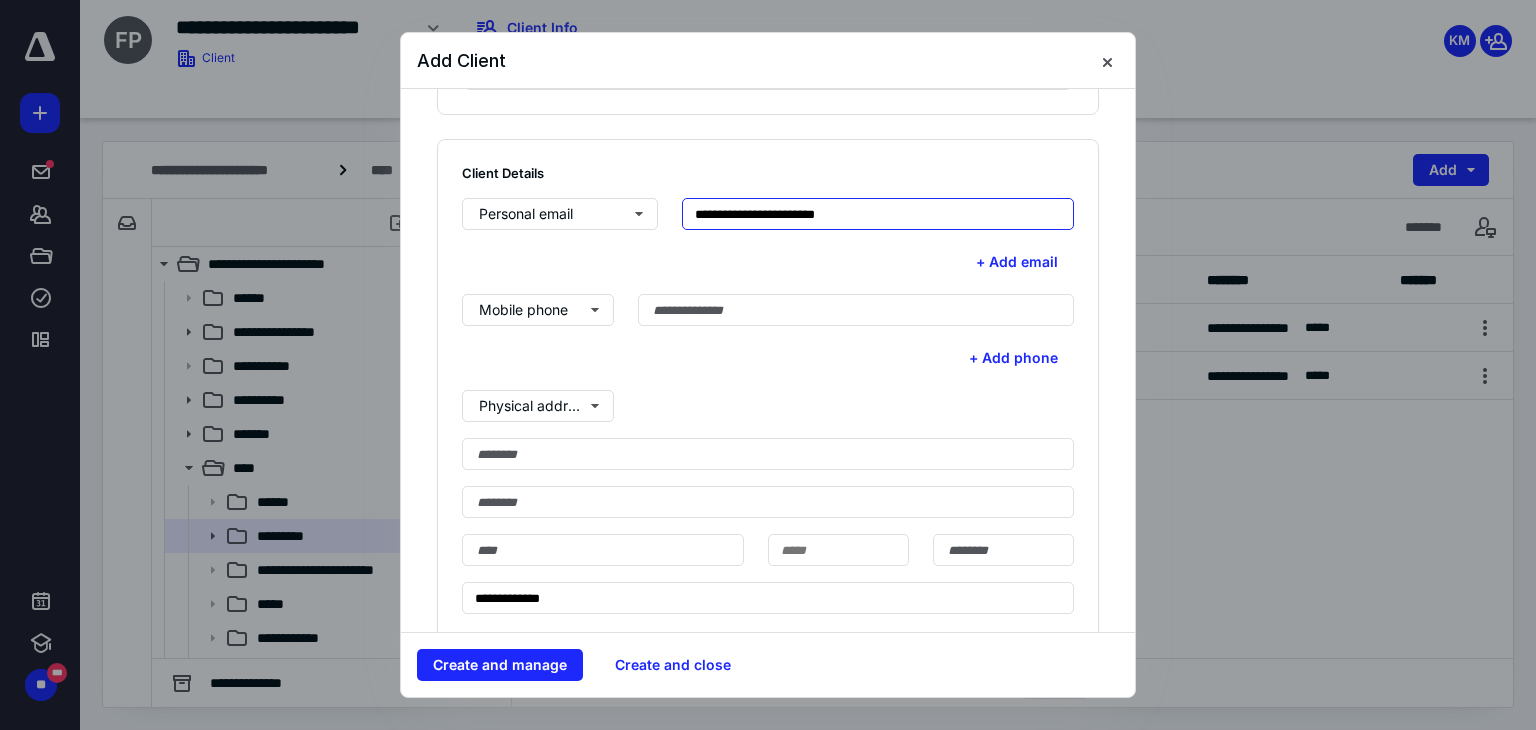 type on "**********" 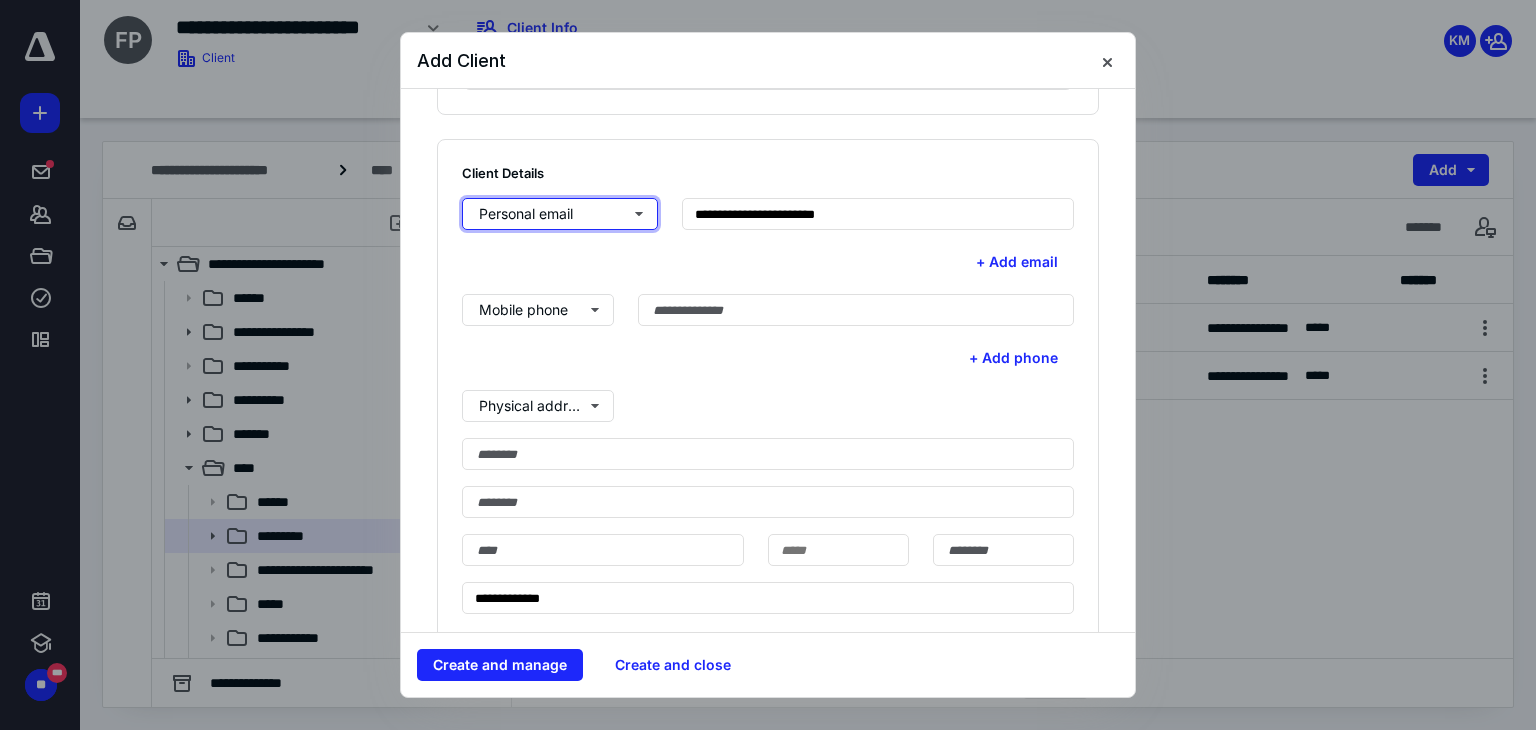 click on "Personal email" at bounding box center (560, 214) 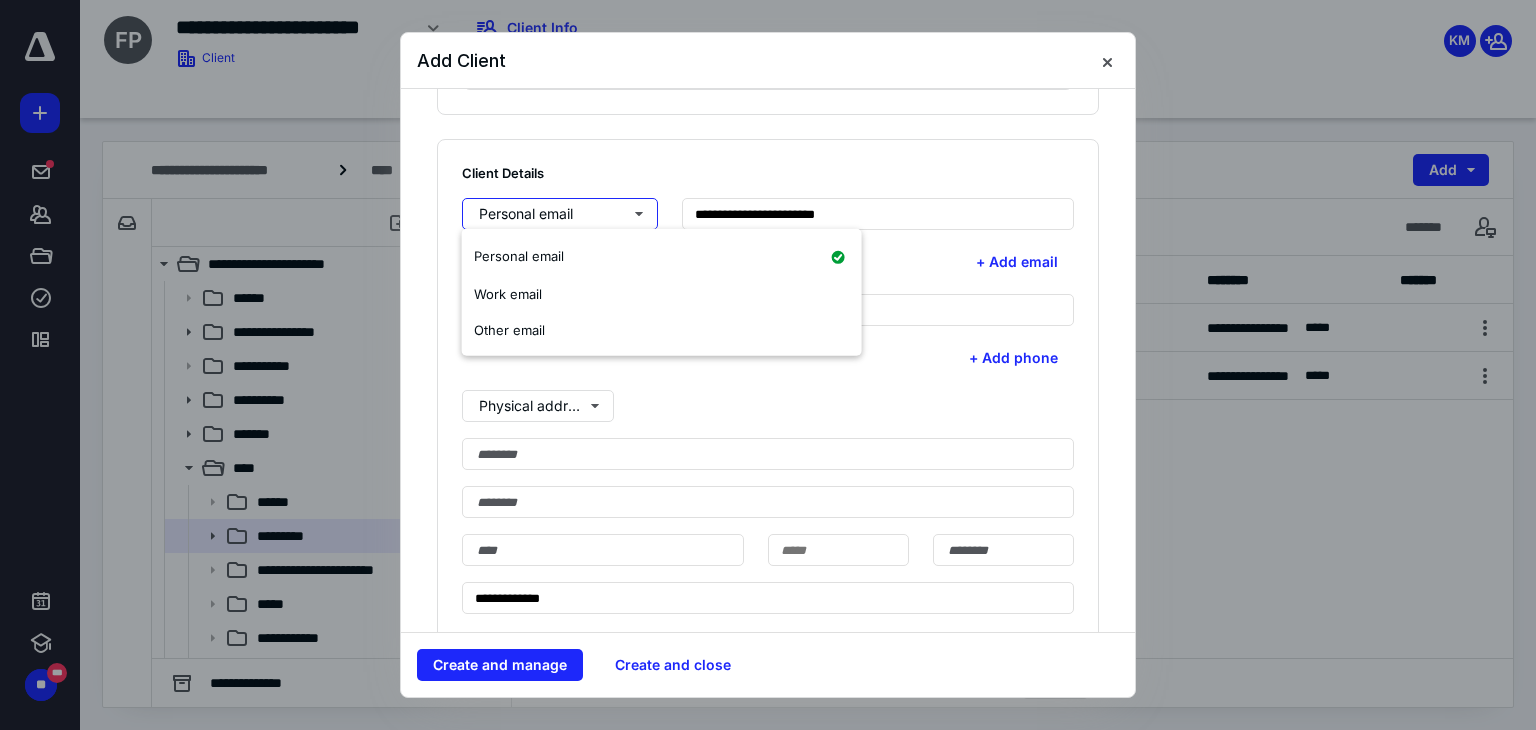 click on "Work email" at bounding box center (662, 295) 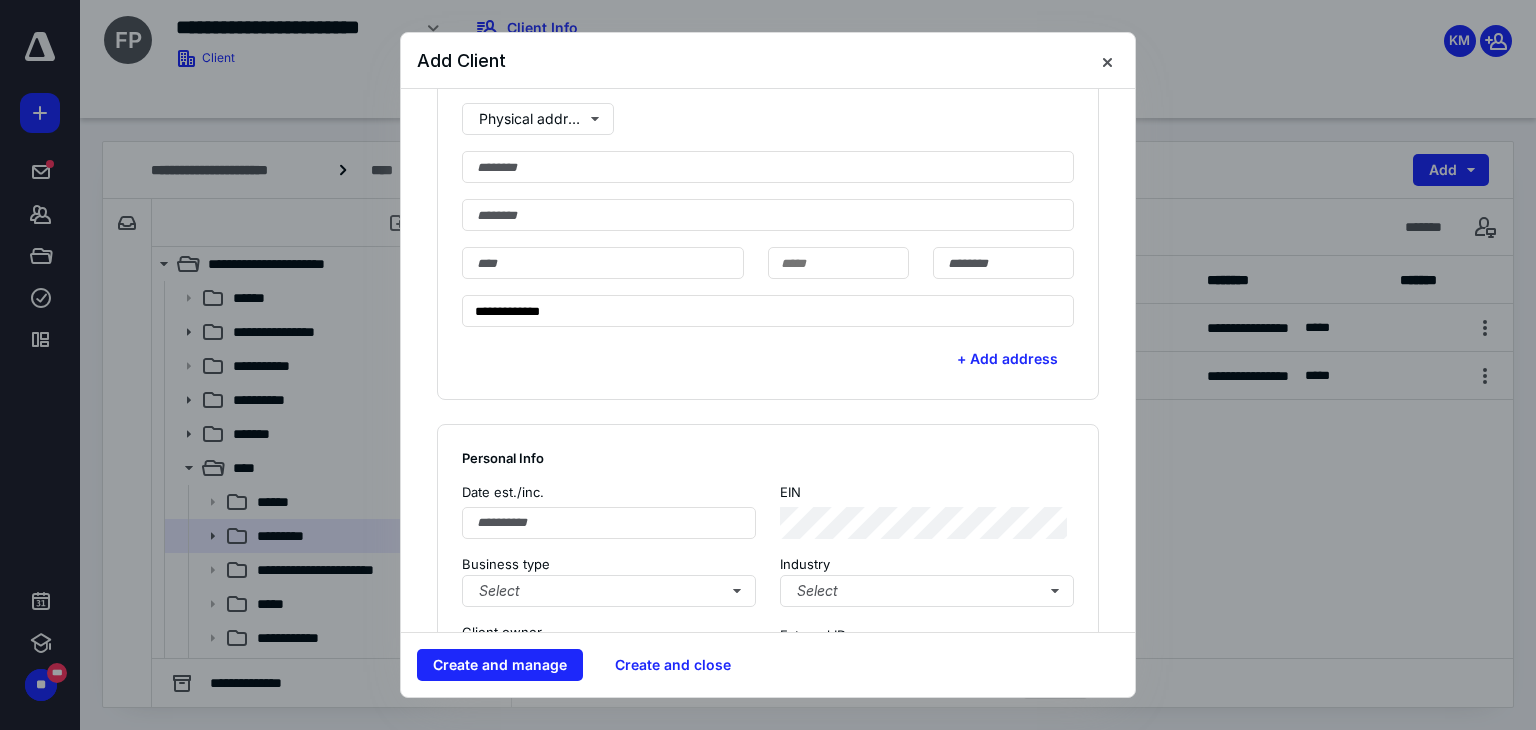 scroll, scrollTop: 800, scrollLeft: 0, axis: vertical 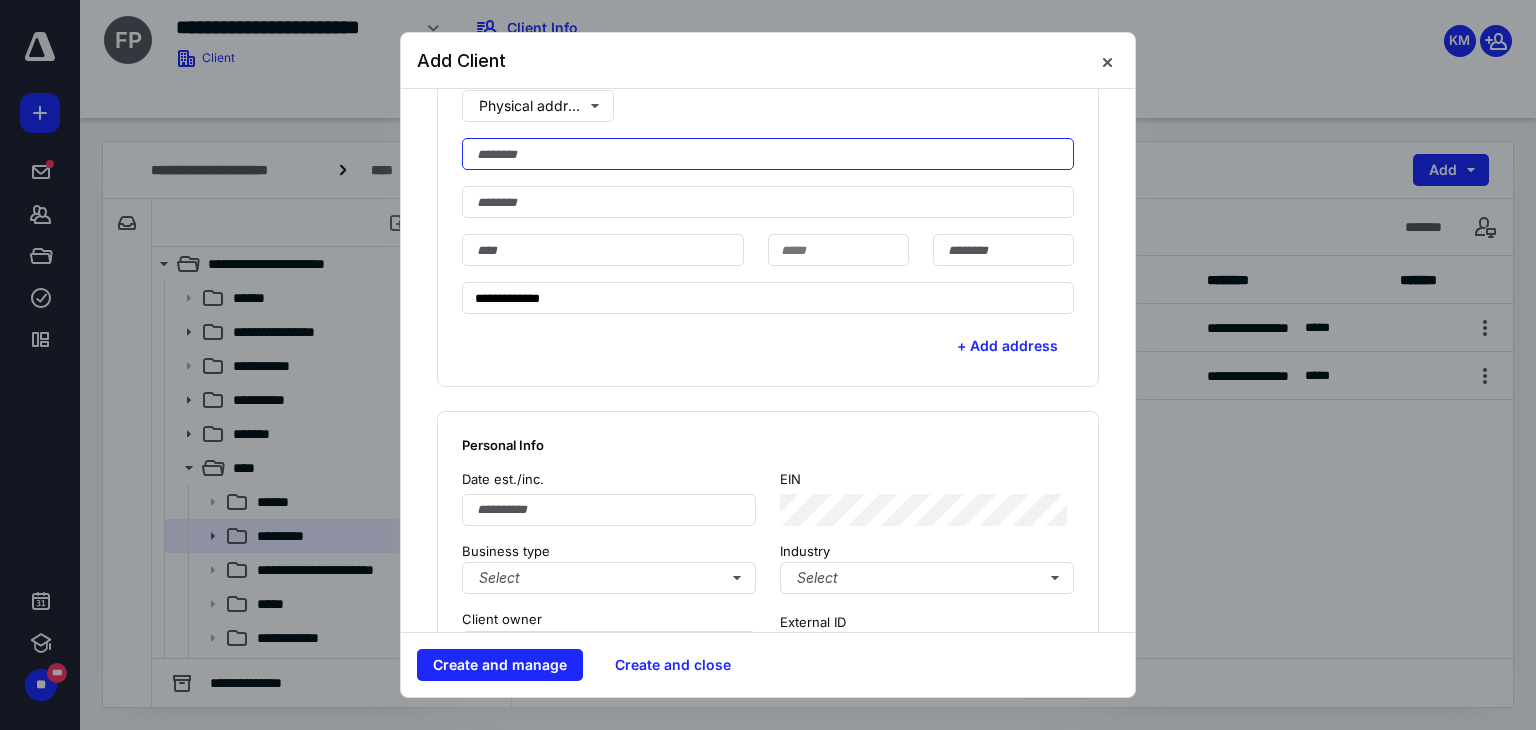 click at bounding box center (768, 154) 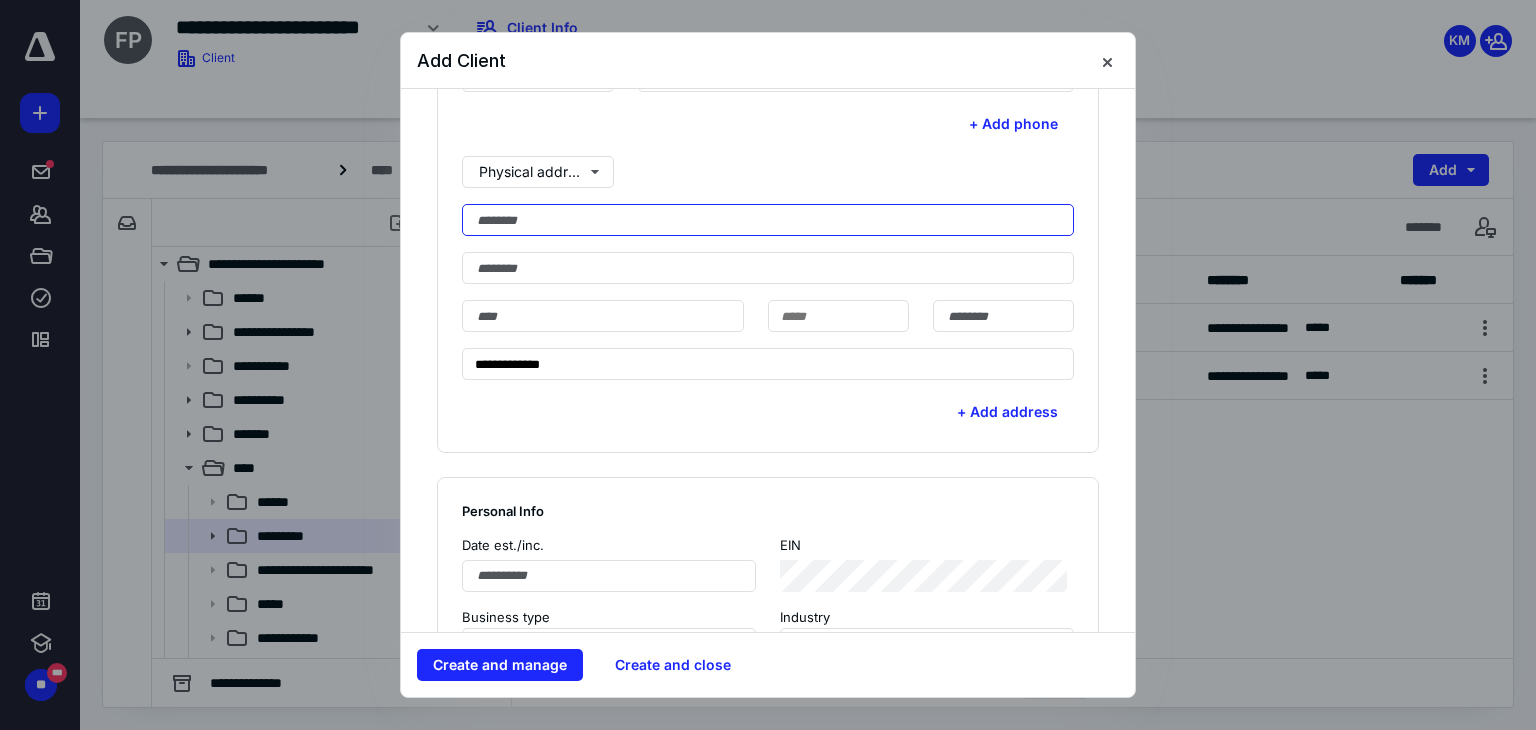 scroll, scrollTop: 700, scrollLeft: 0, axis: vertical 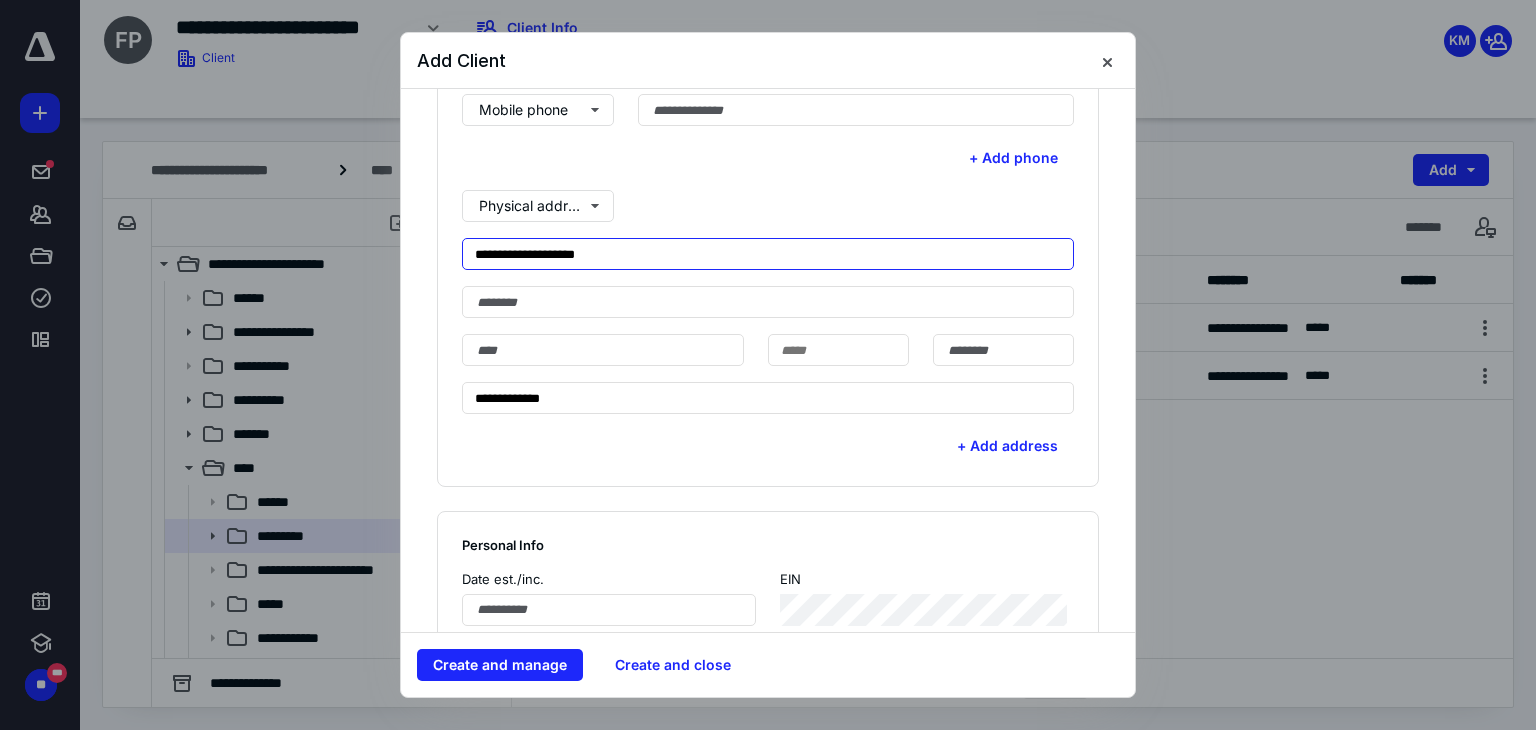 type on "**********" 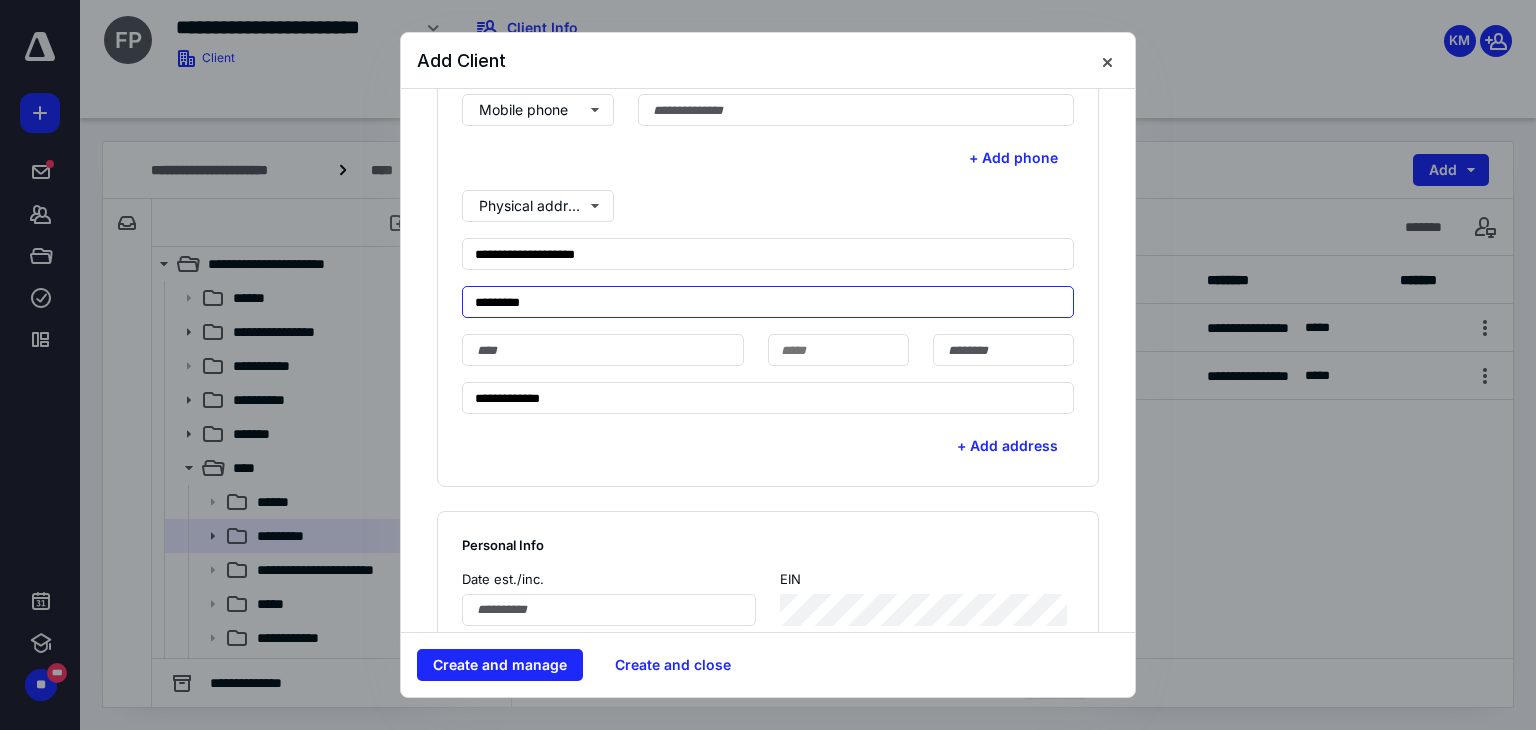 type on "*********" 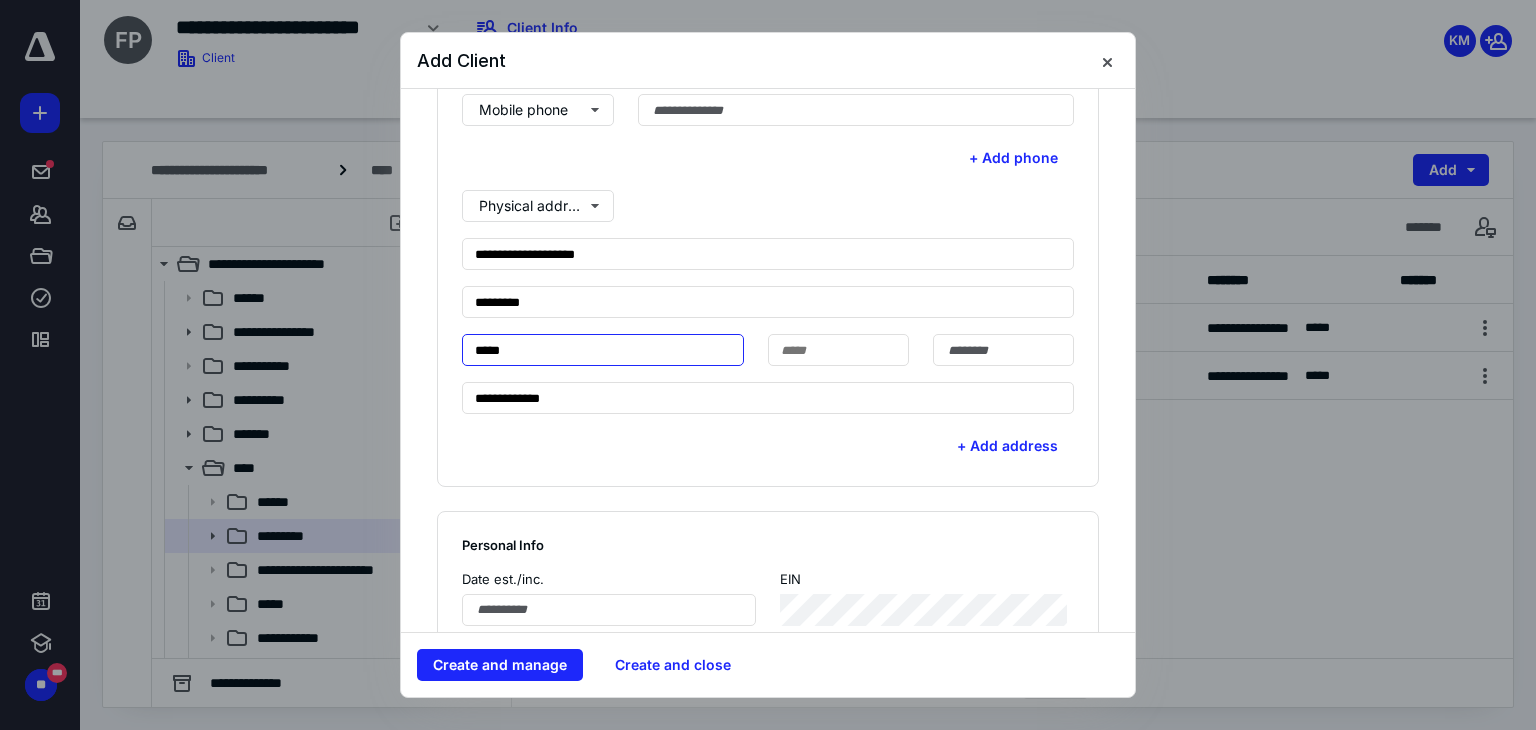 type on "*****" 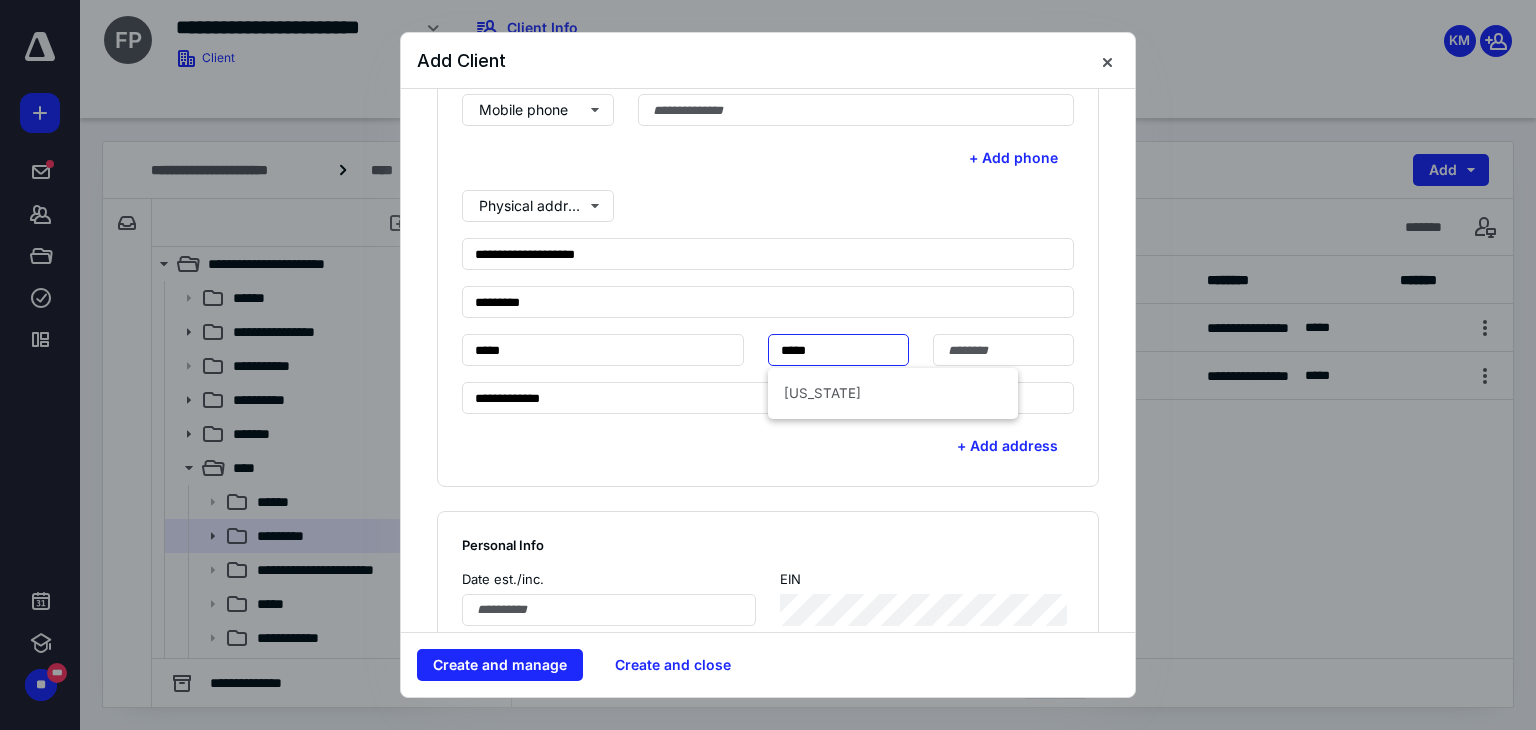 click on "[US_STATE]" at bounding box center [893, 393] 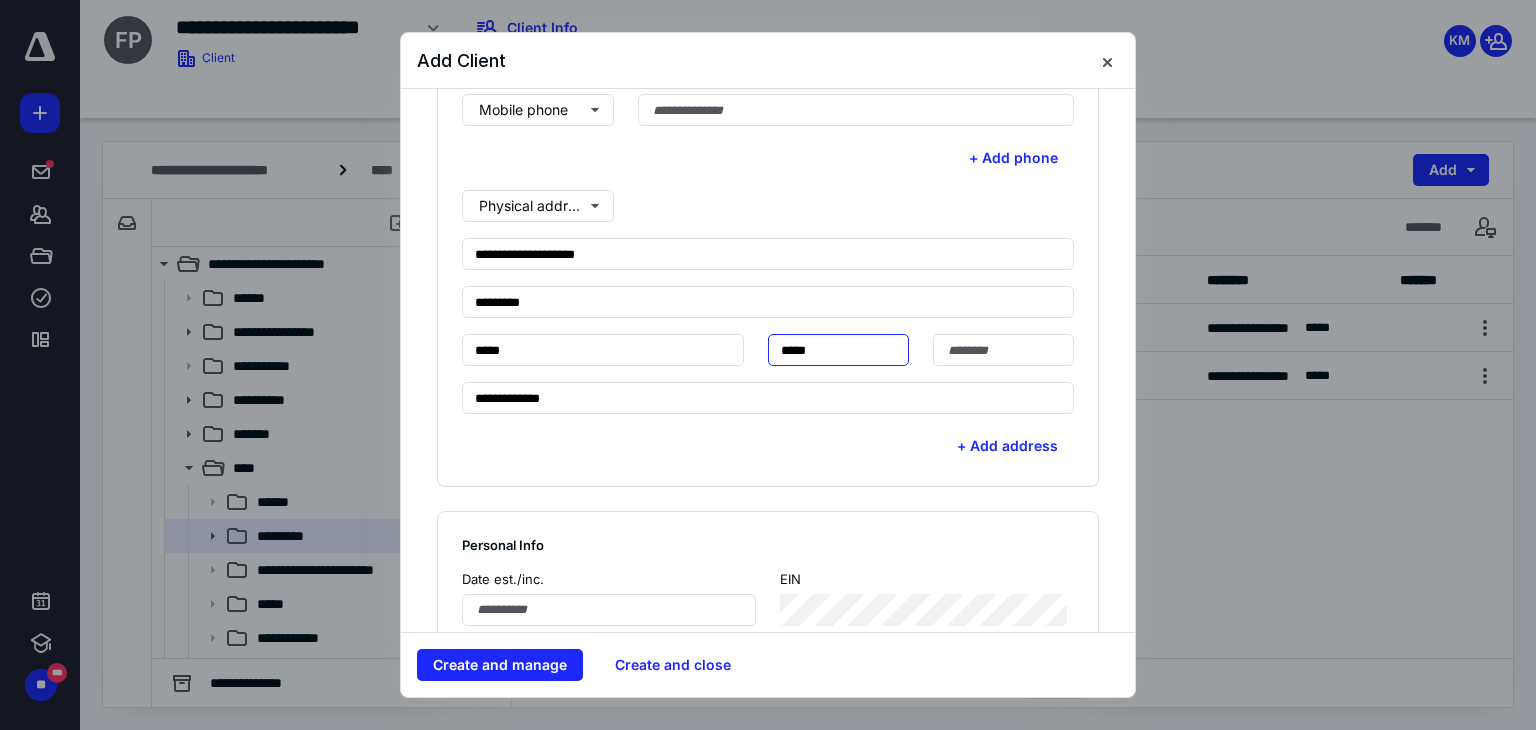 type on "*****" 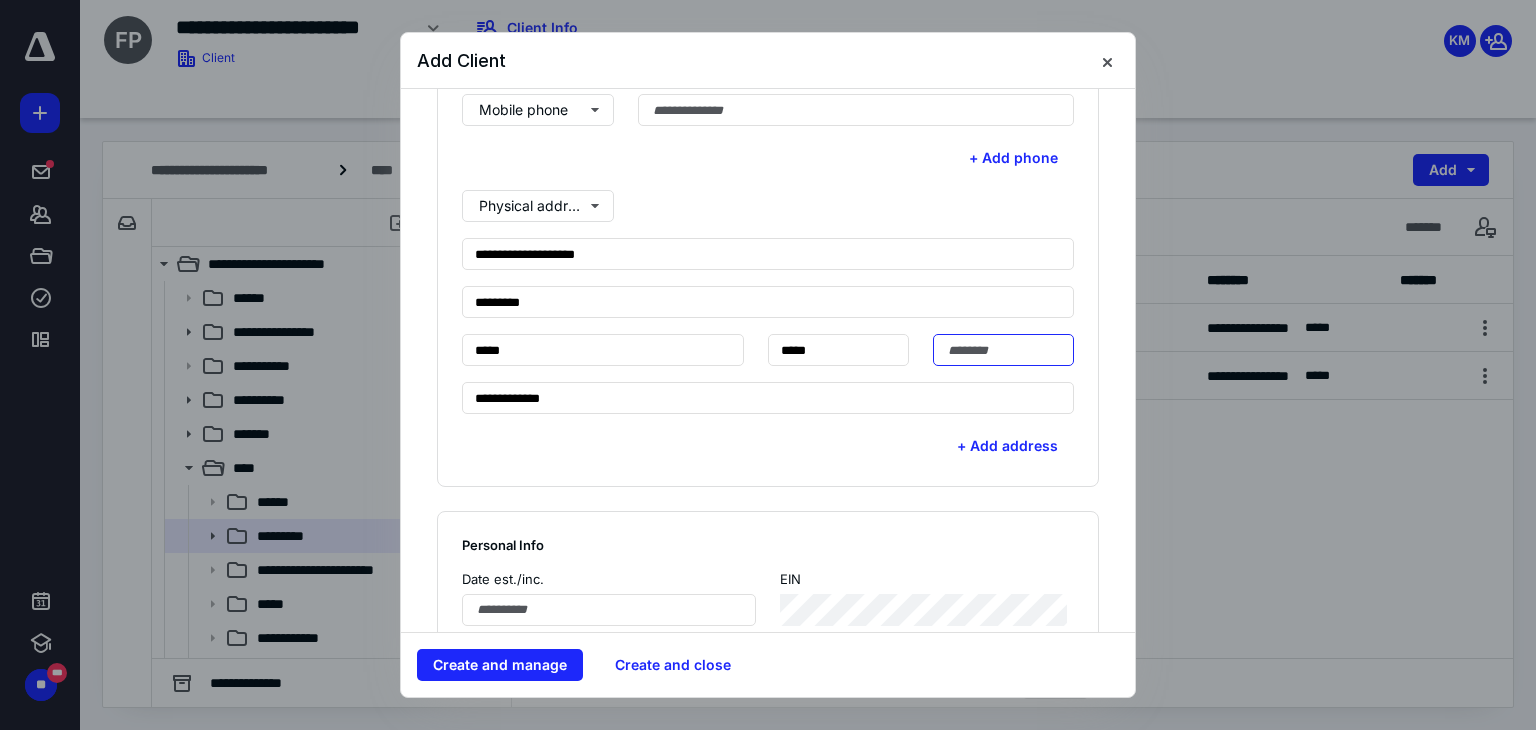 click at bounding box center (1003, 350) 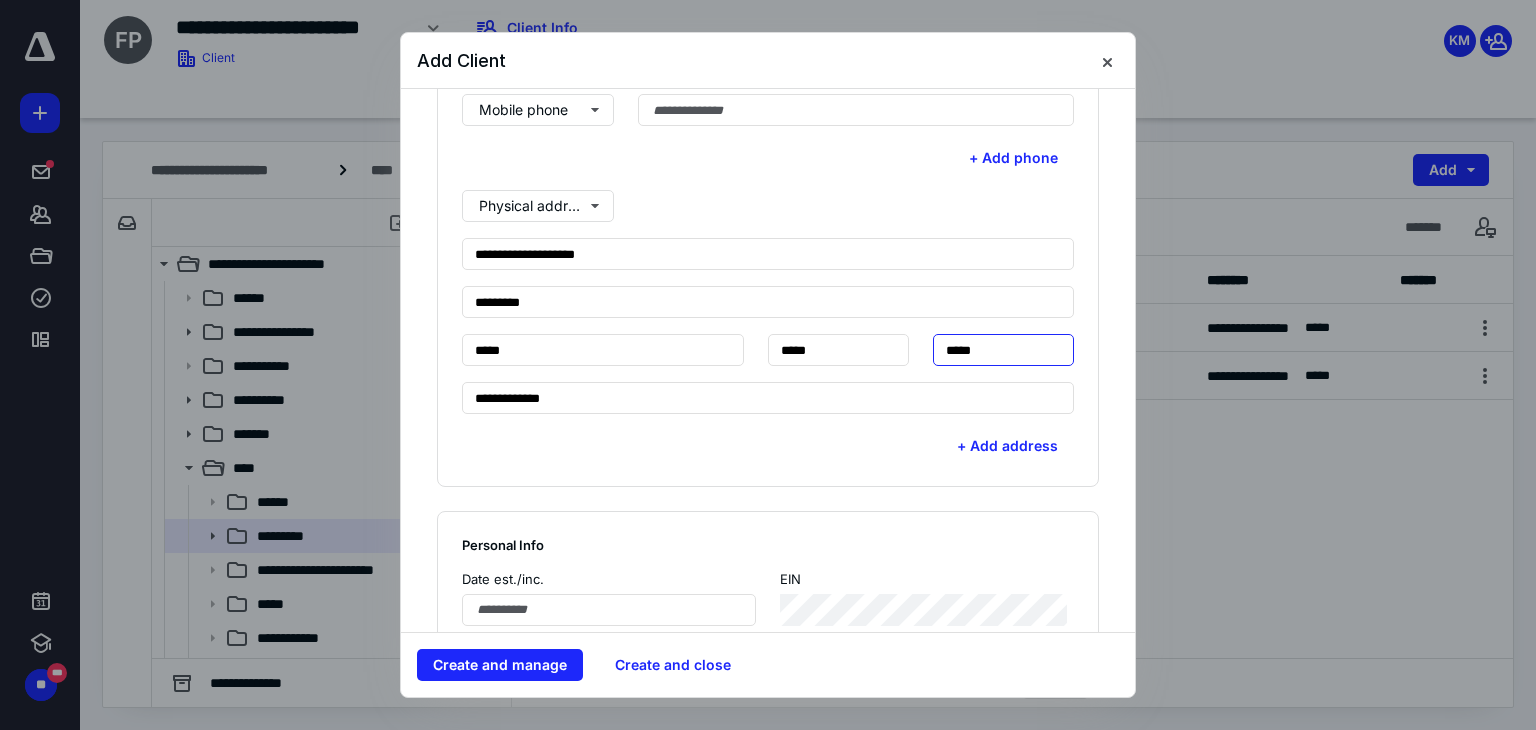 type on "*****" 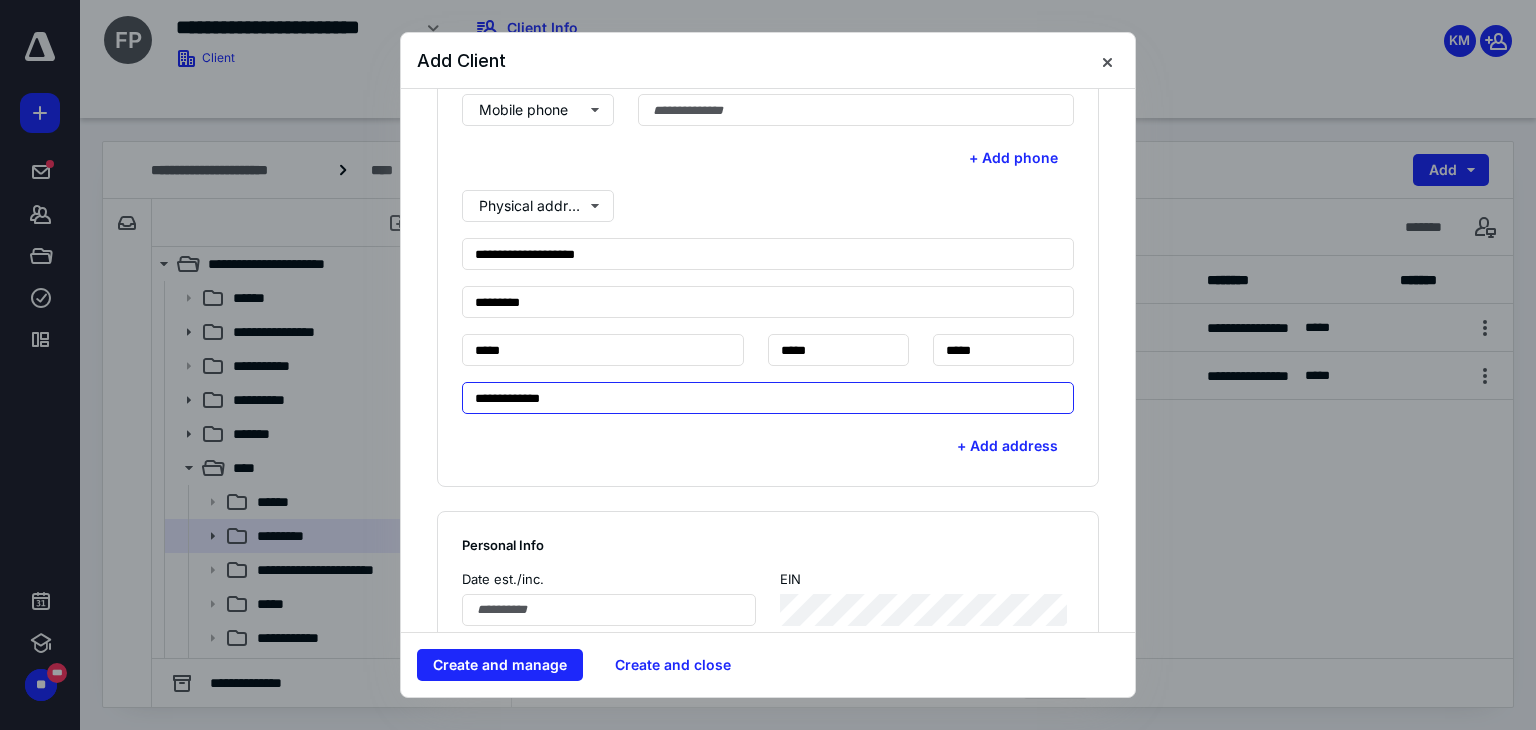 click on "**********" at bounding box center [768, 398] 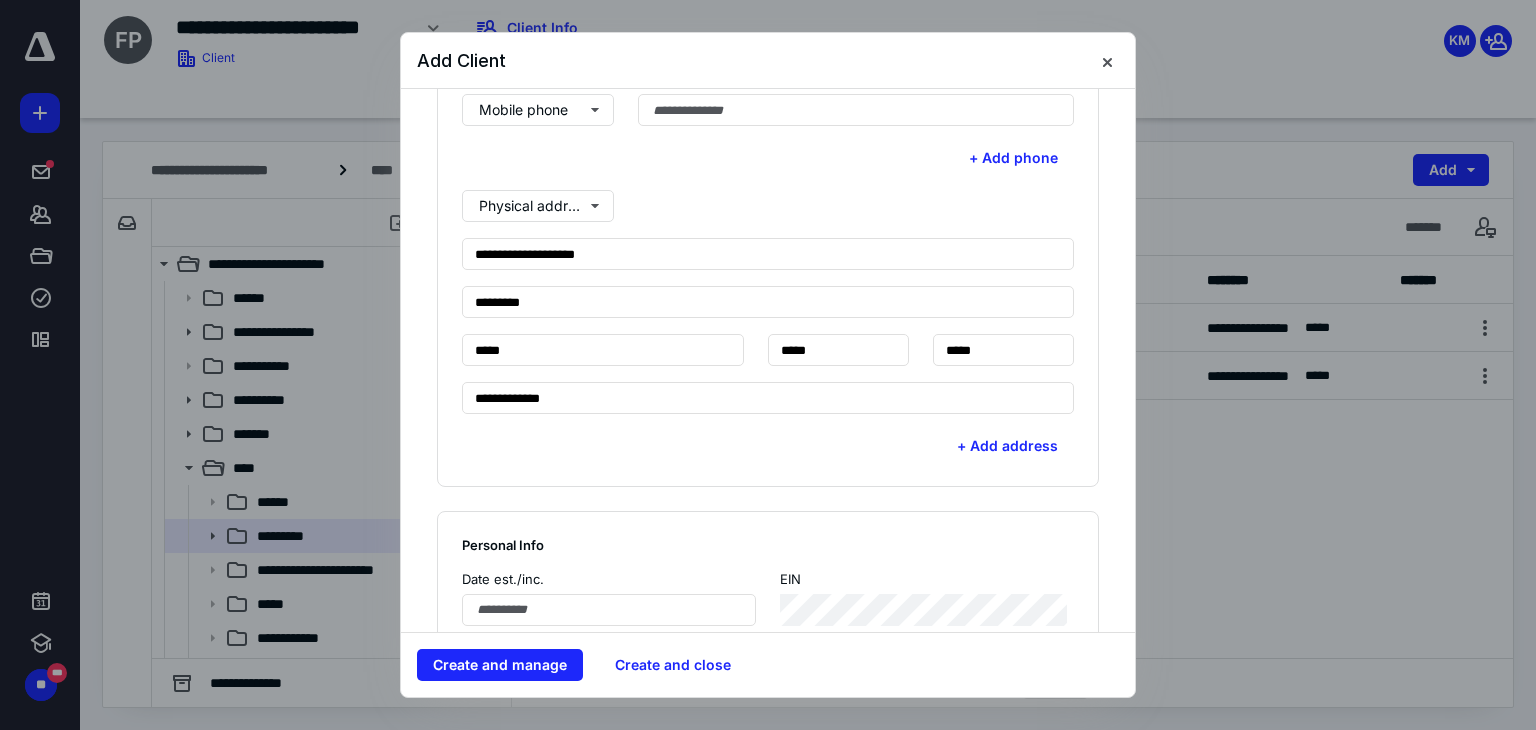 click on "+ Add address" at bounding box center (768, 438) 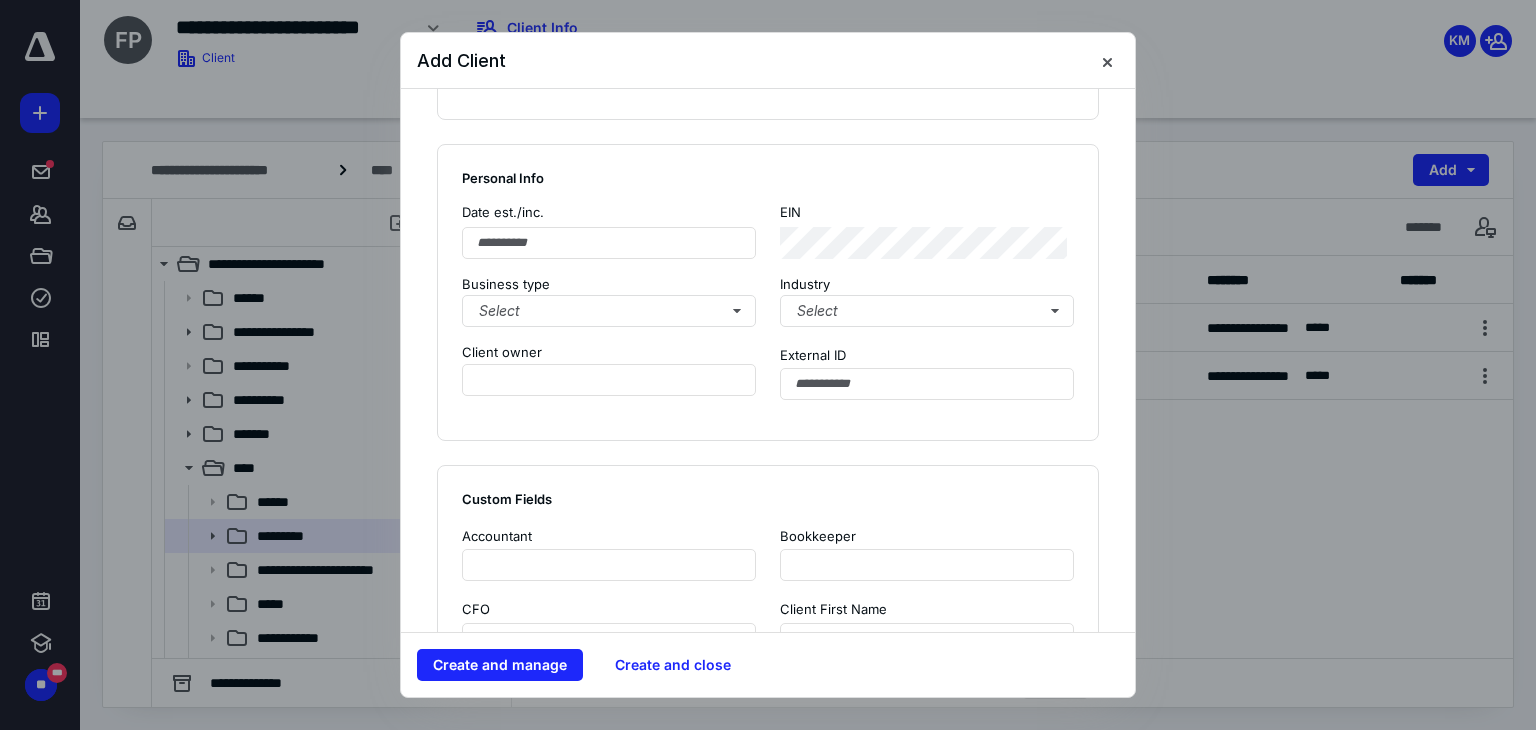 scroll, scrollTop: 1100, scrollLeft: 0, axis: vertical 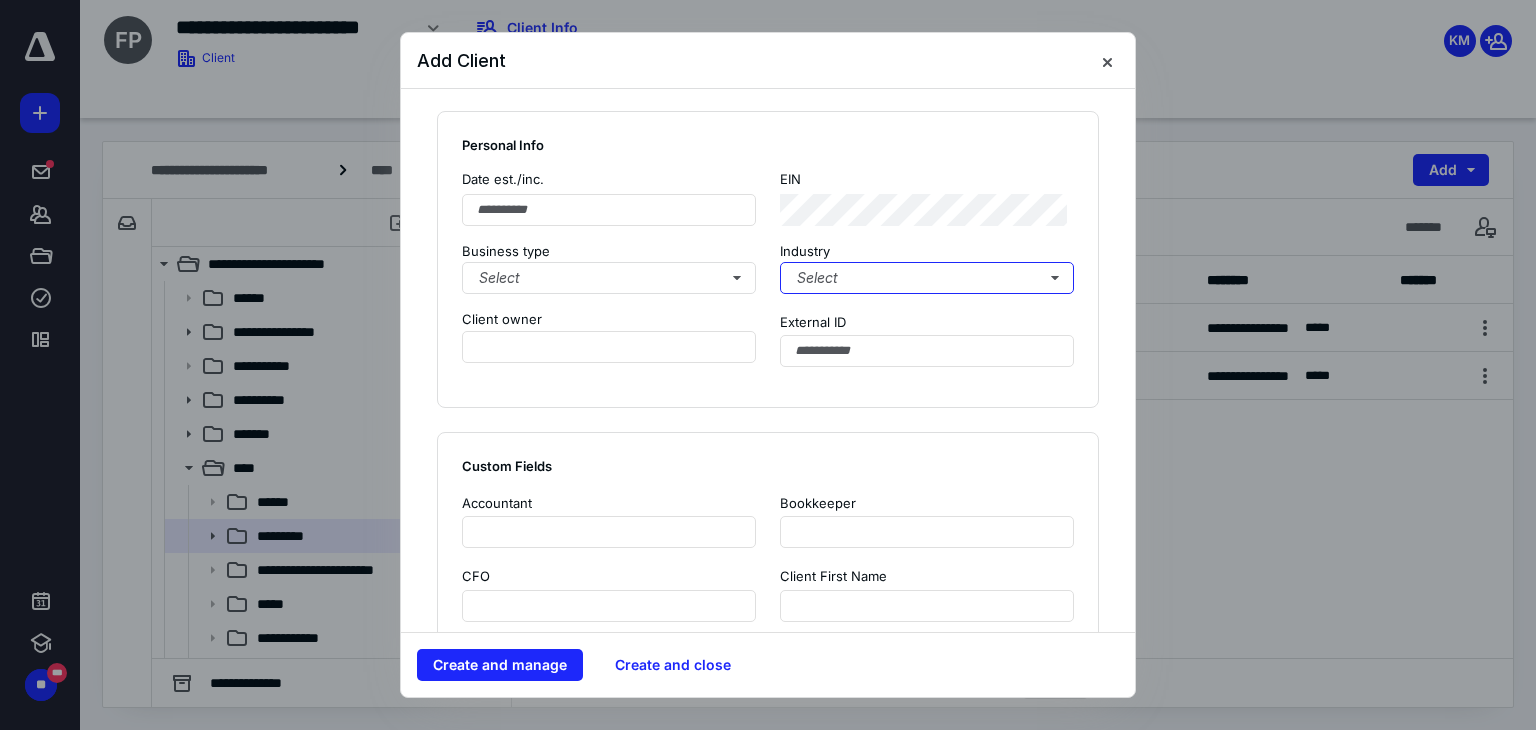 click on "Select" at bounding box center (927, 278) 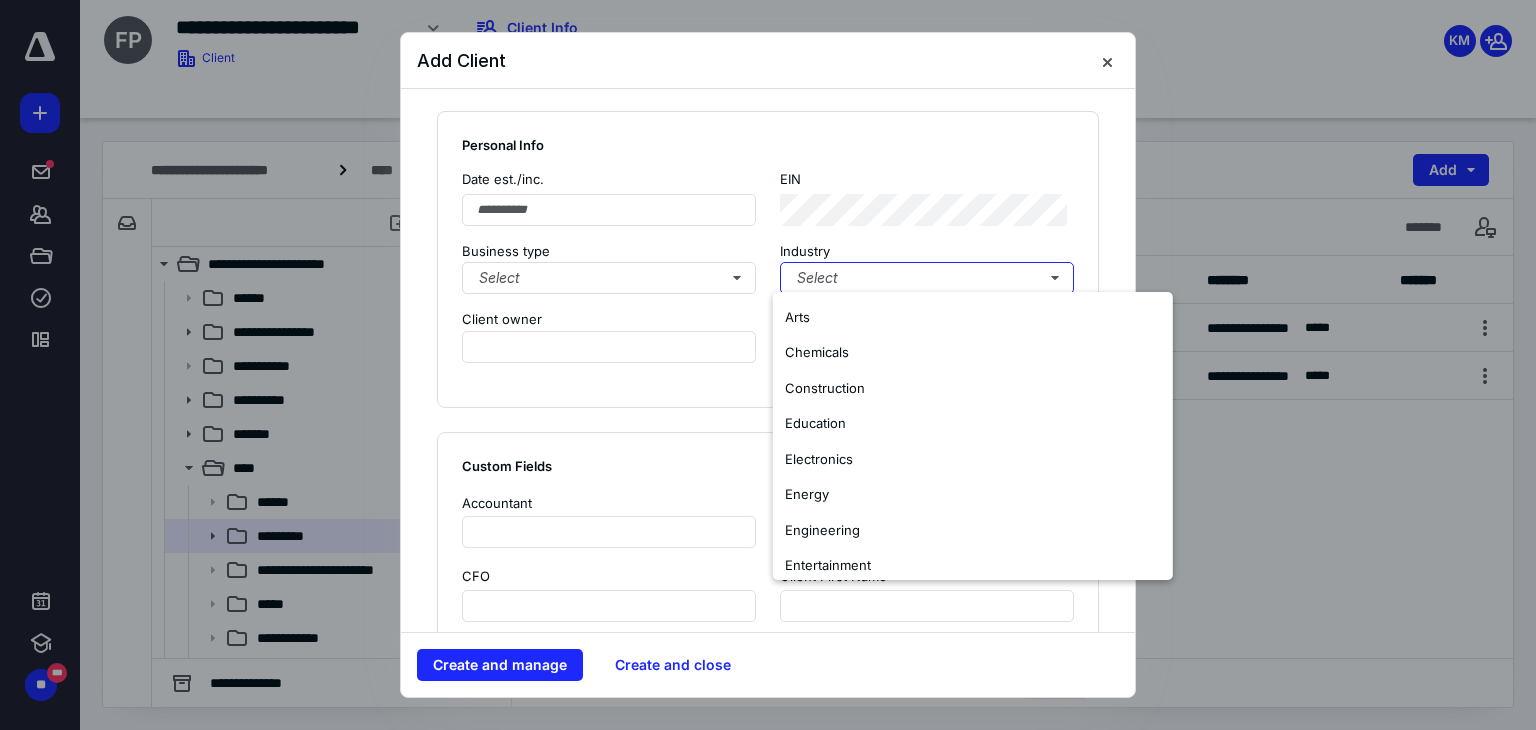 scroll, scrollTop: 0, scrollLeft: 0, axis: both 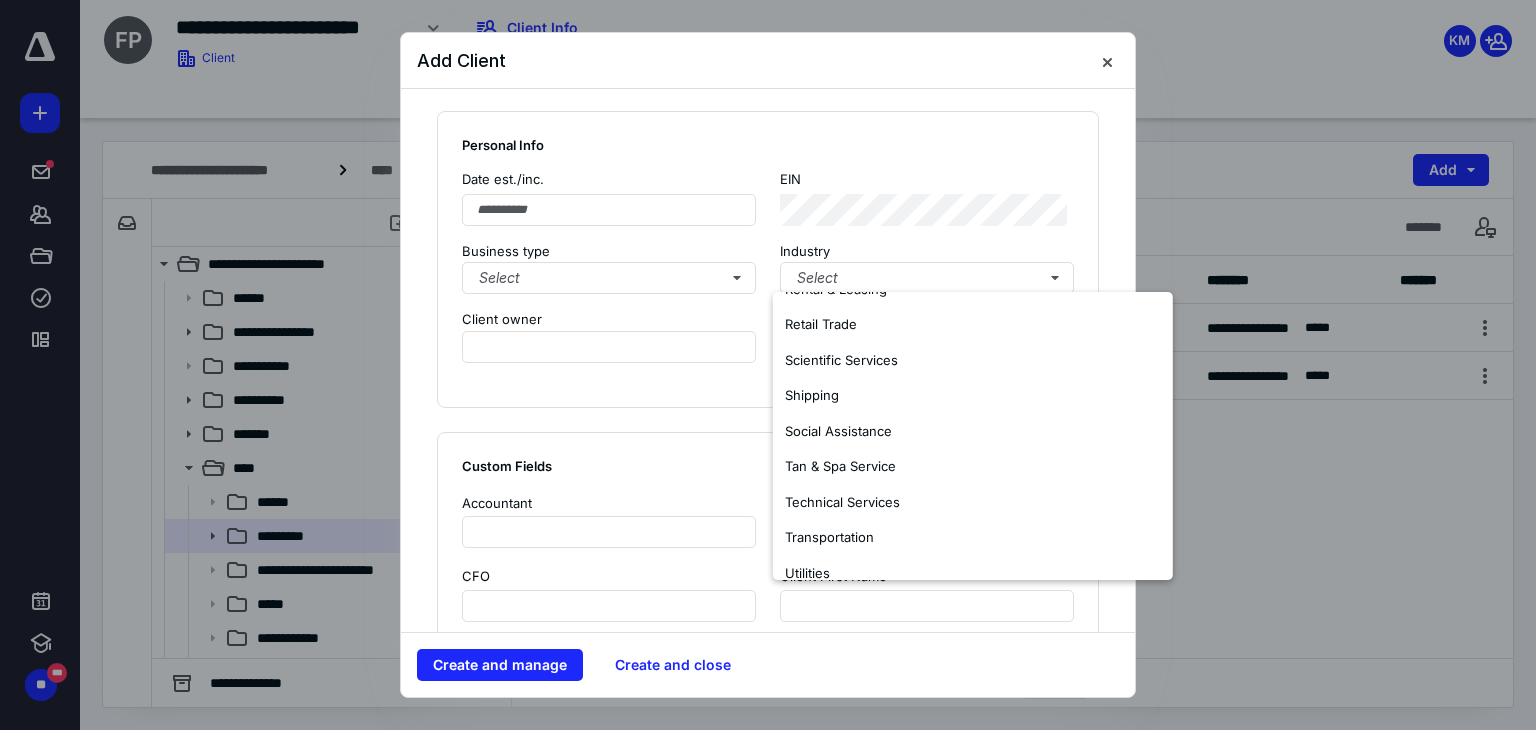 click on "Tan & Spa Service" at bounding box center [973, 467] 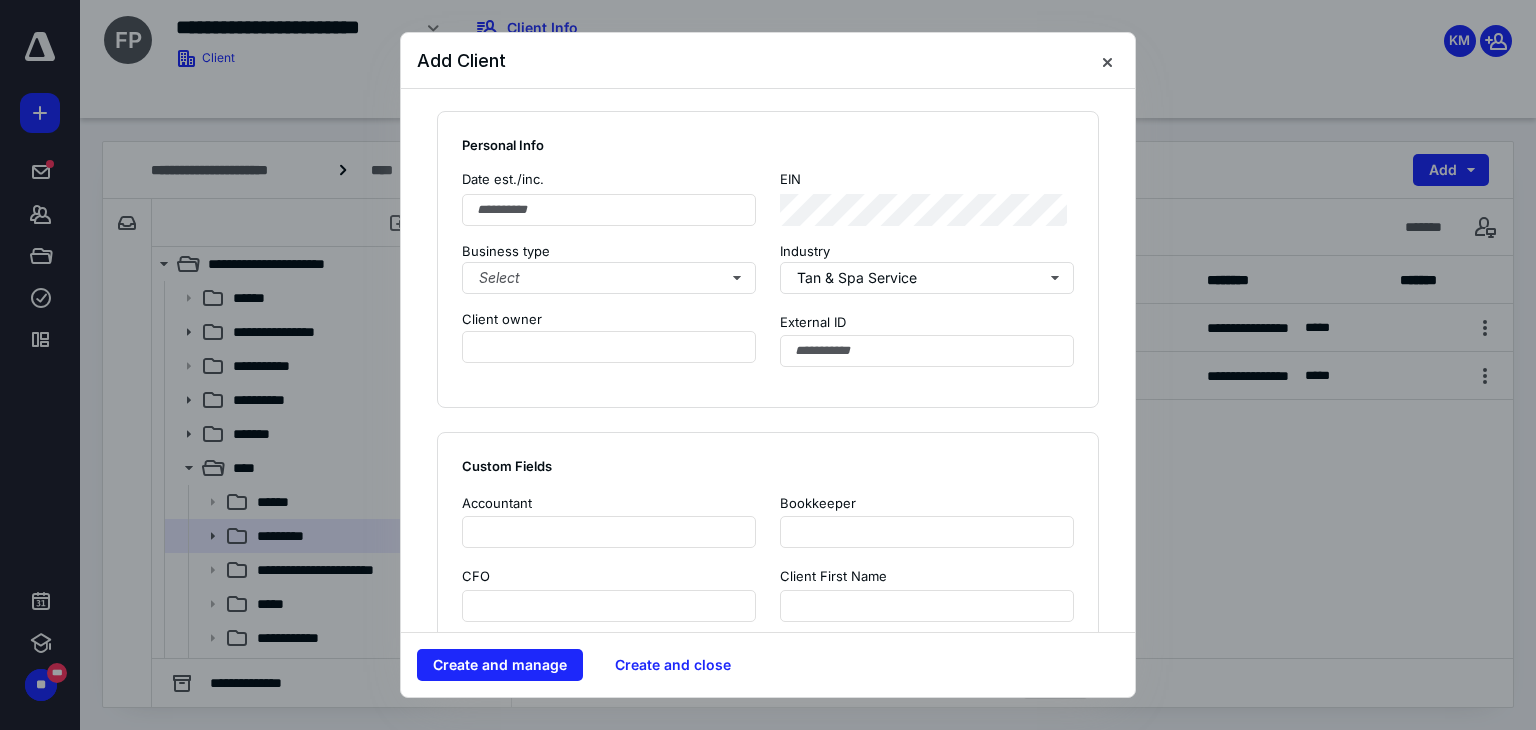 scroll, scrollTop: 0, scrollLeft: 0, axis: both 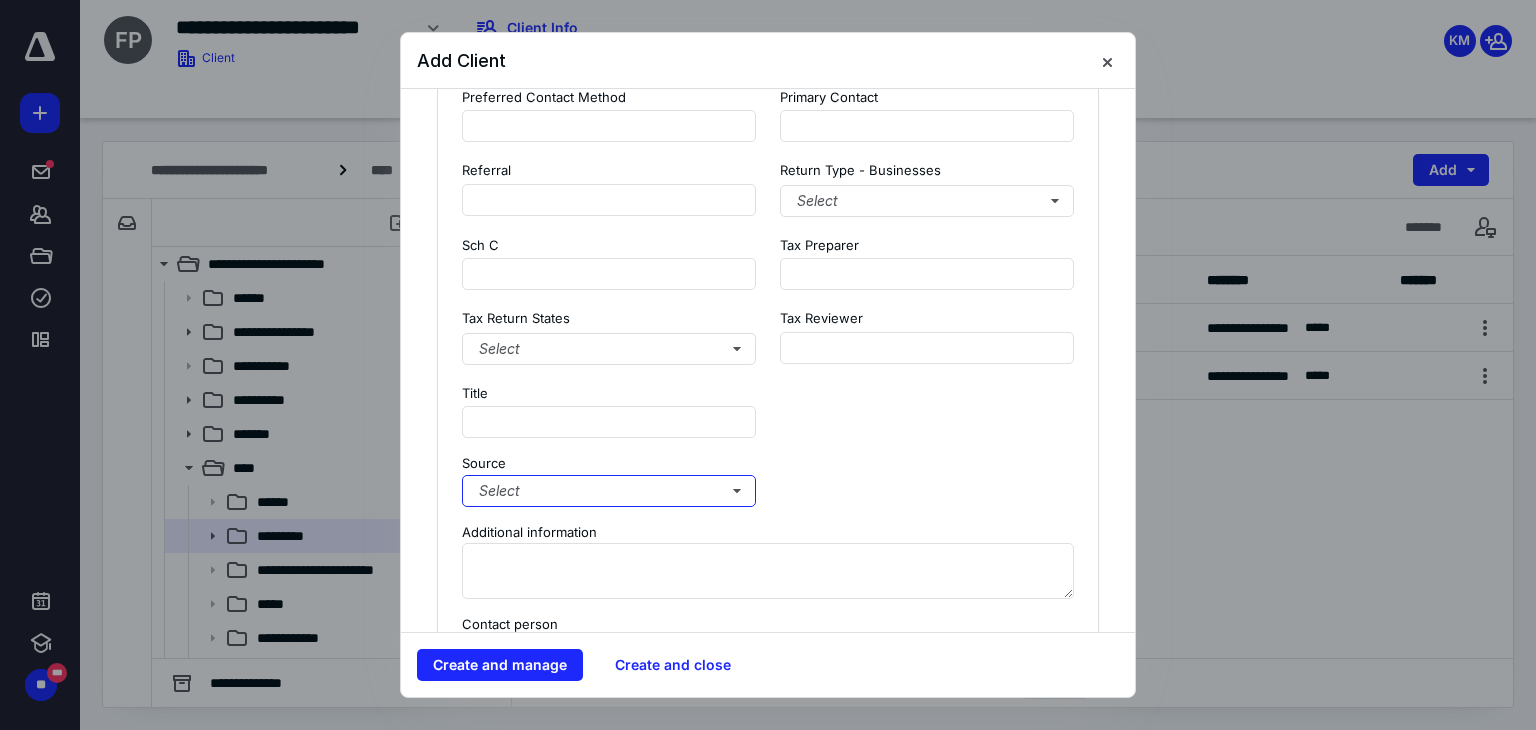 click on "Select" at bounding box center [609, 491] 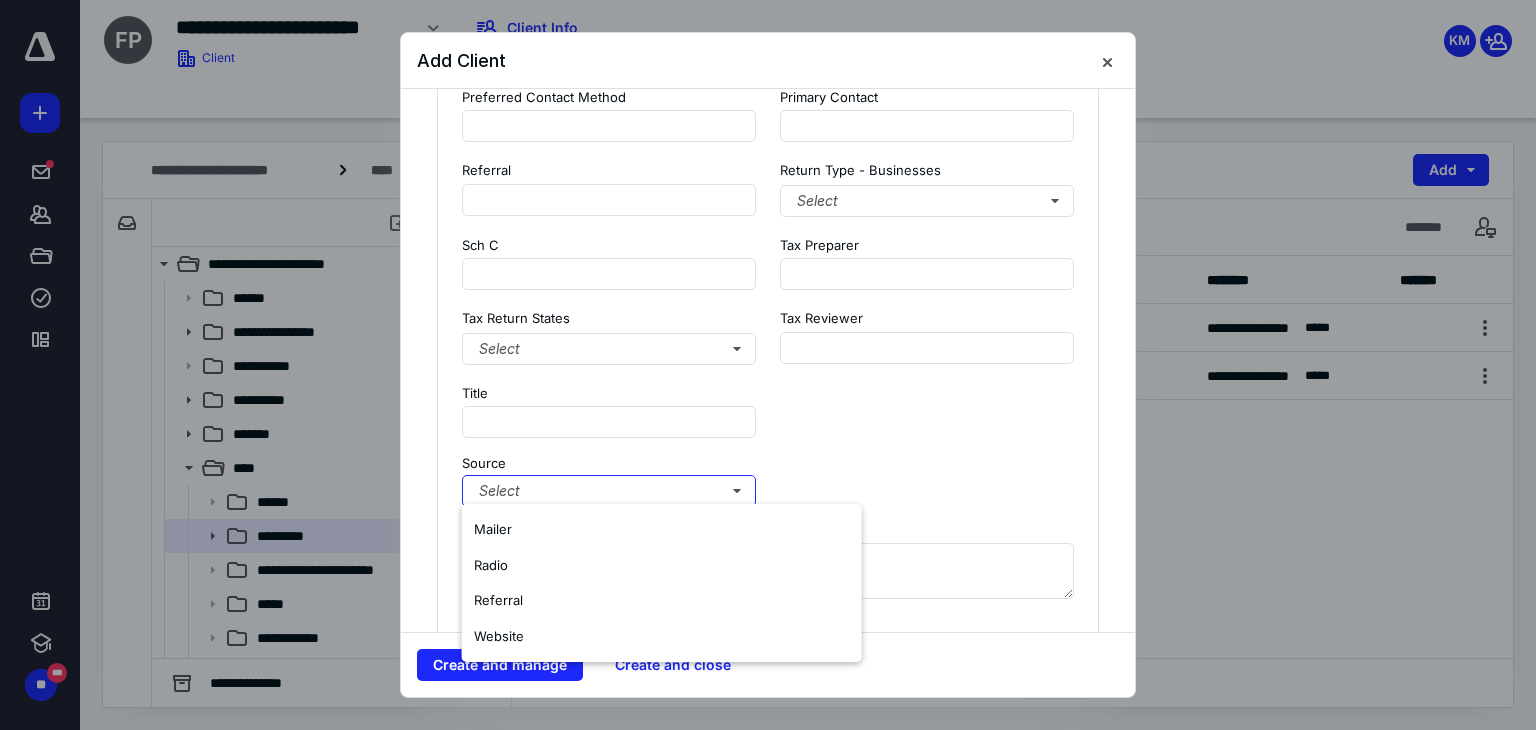 click on "Referral" at bounding box center [662, 601] 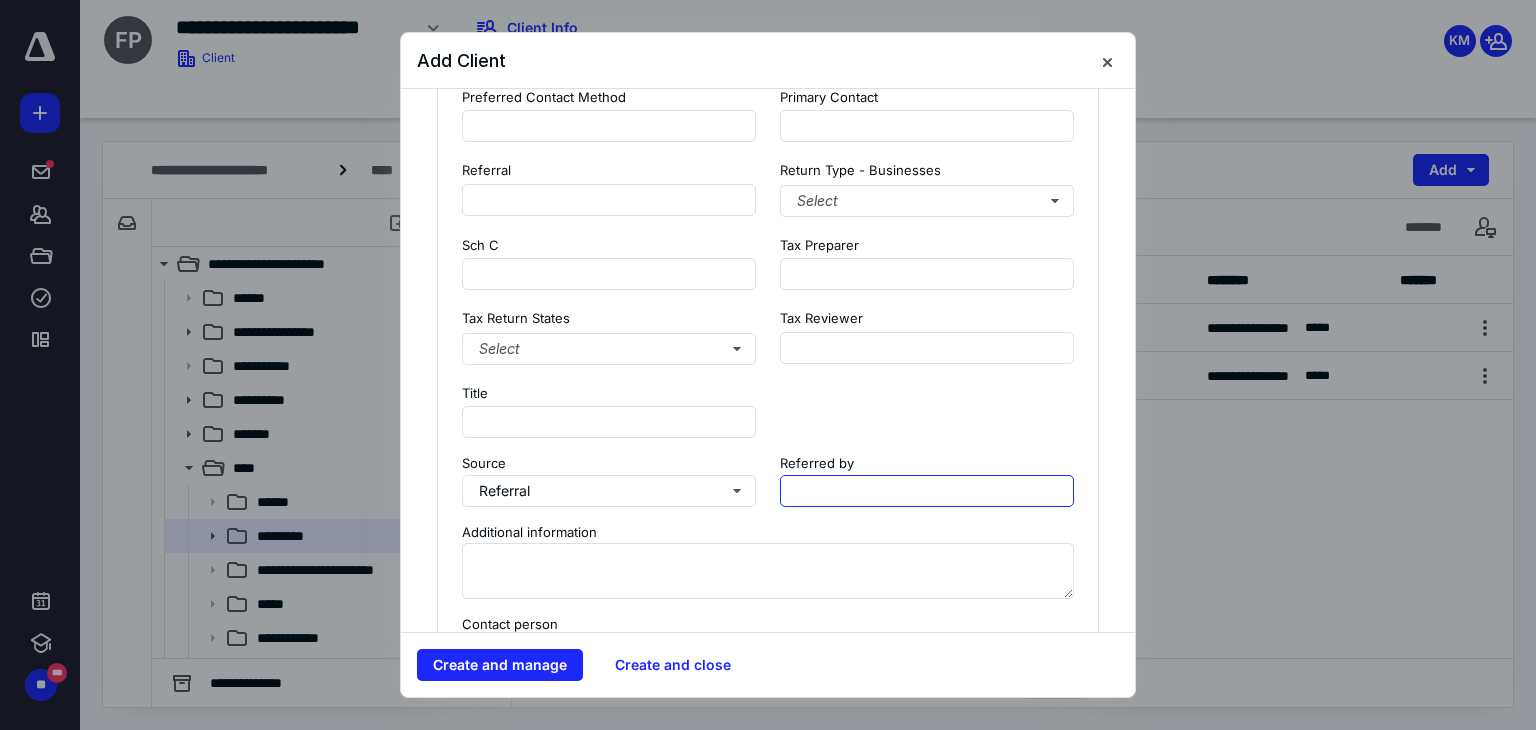 click at bounding box center (927, 491) 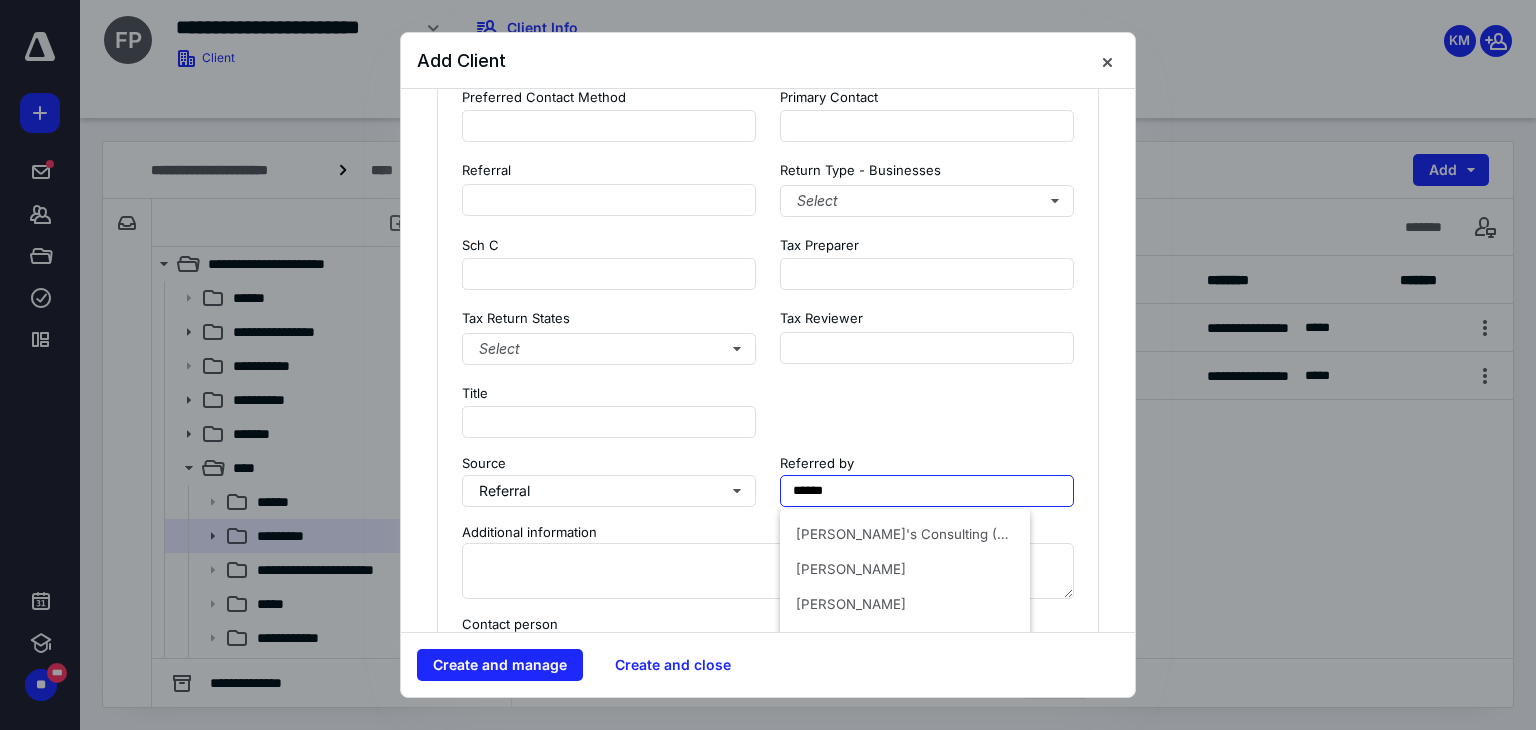 click on "[PERSON_NAME]" at bounding box center [905, 569] 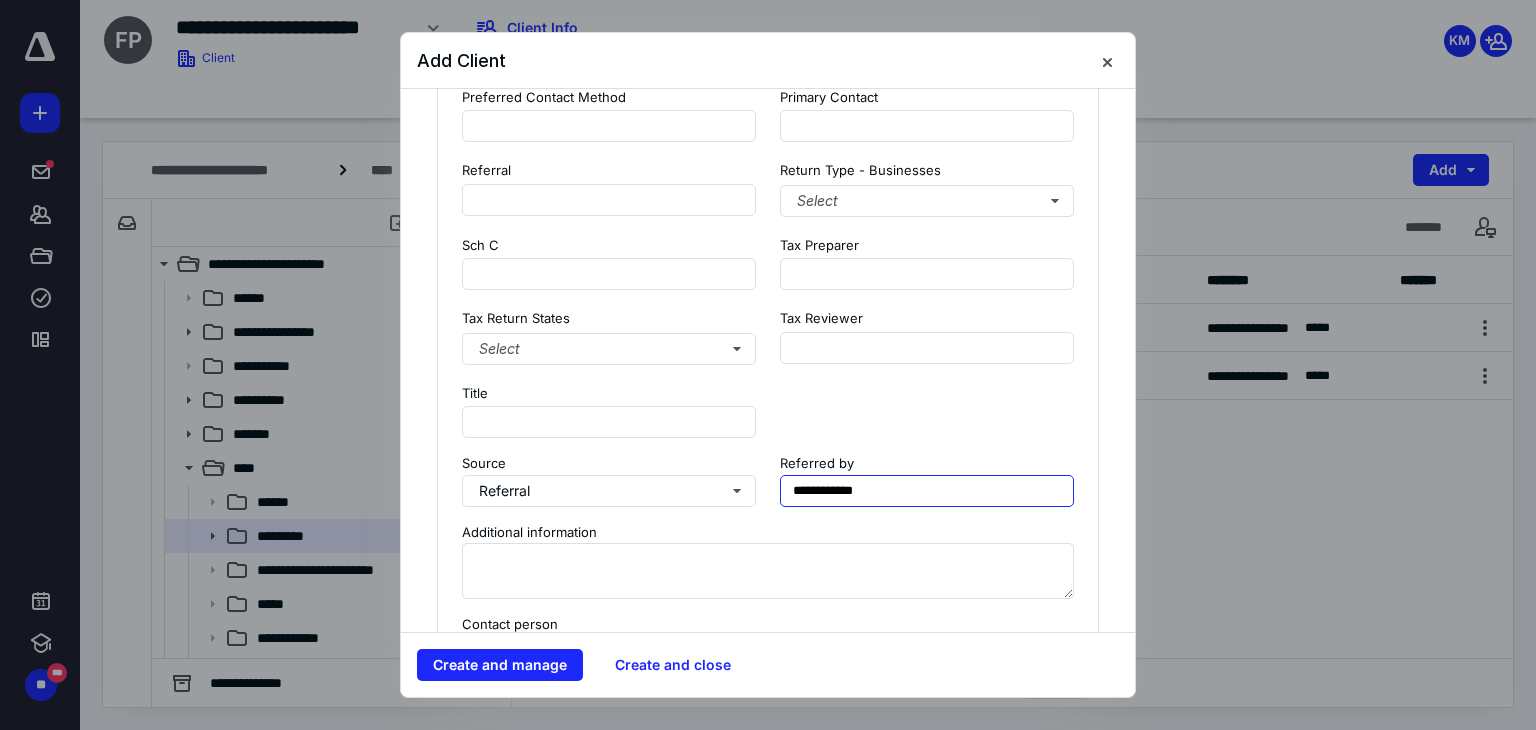type on "**********" 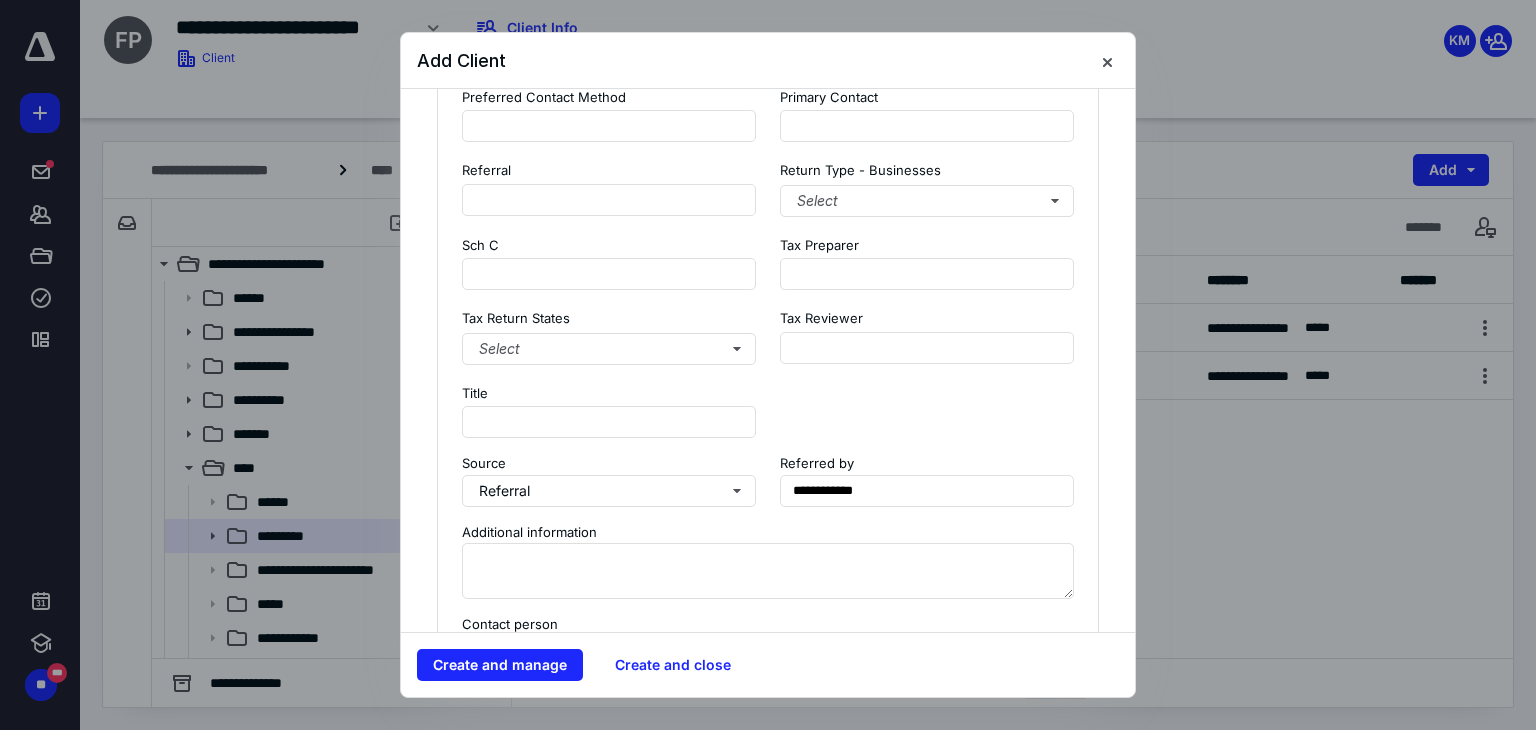click on "Accountant Bookkeeper CFO Client First Name Client Last Name Lead Source Payroll Payroll Software Preferred Contact Method Primary Contact Referral Return Type  - Businesses Select Sch C Tax Preparer Tax Return States Select Tax Reviewer Title" at bounding box center (768, 123) 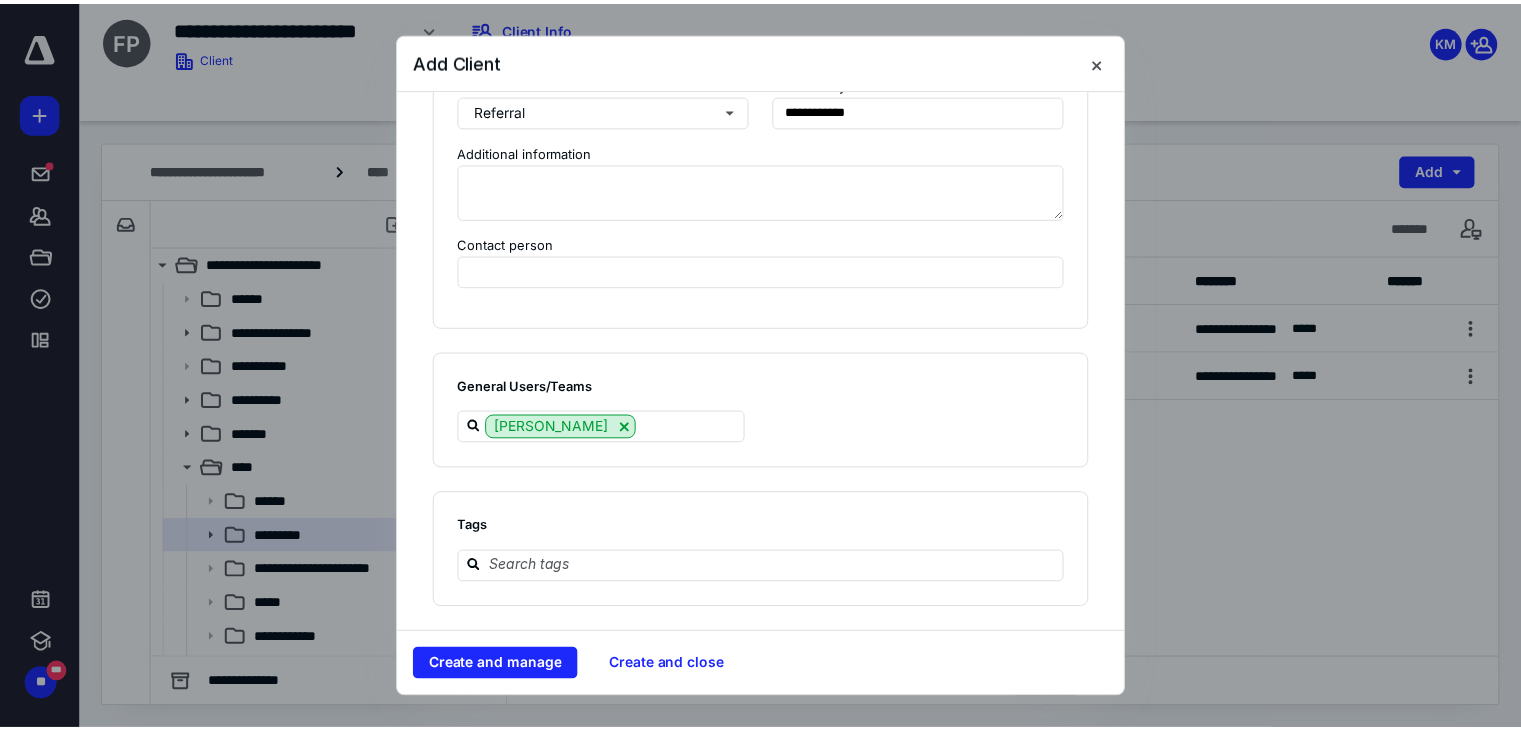 scroll, scrollTop: 2184, scrollLeft: 0, axis: vertical 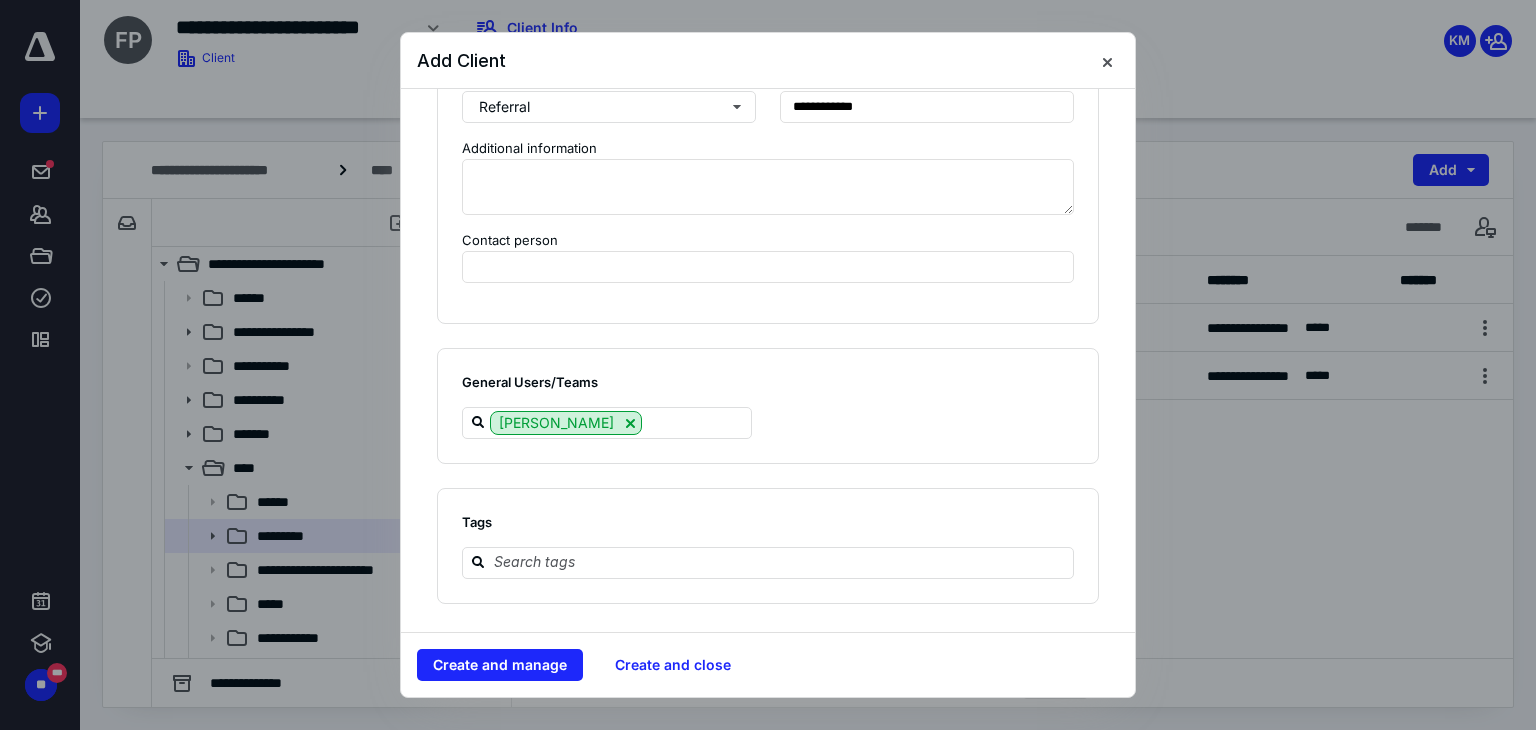 click on "Create and manage" at bounding box center [500, 665] 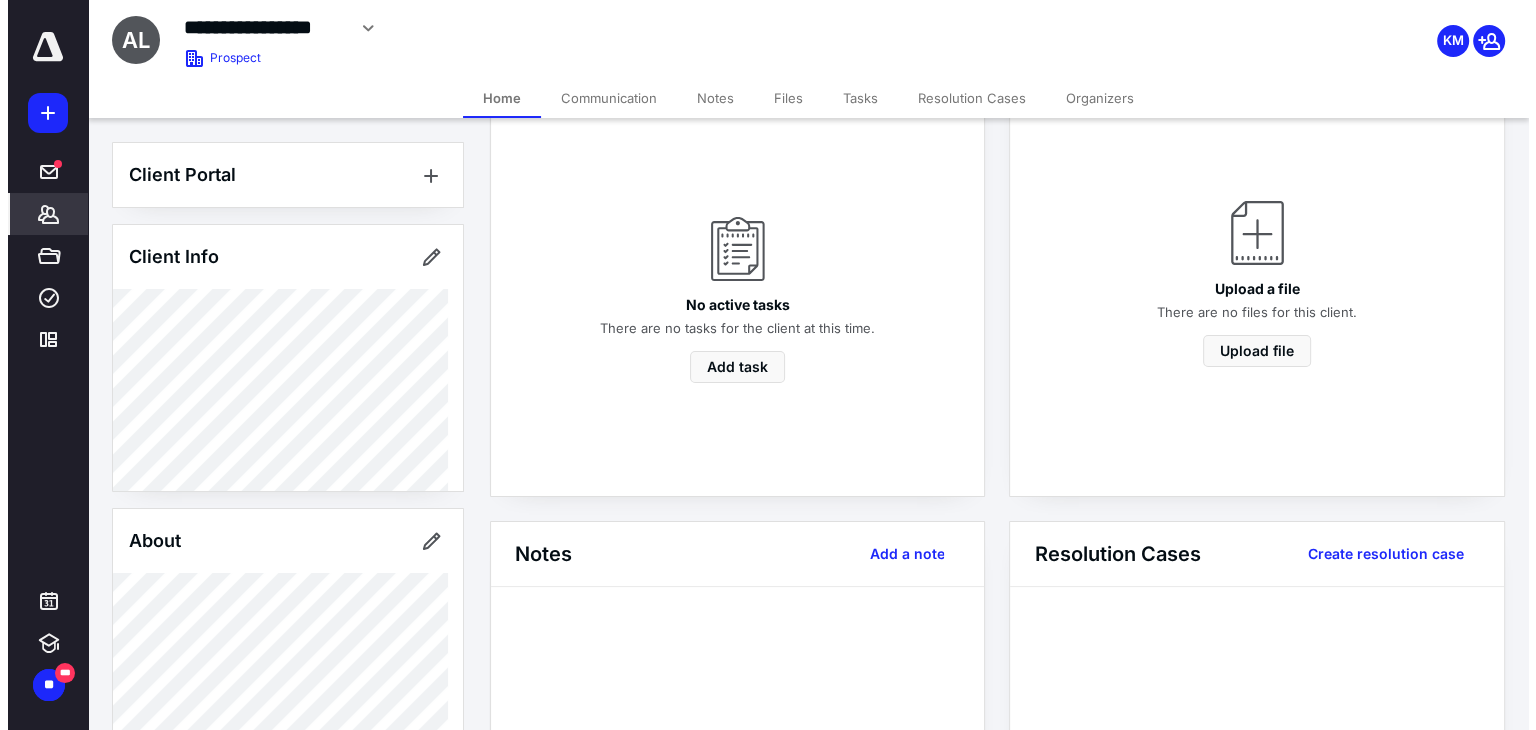 scroll, scrollTop: 0, scrollLeft: 0, axis: both 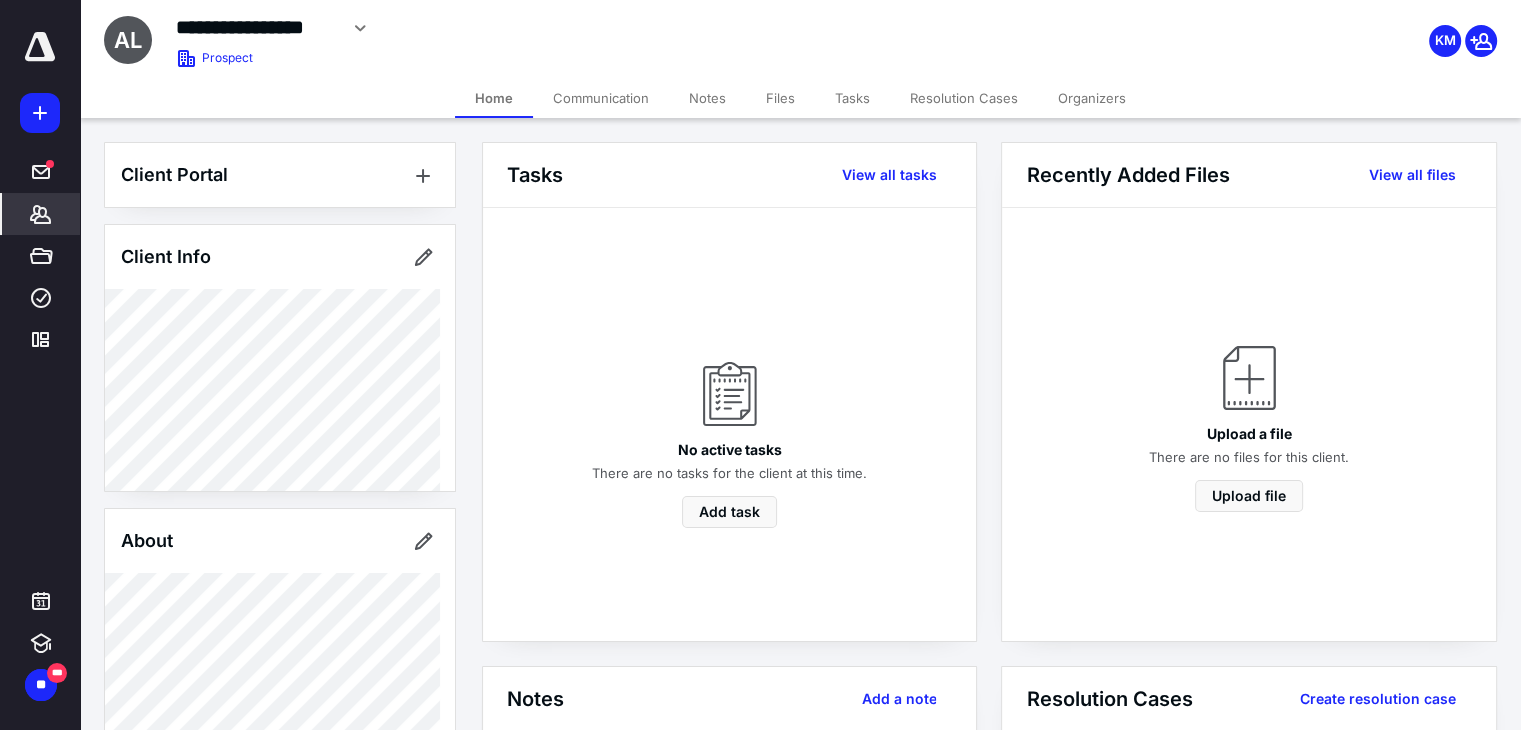 click at bounding box center (361, 28) 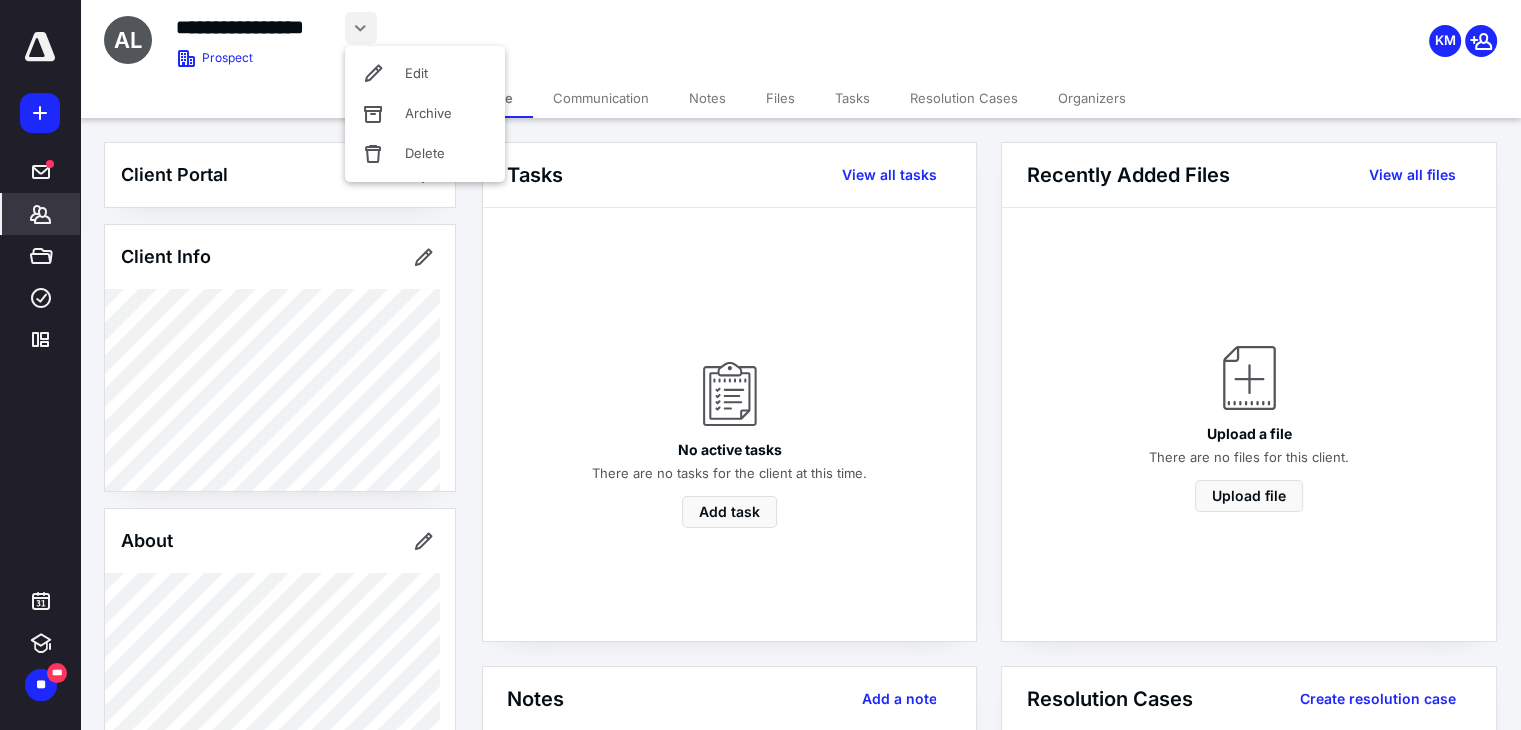 click on "Edit" at bounding box center [425, 74] 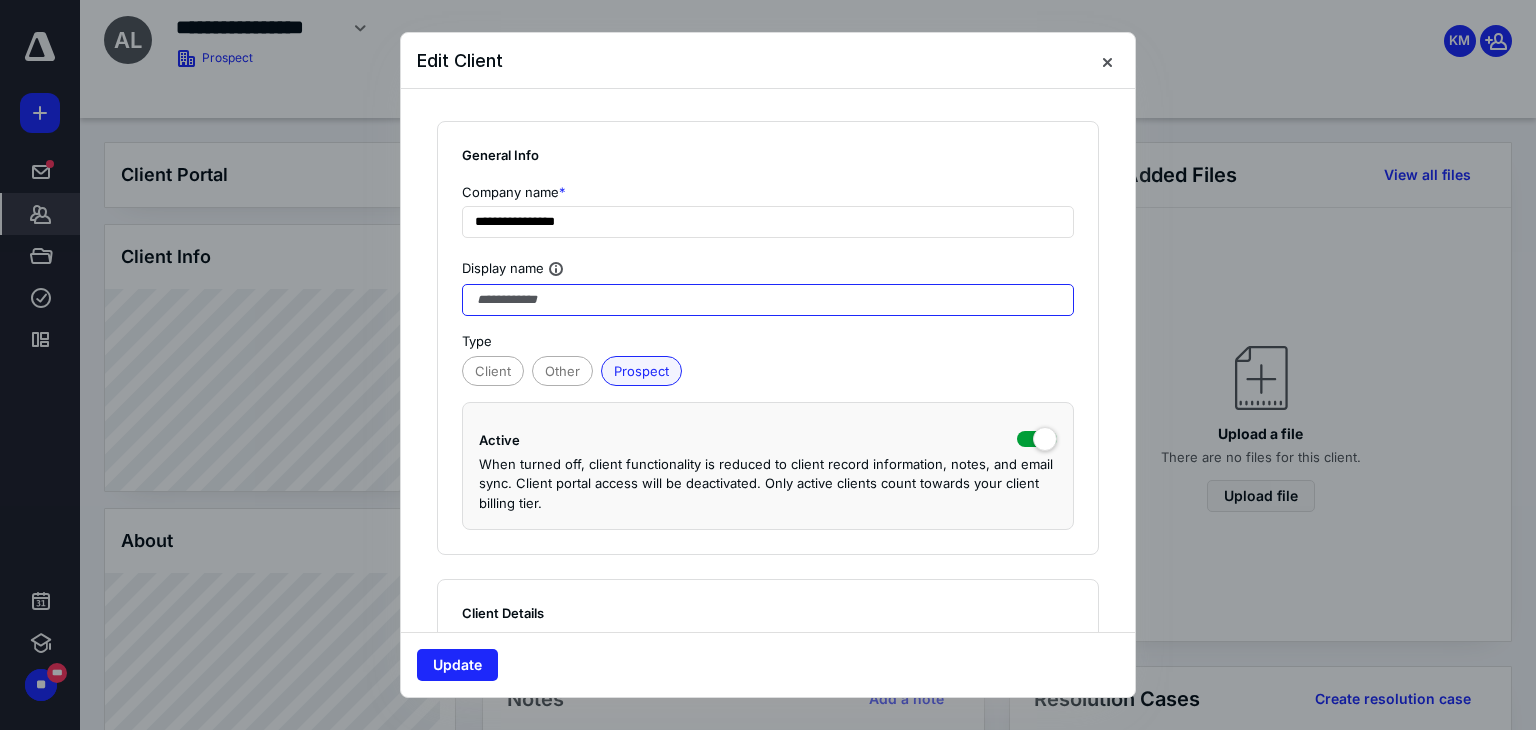 click at bounding box center [768, 300] 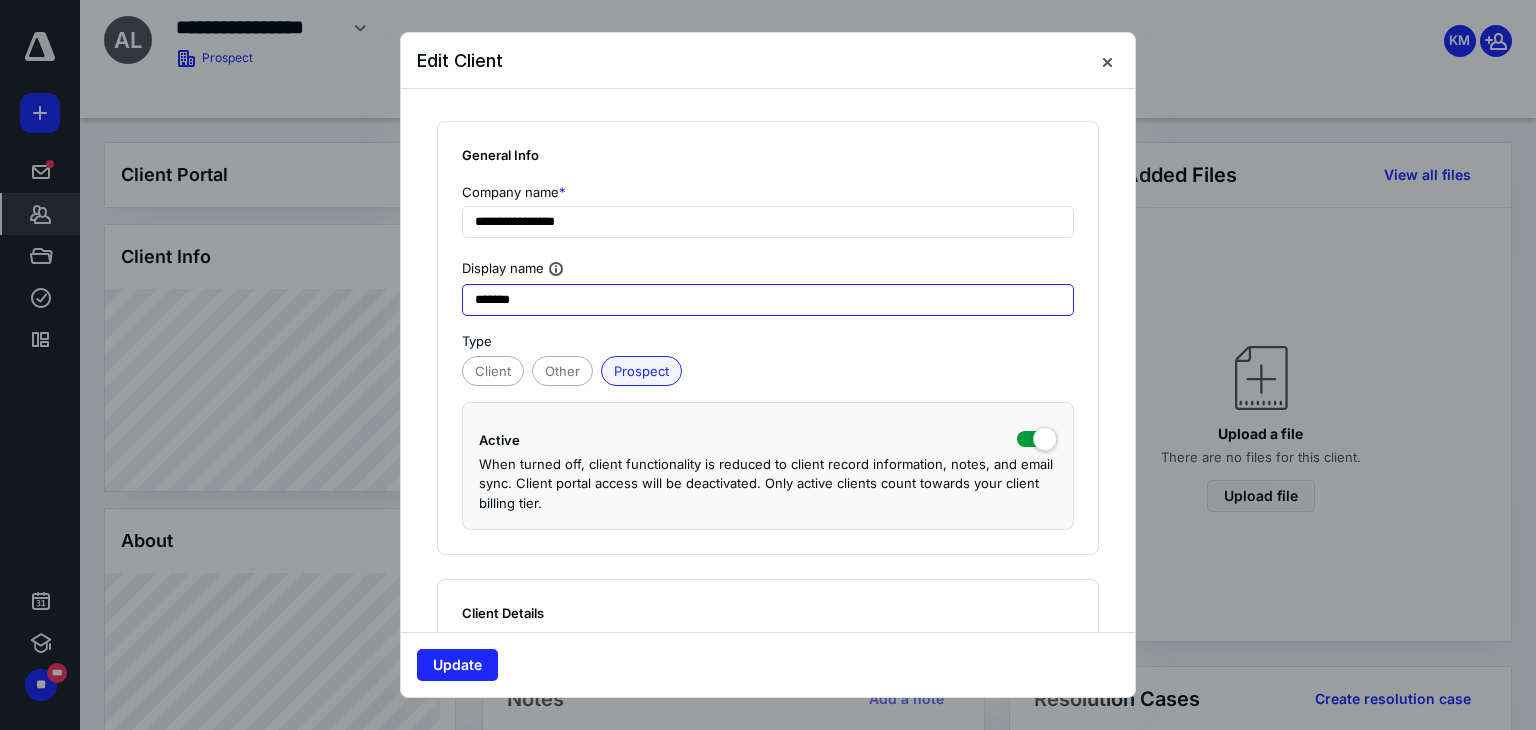 type on "*******" 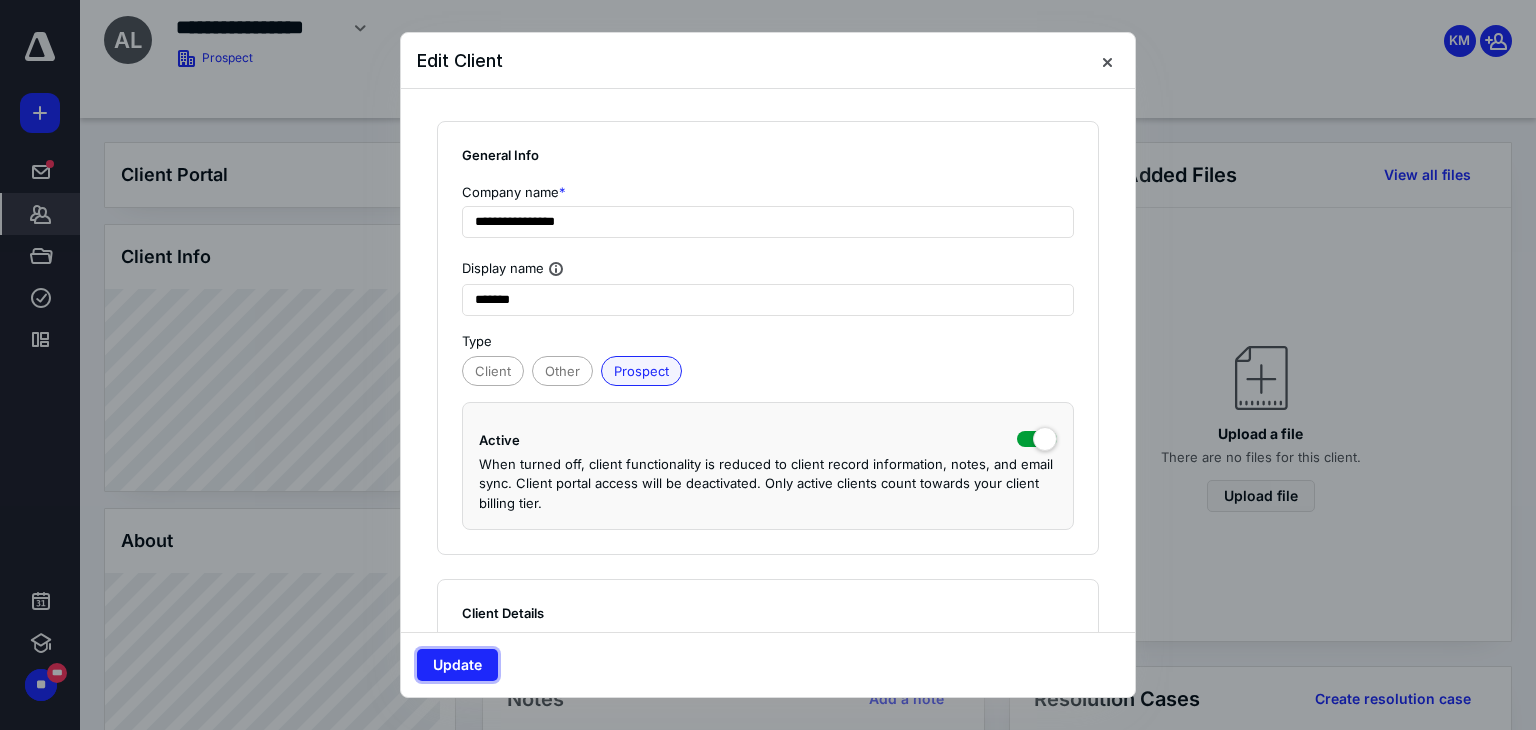 click on "Update" at bounding box center (457, 665) 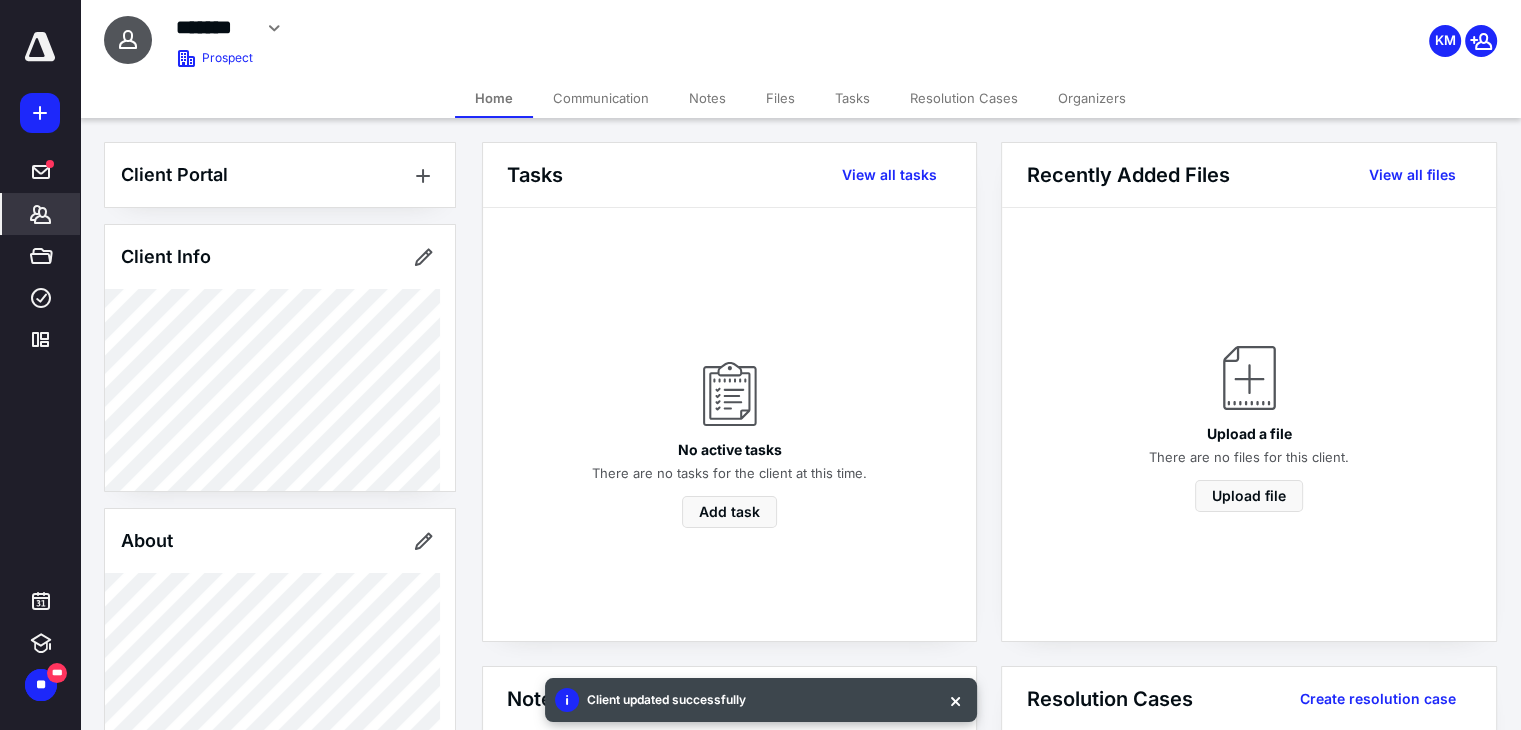 click on "View all tasks" at bounding box center [888, 175] 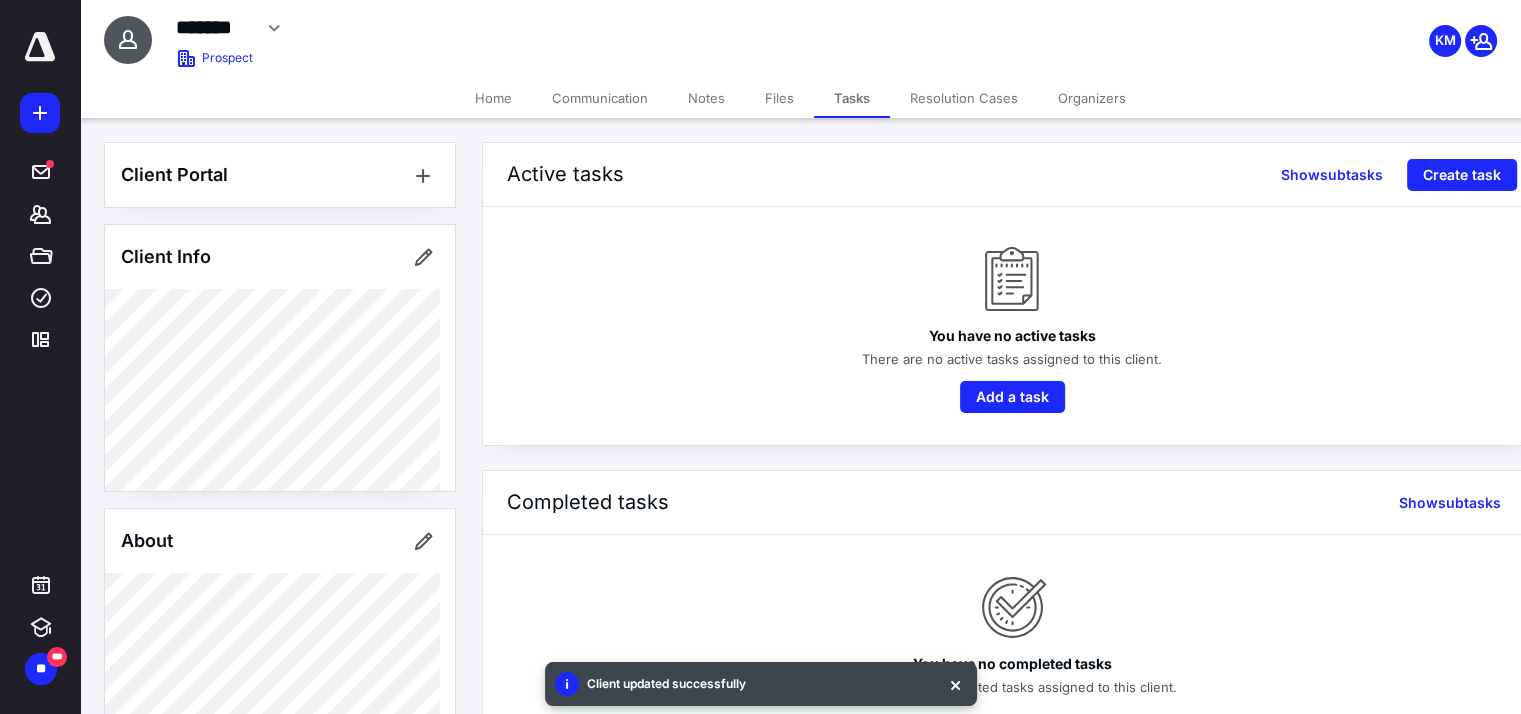 click on "Create task" at bounding box center [1462, 175] 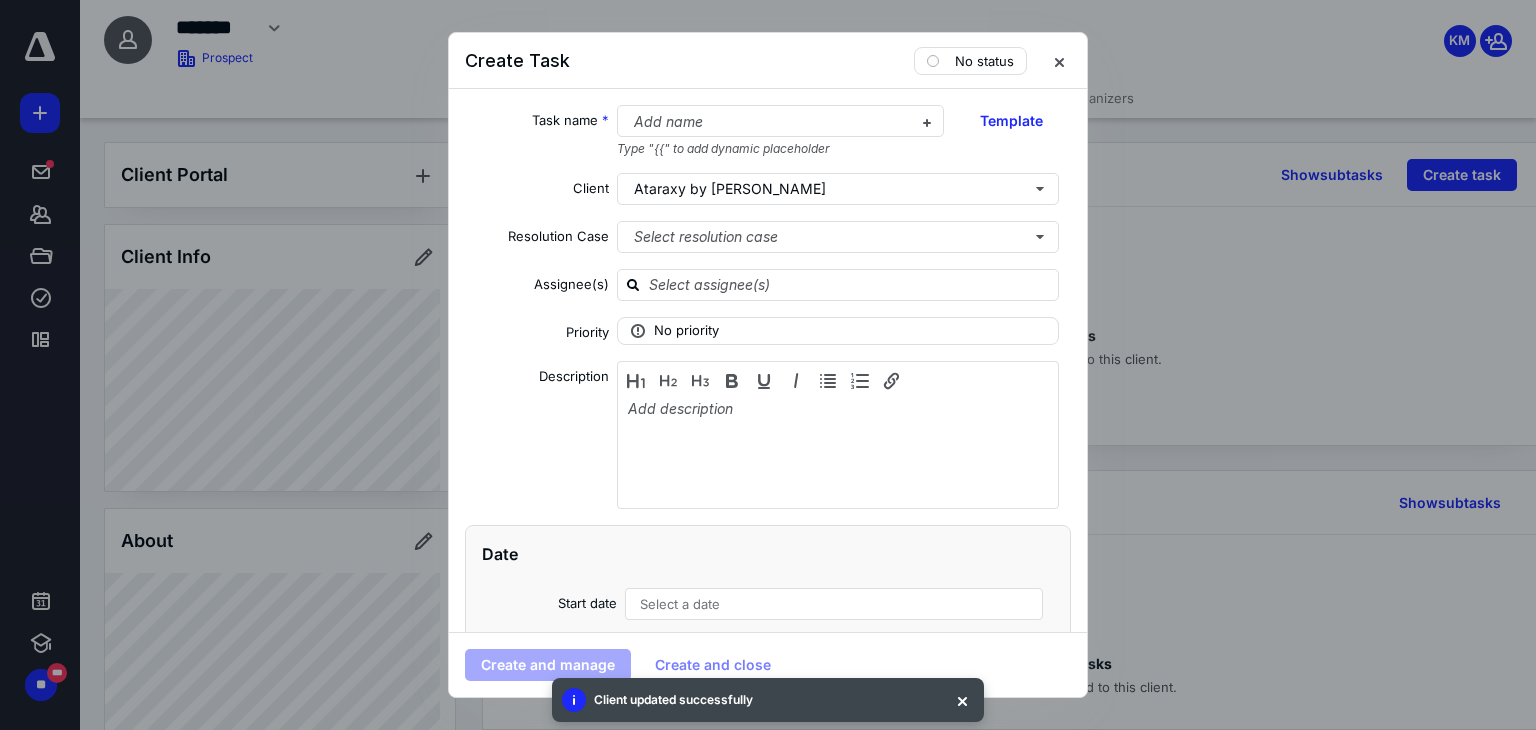 click on "Template" at bounding box center [1011, 121] 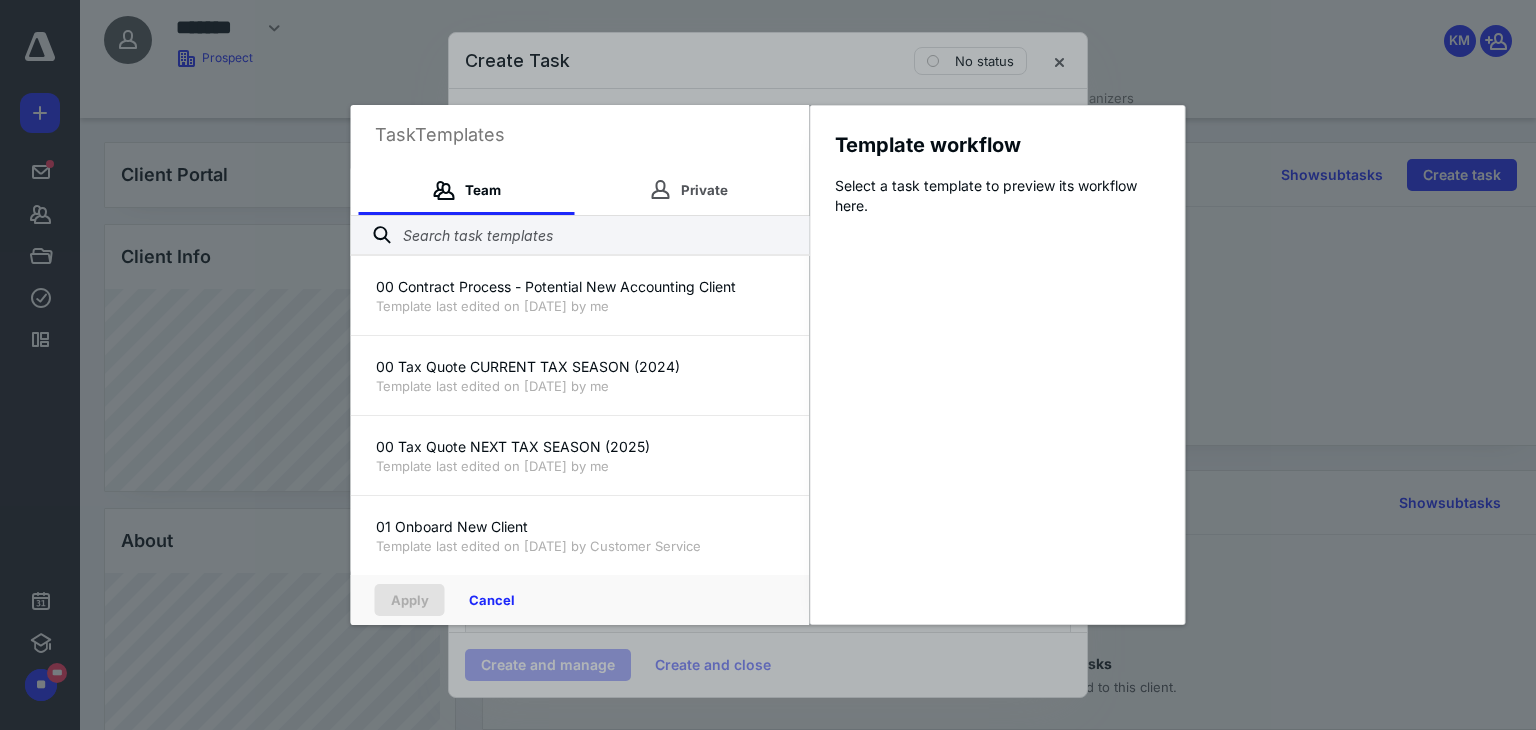 click on "00 Tax Quote NEXT TAX SEASON (2025)" at bounding box center (580, 447) 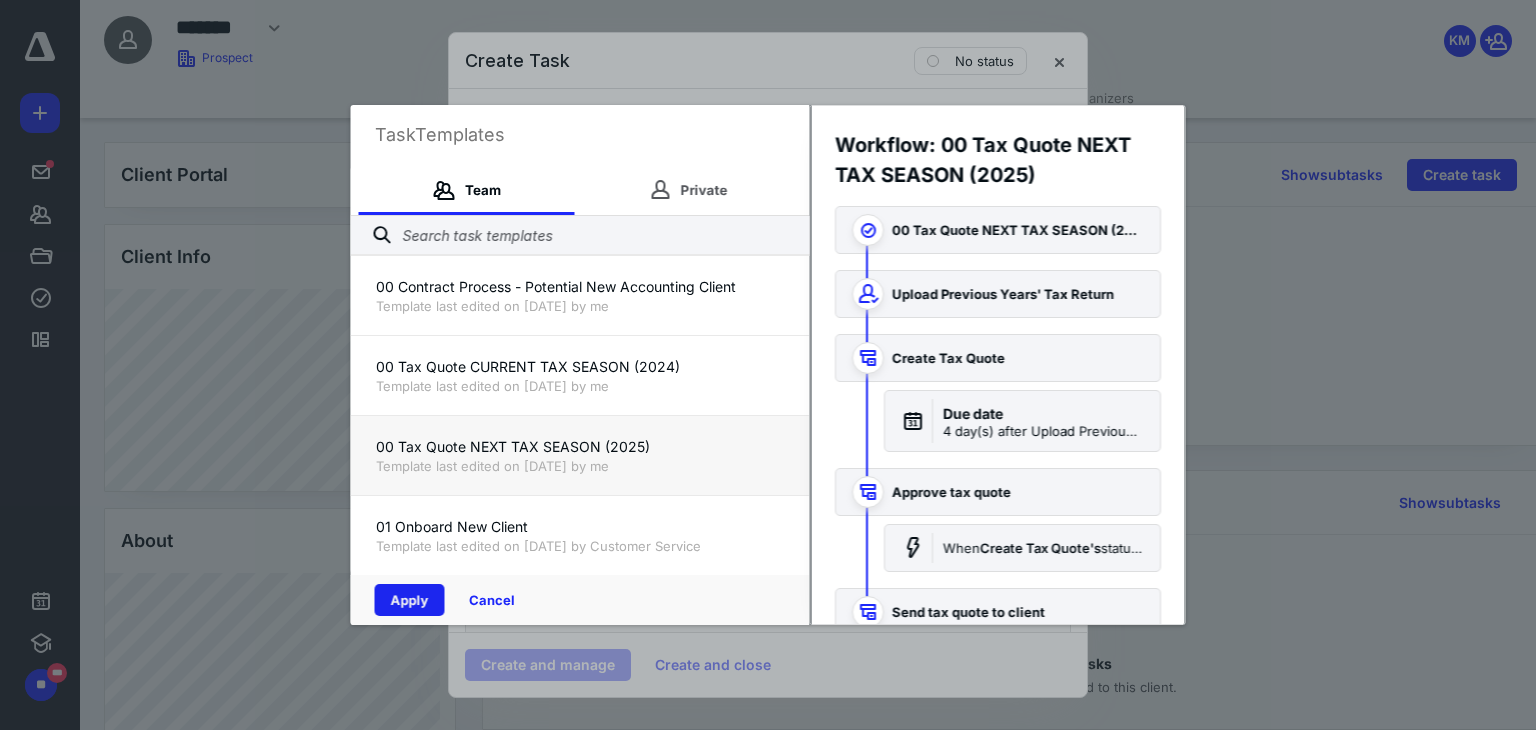 click on "Apply" at bounding box center (410, 600) 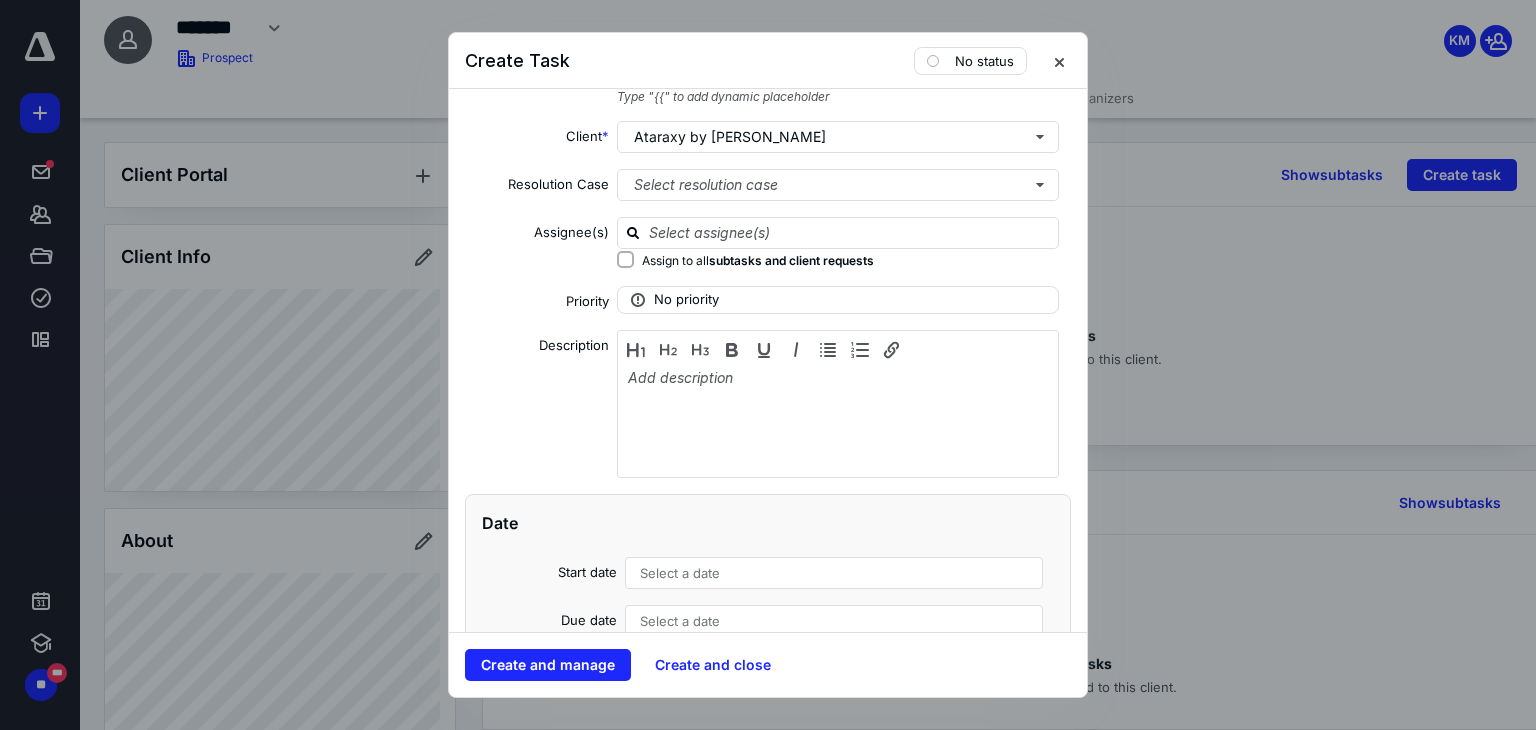 scroll, scrollTop: 100, scrollLeft: 0, axis: vertical 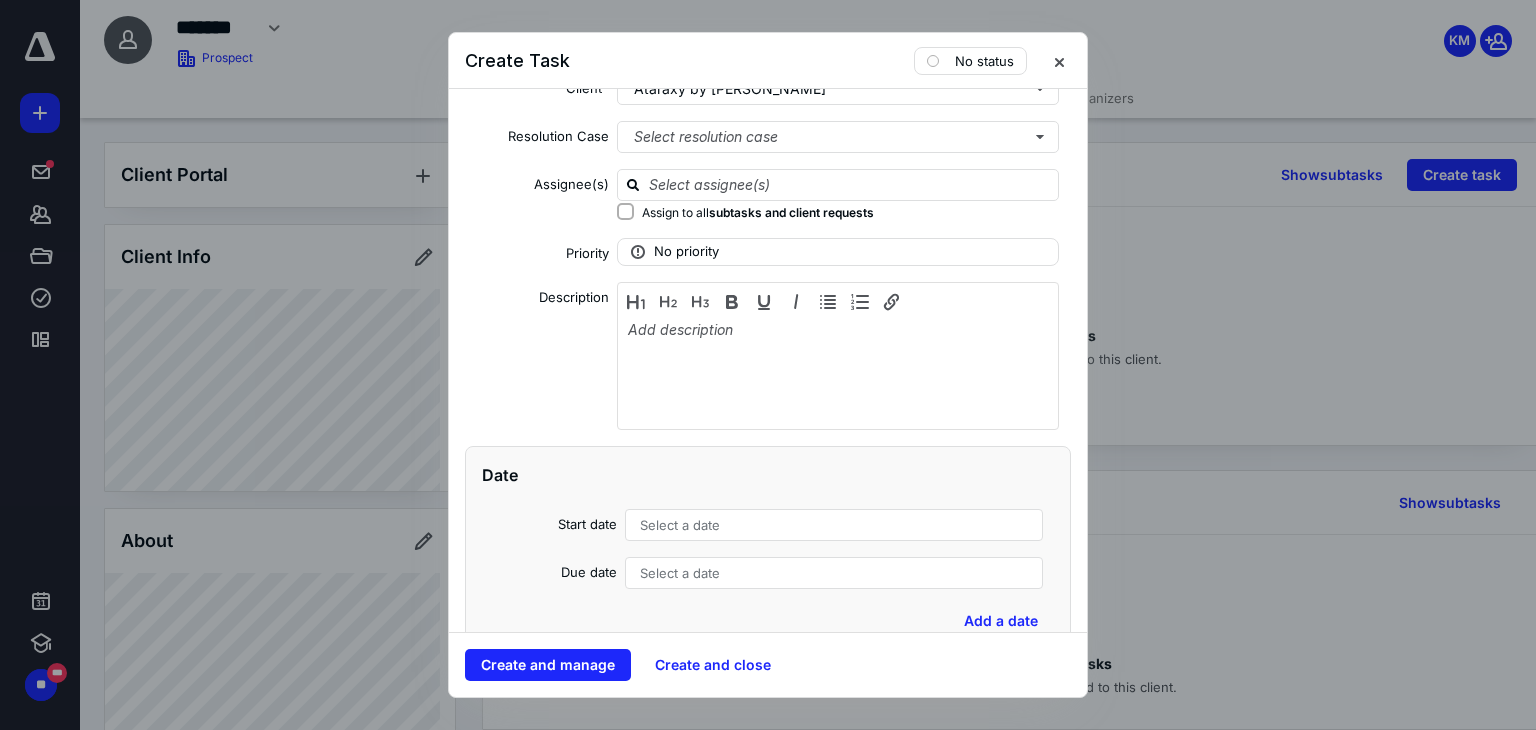 click on "Create and manage" at bounding box center [548, 665] 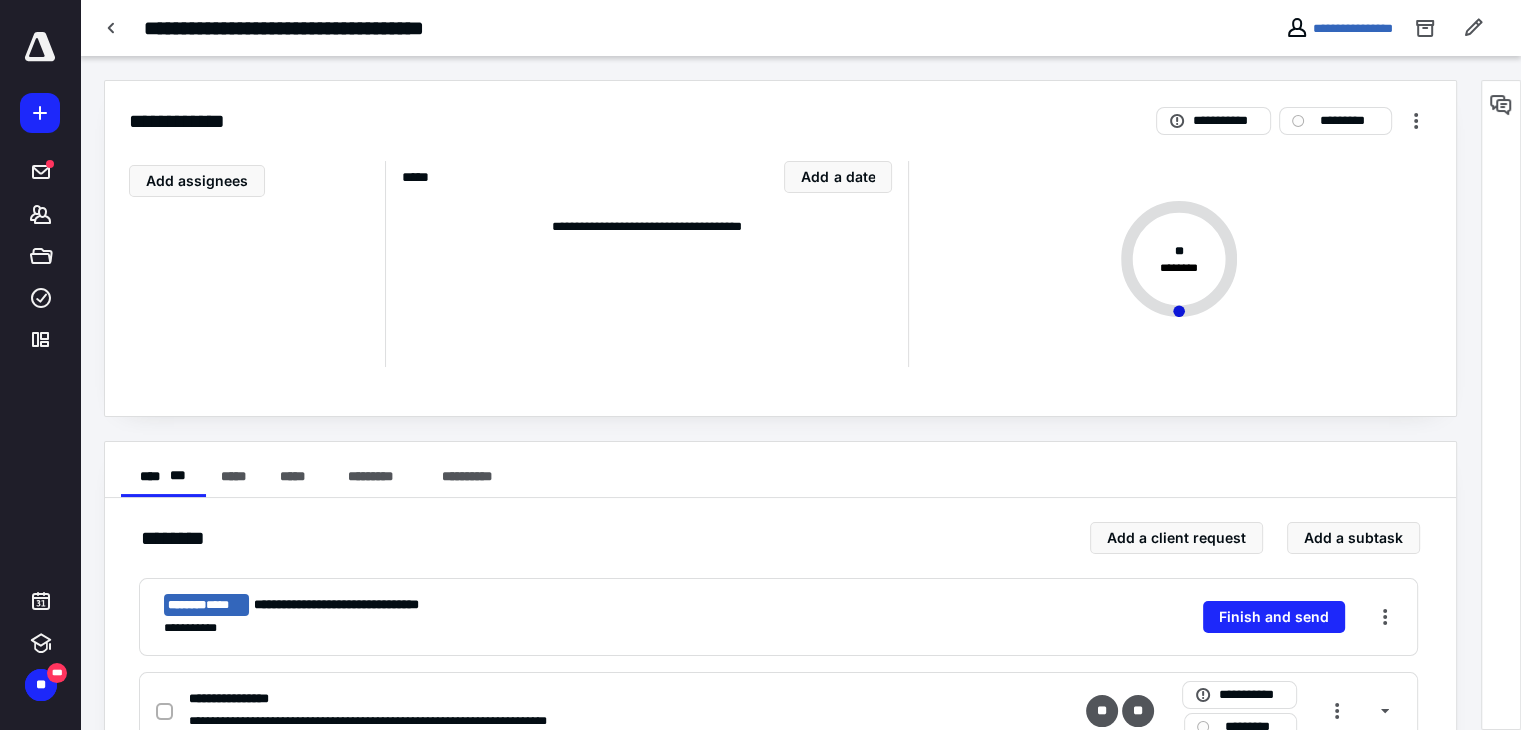 click at bounding box center [112, 28] 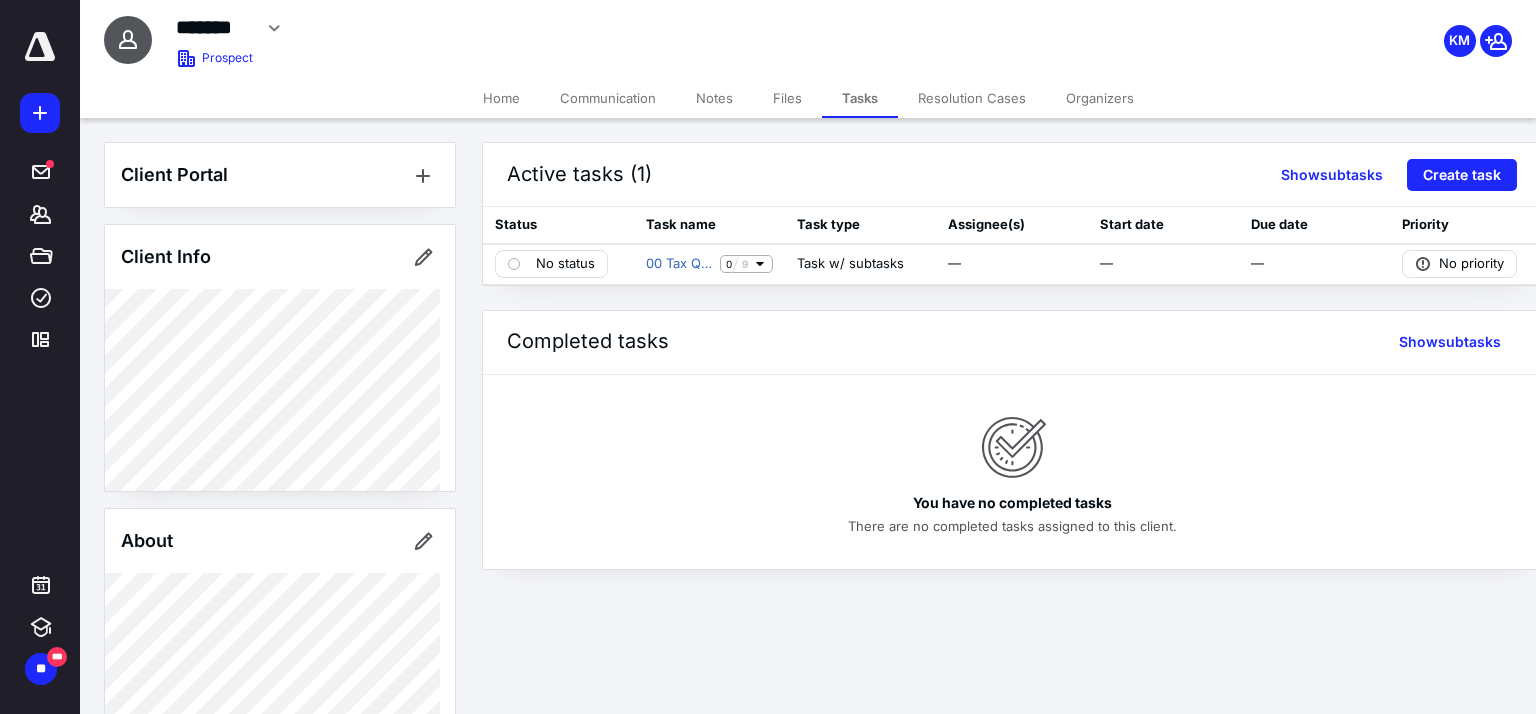 click on "Create task" at bounding box center [1462, 175] 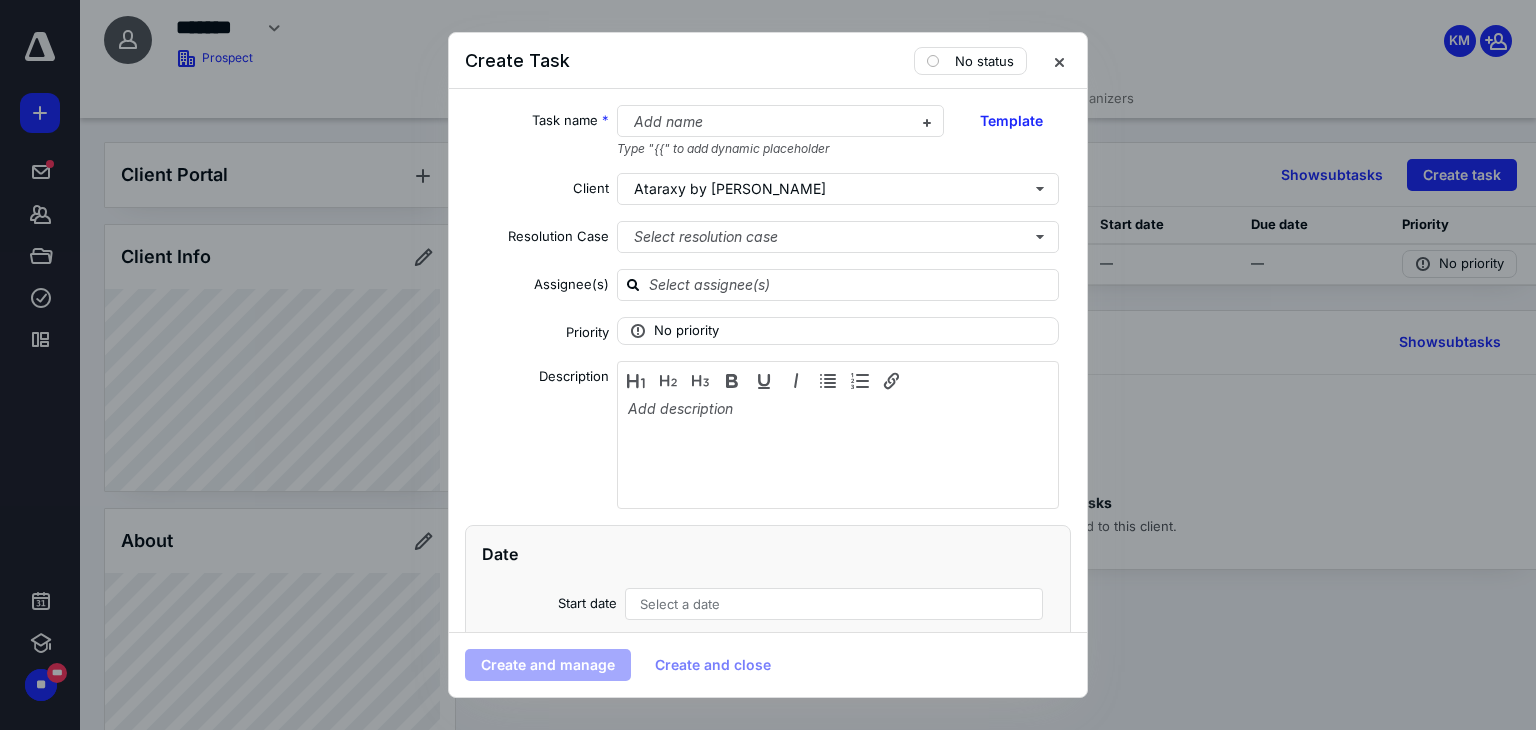 click on "Template" at bounding box center (1011, 121) 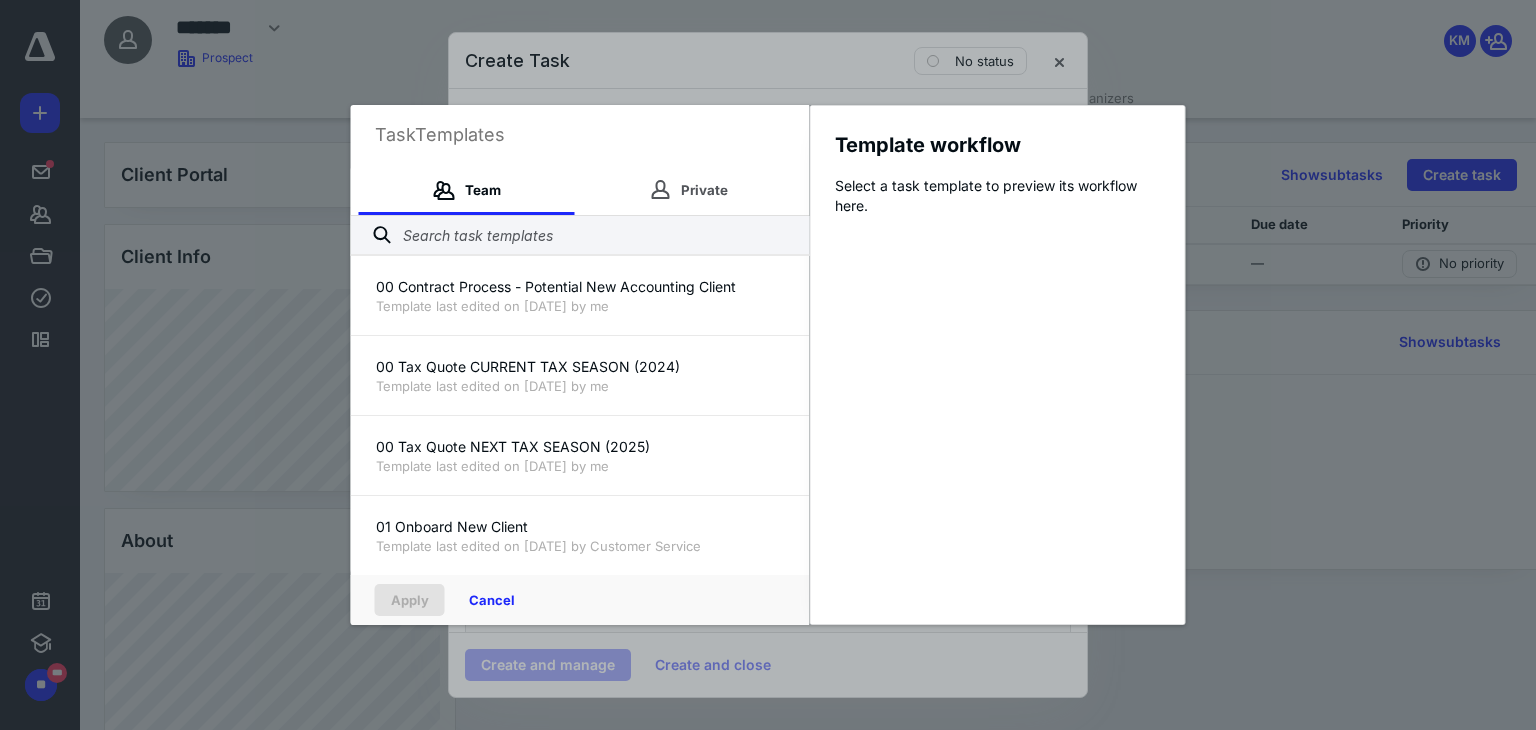 click on "Template last edited on [DATE] by me" at bounding box center (580, 306) 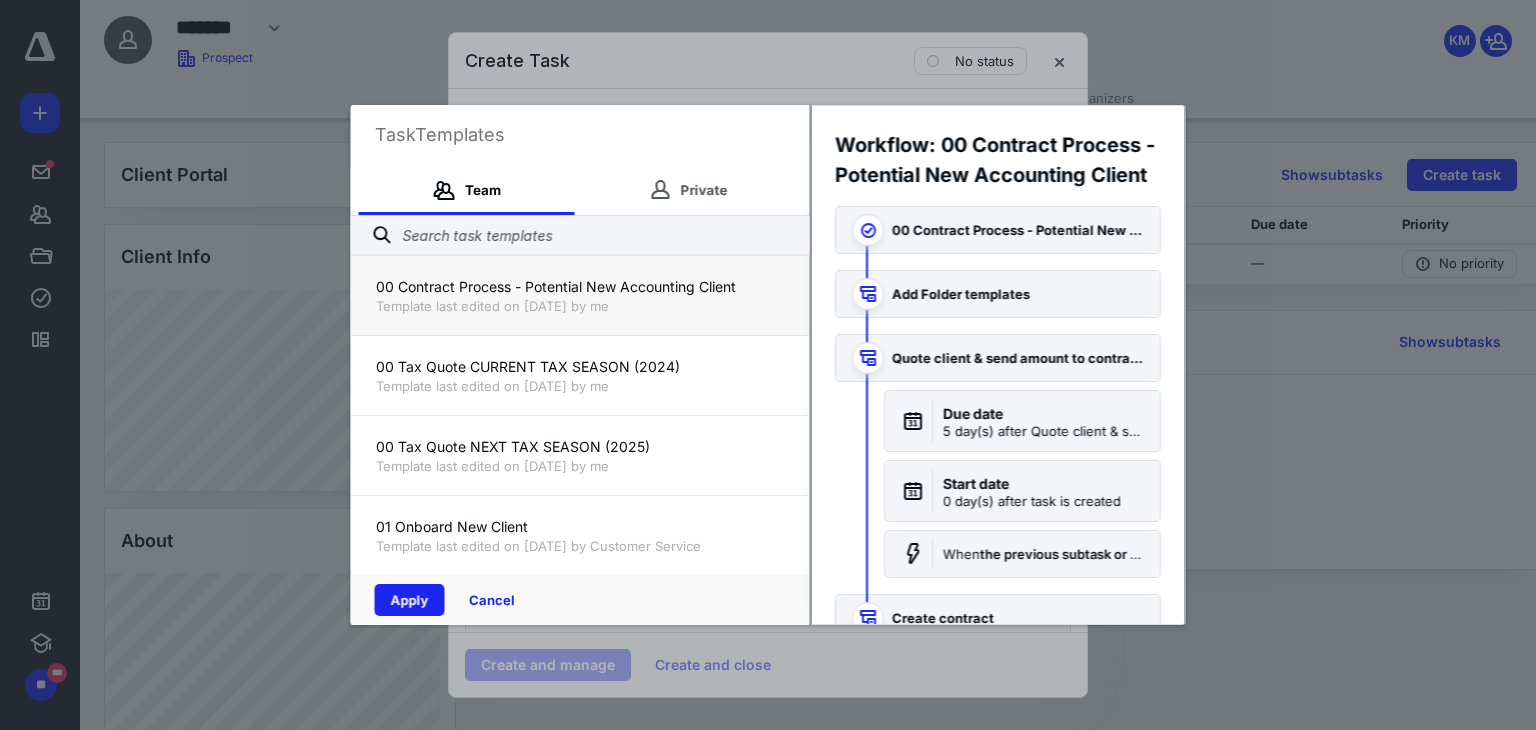 drag, startPoint x: 415, startPoint y: 601, endPoint x: 815, endPoint y: 376, distance: 458.939 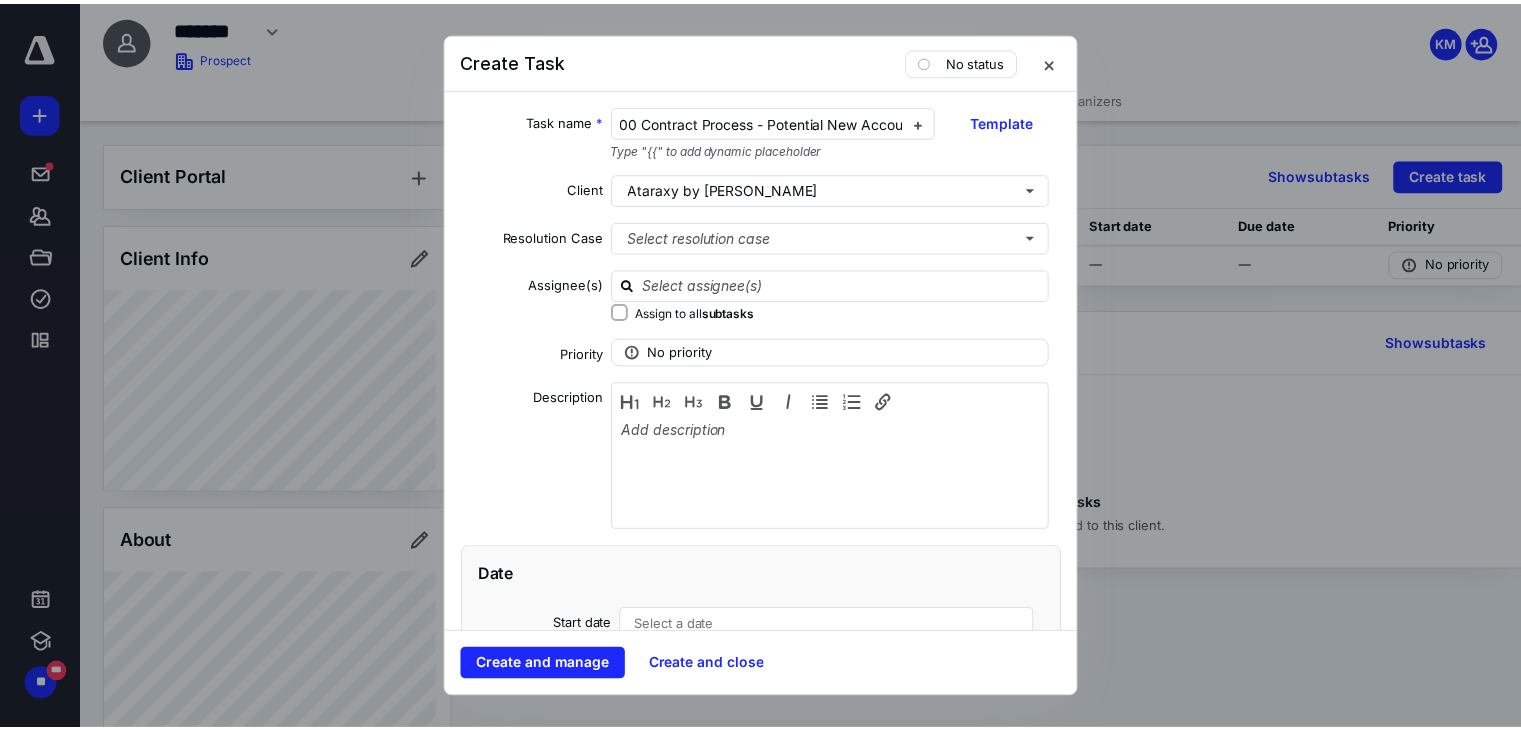 scroll, scrollTop: 1000, scrollLeft: 0, axis: vertical 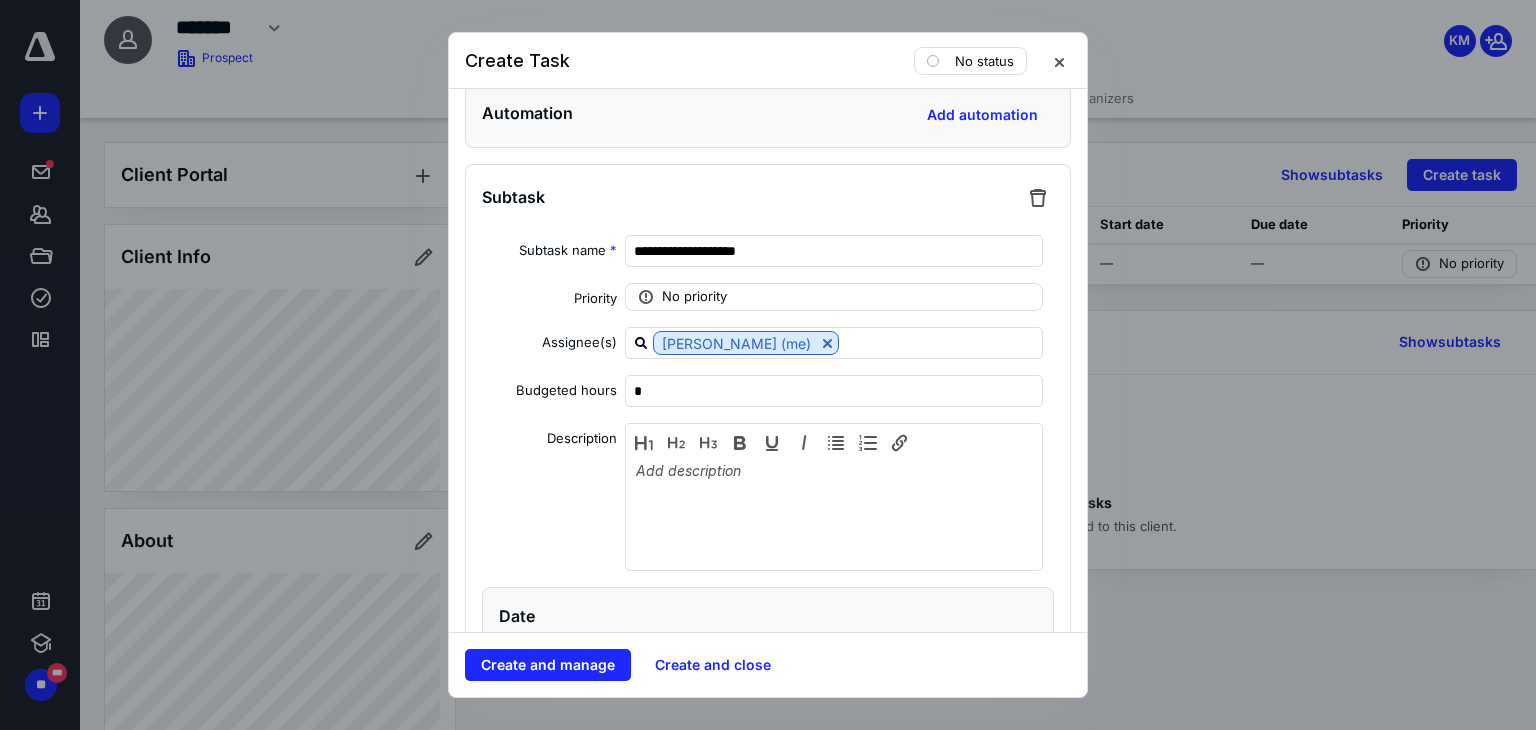 click on "Create and manage" at bounding box center (548, 665) 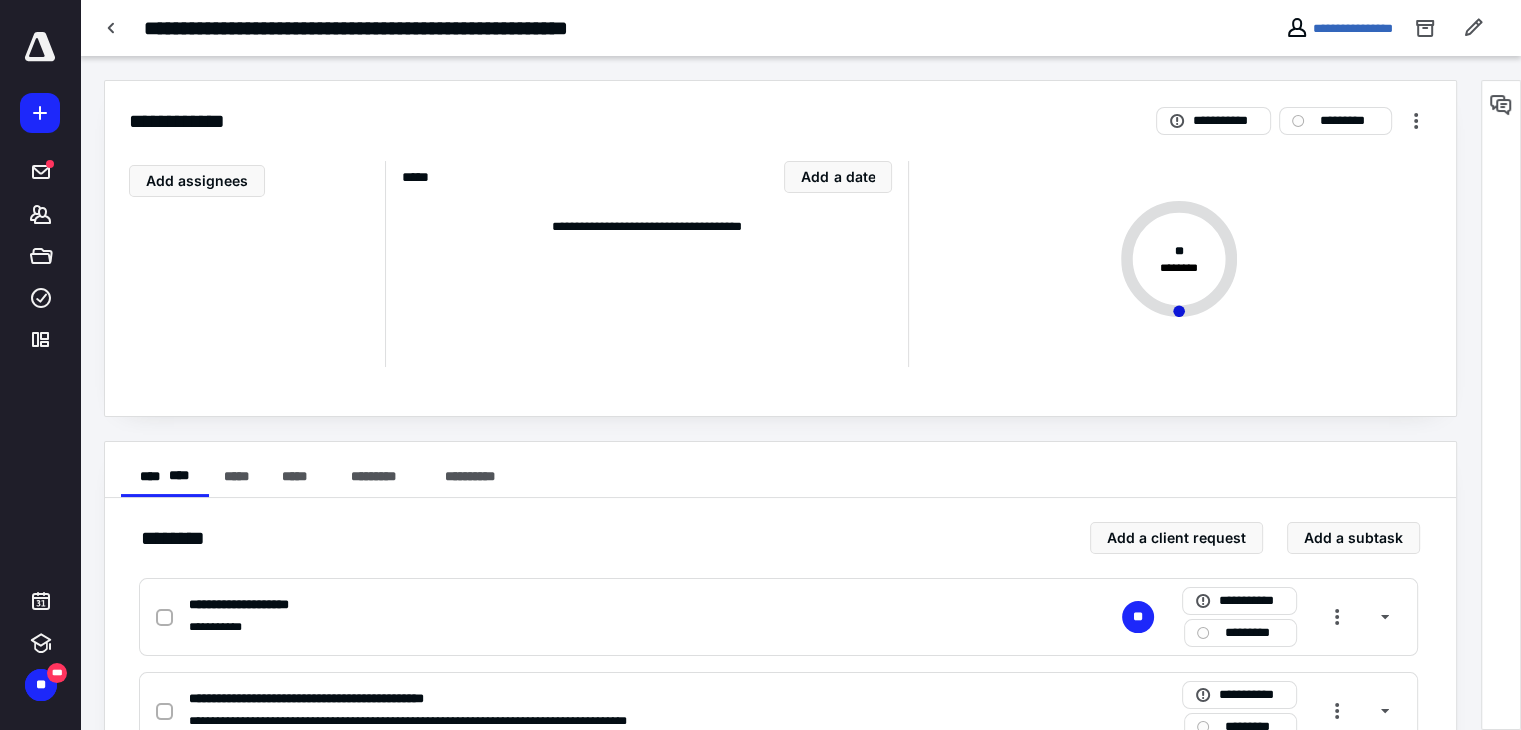 click at bounding box center [112, 28] 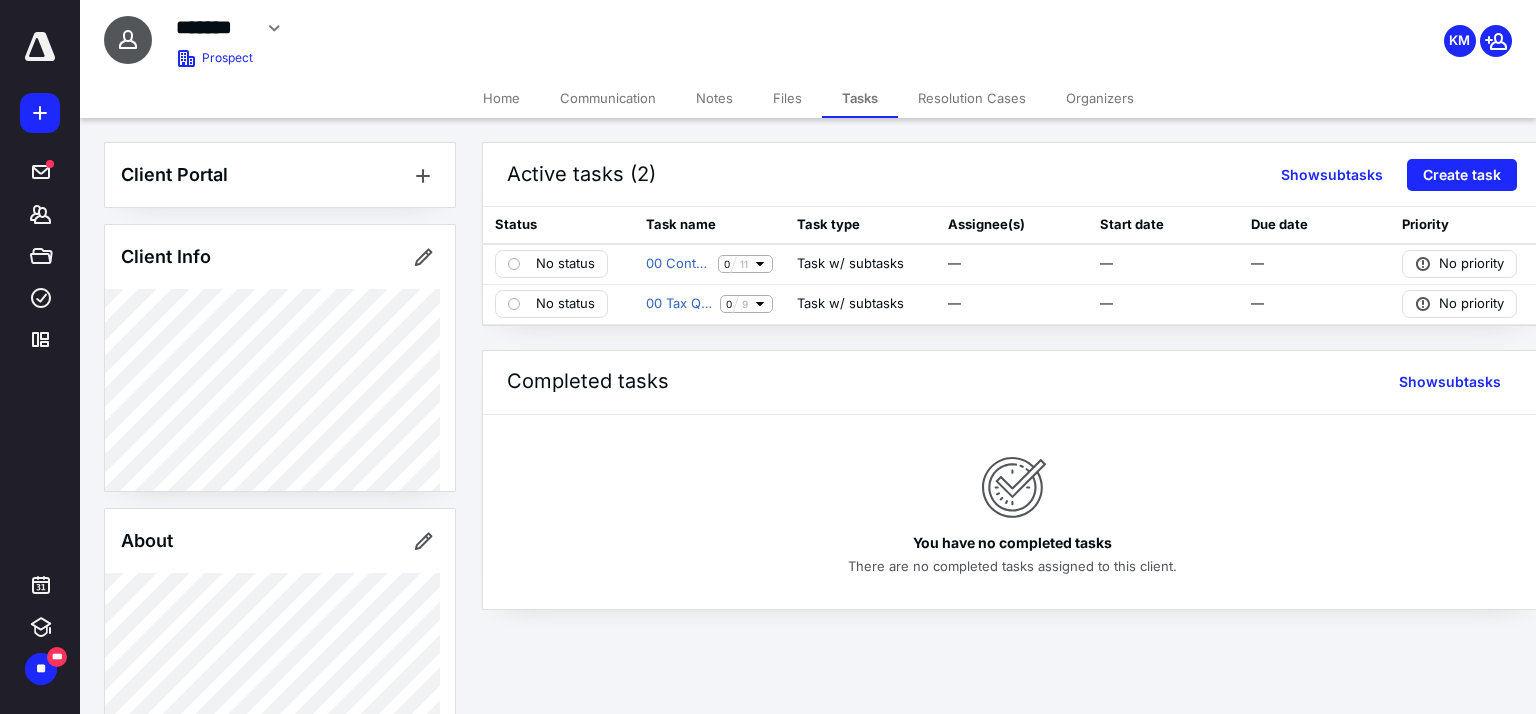 click on "Files" at bounding box center [787, 98] 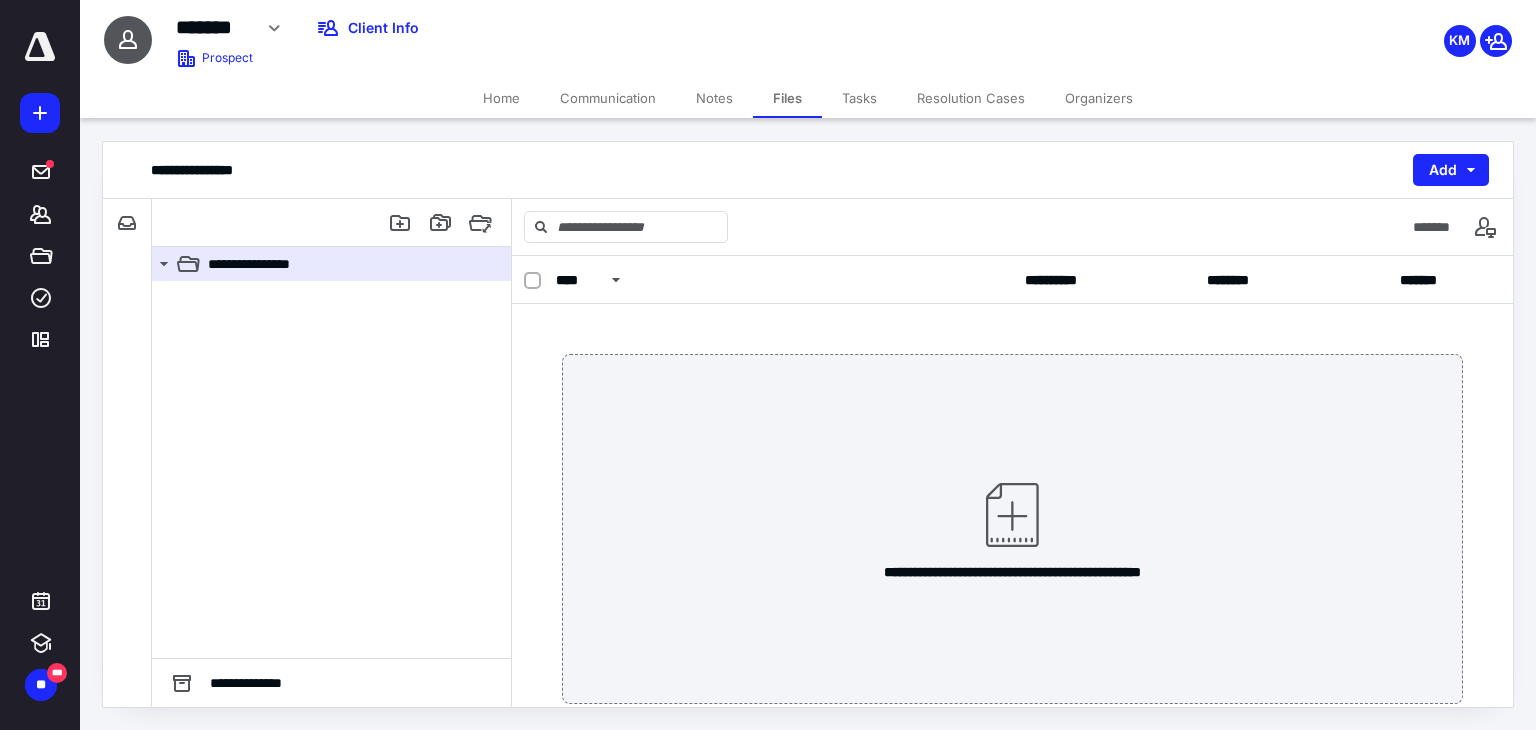 click on "Add" at bounding box center (1451, 170) 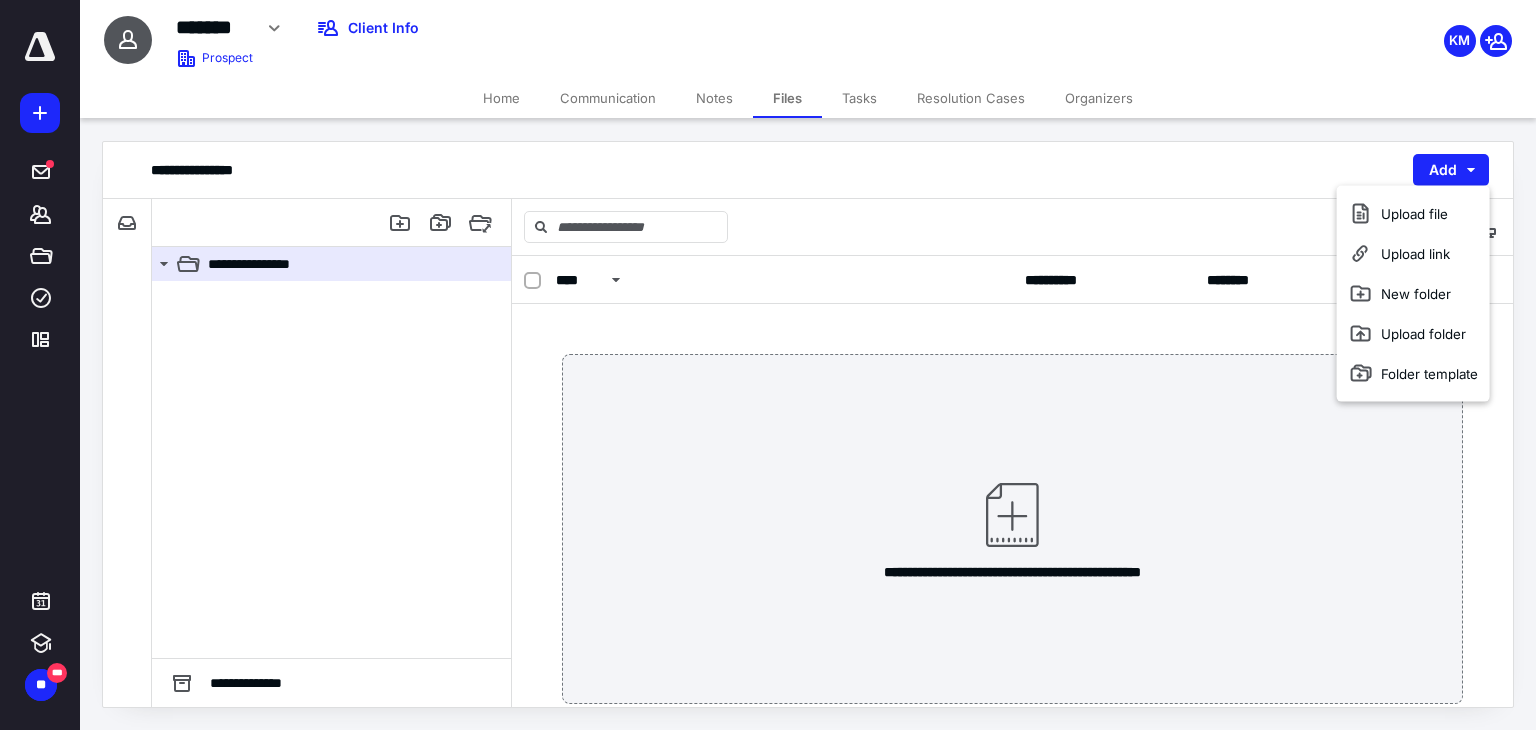 click on "Folder template" at bounding box center [1413, 374] 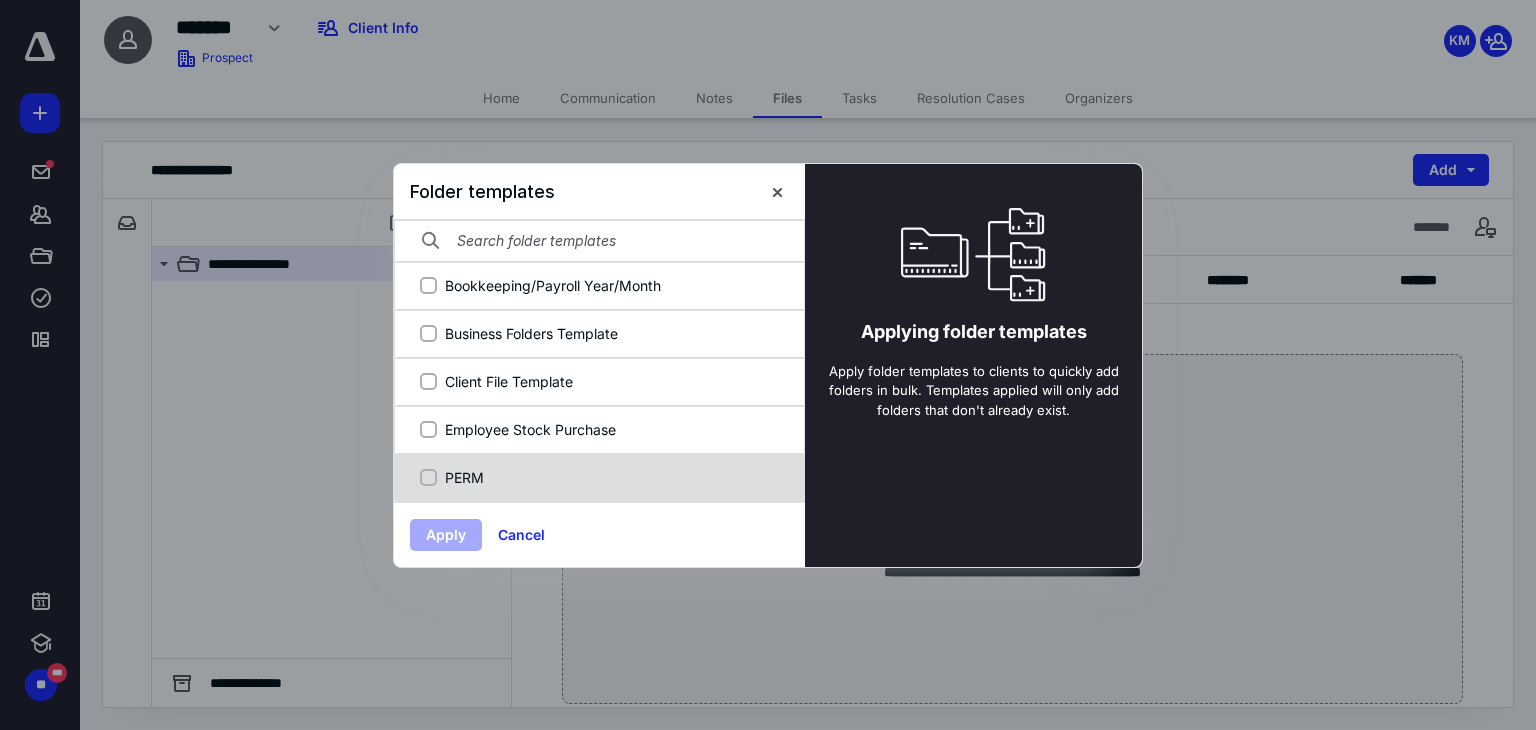 click on "PERM" at bounding box center [610, 477] 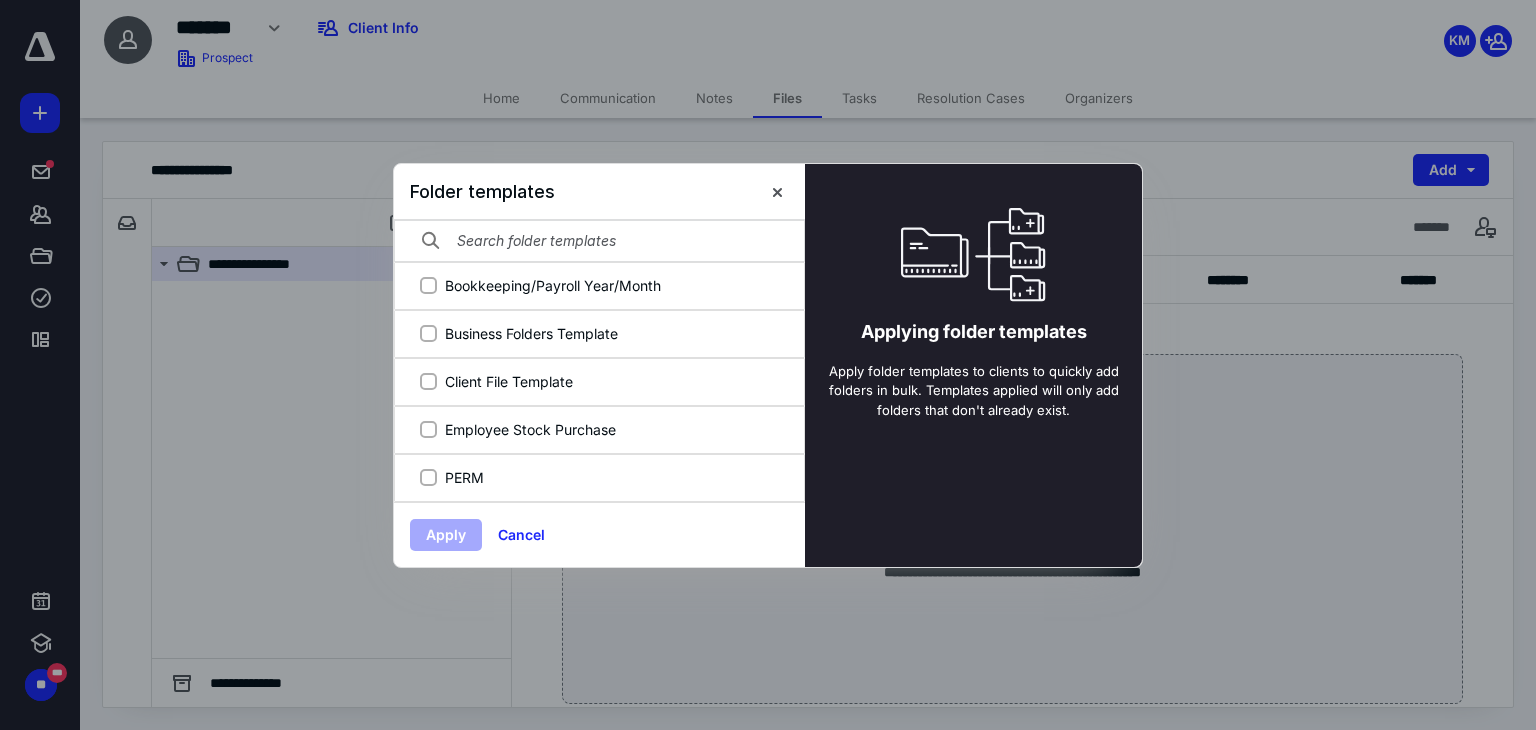 click on "PERM" at bounding box center (428, 477) 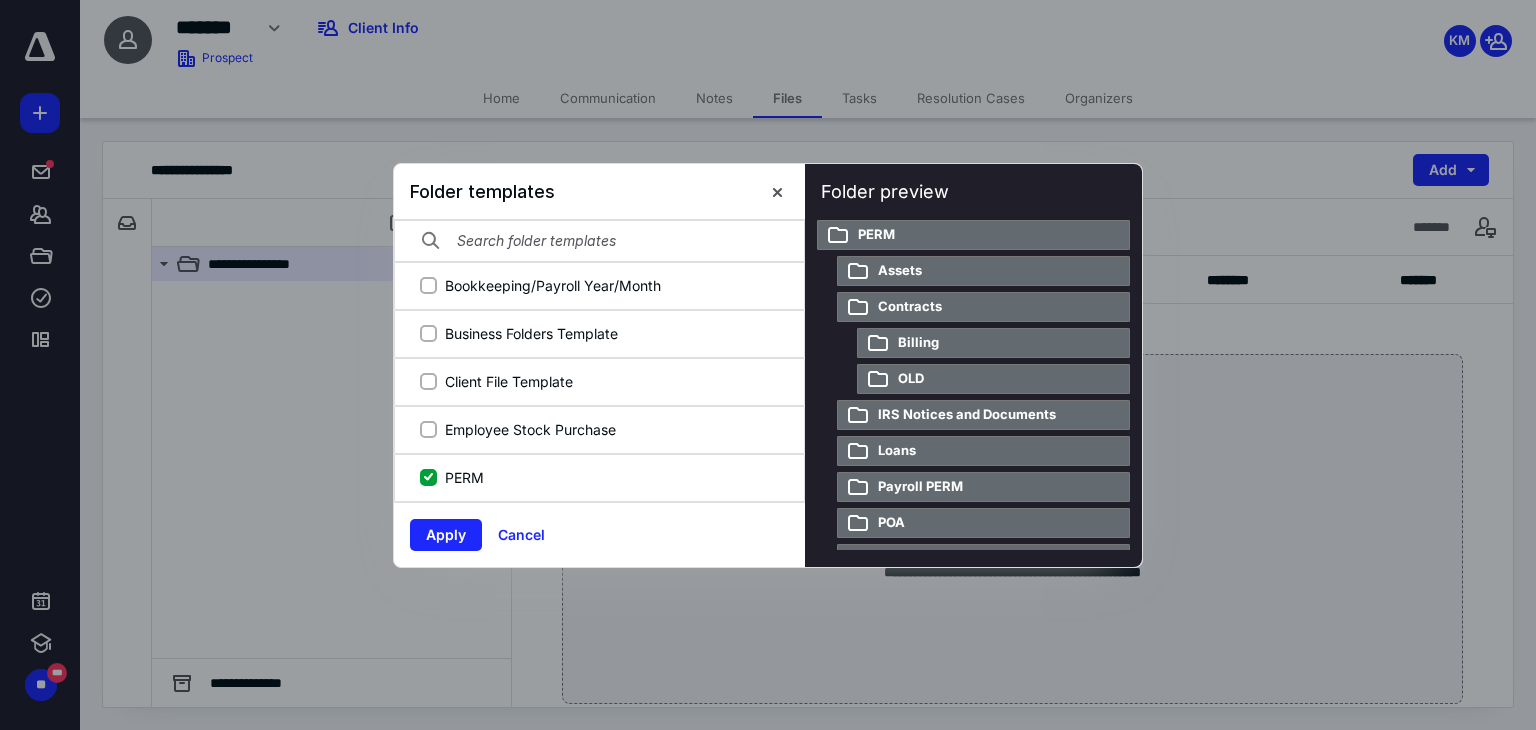 click on "Apply" at bounding box center (446, 535) 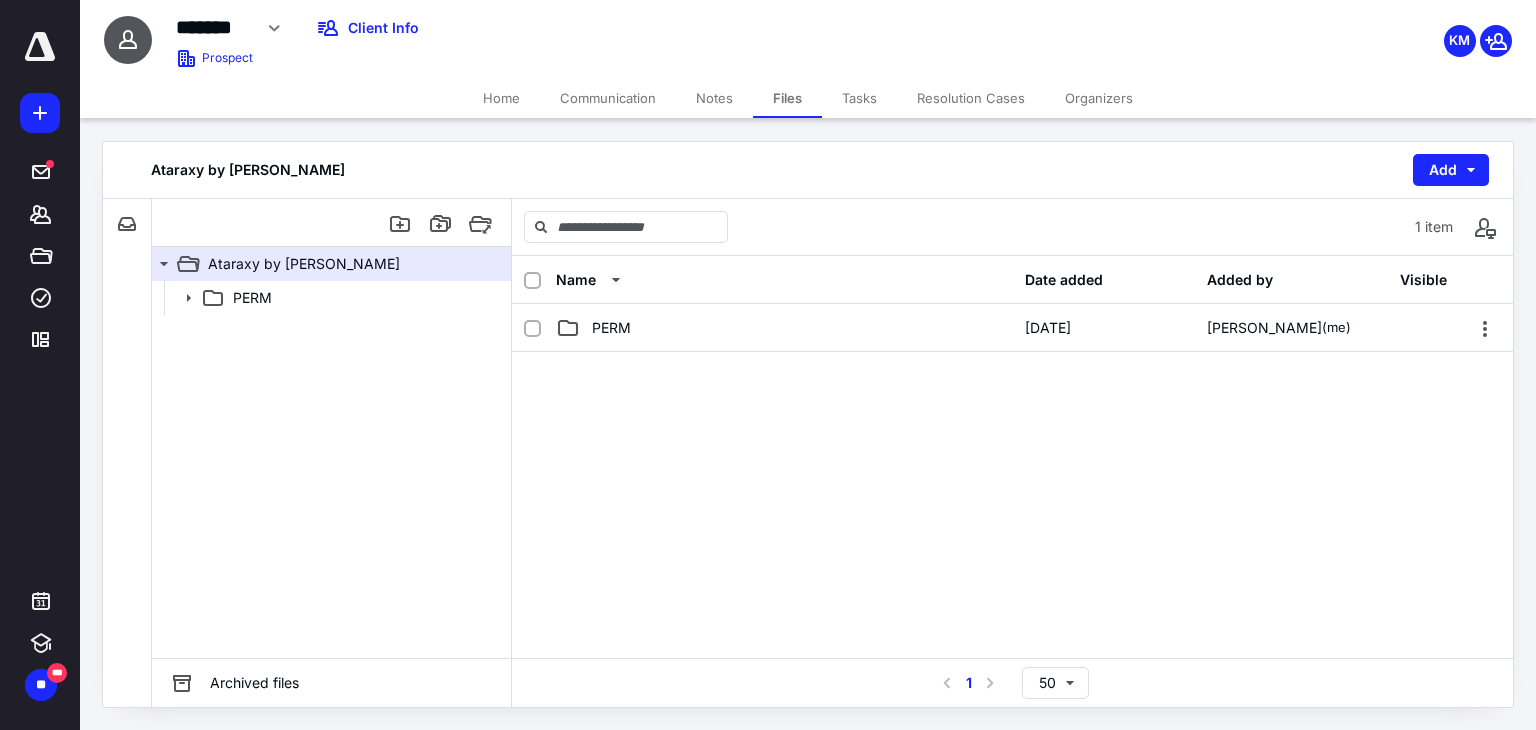 click on "Home" at bounding box center (501, 98) 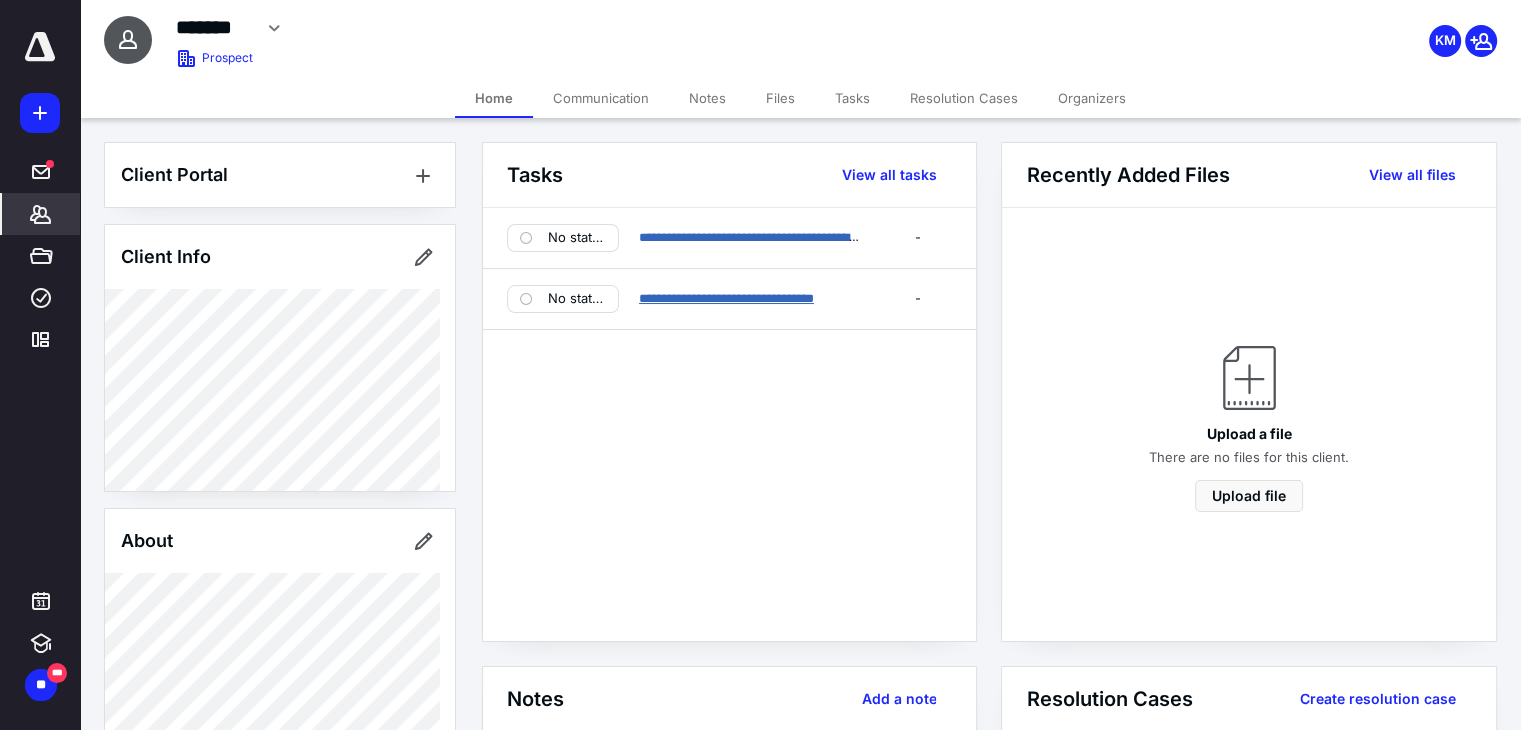 click on "**********" at bounding box center (726, 298) 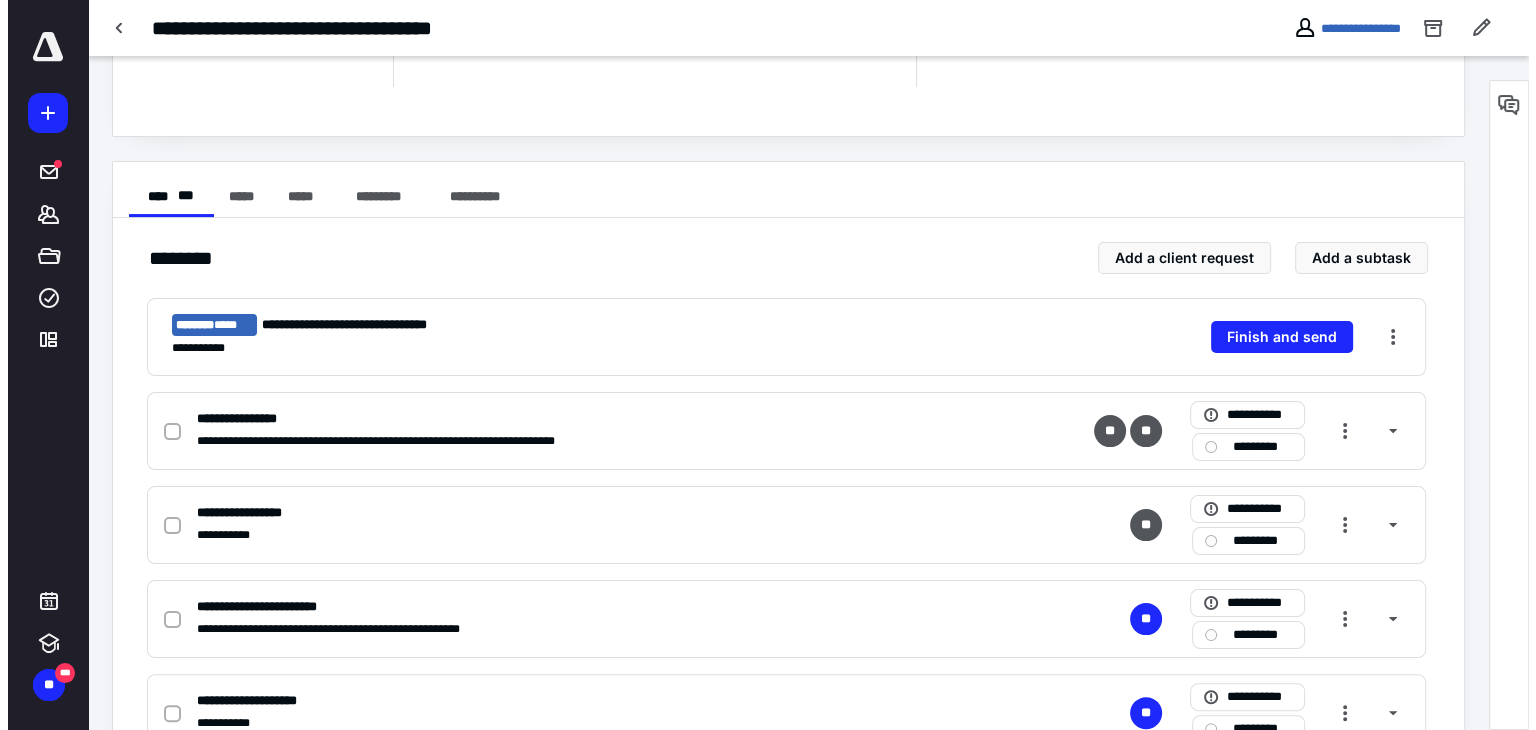scroll, scrollTop: 308, scrollLeft: 0, axis: vertical 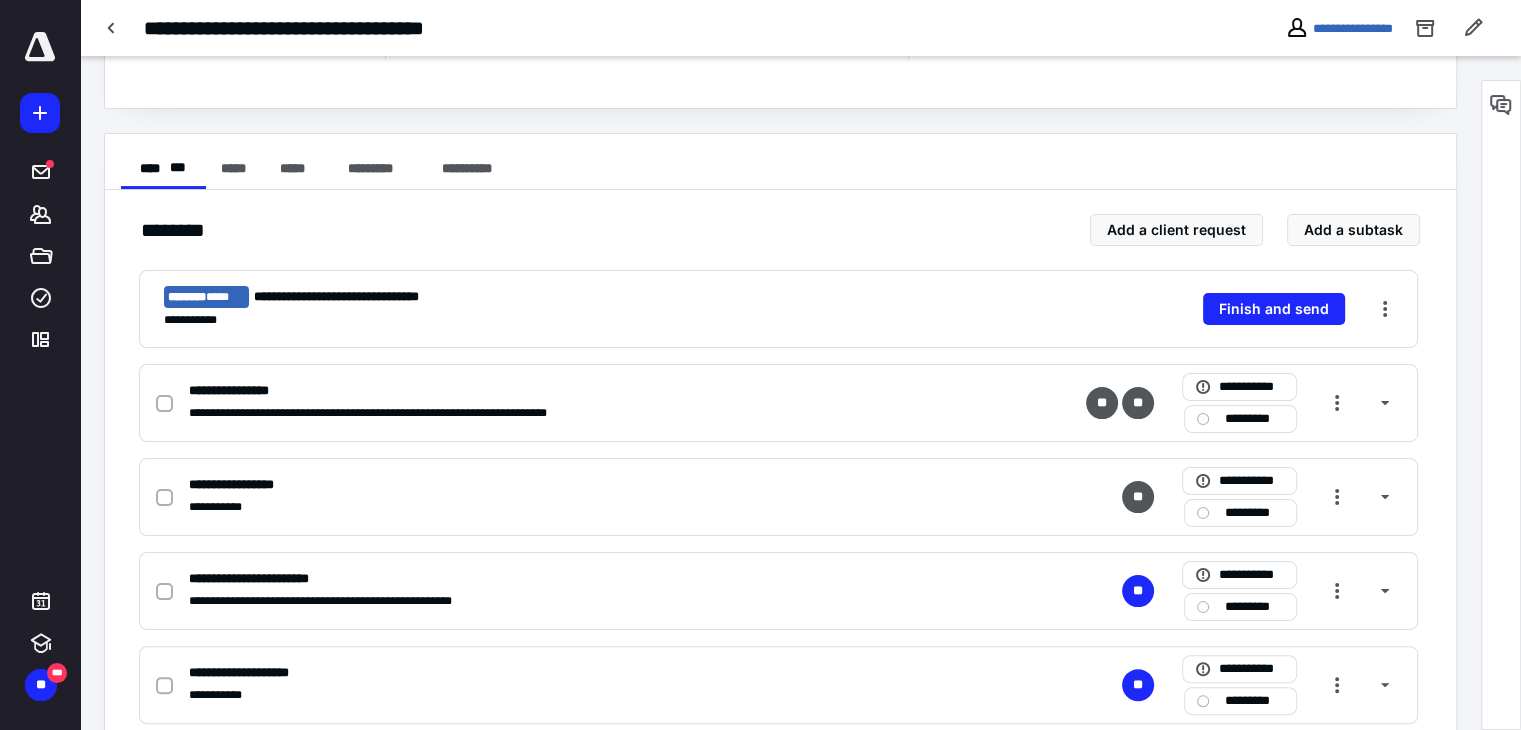 click on "Finish and send" at bounding box center (1274, 309) 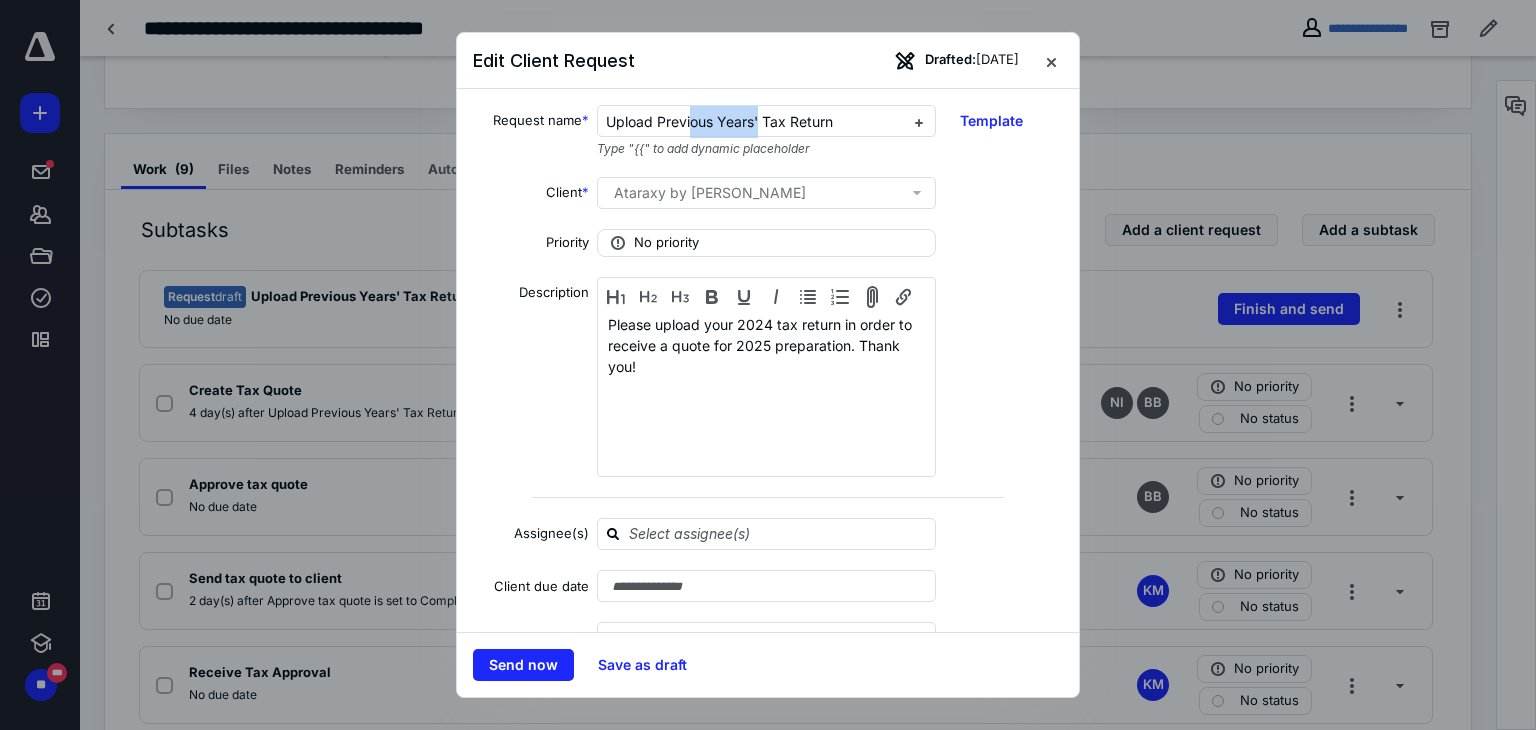 drag, startPoint x: 756, startPoint y: 120, endPoint x: 689, endPoint y: 123, distance: 67.06713 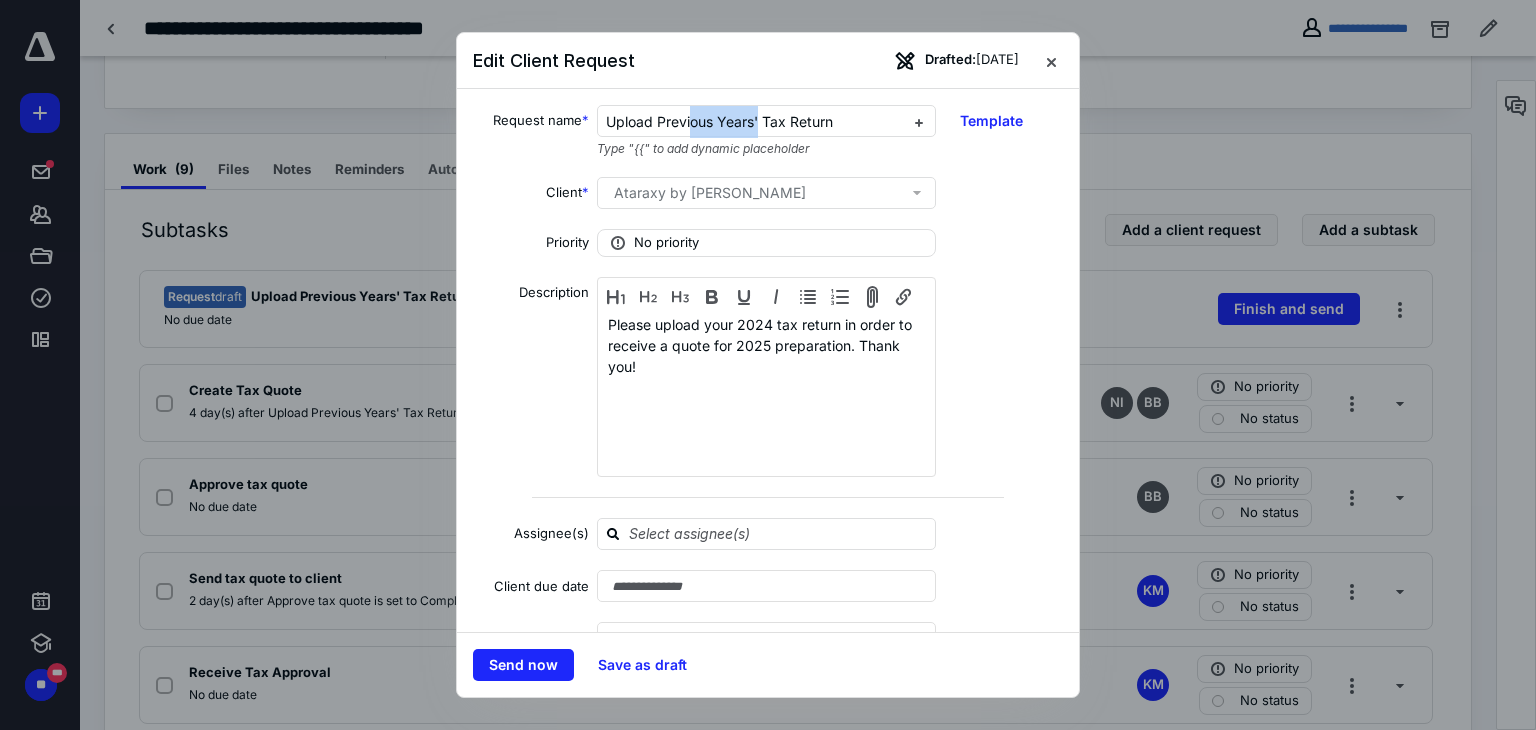 click on "Upload Previous Years' Tax Return" at bounding box center (719, 121) 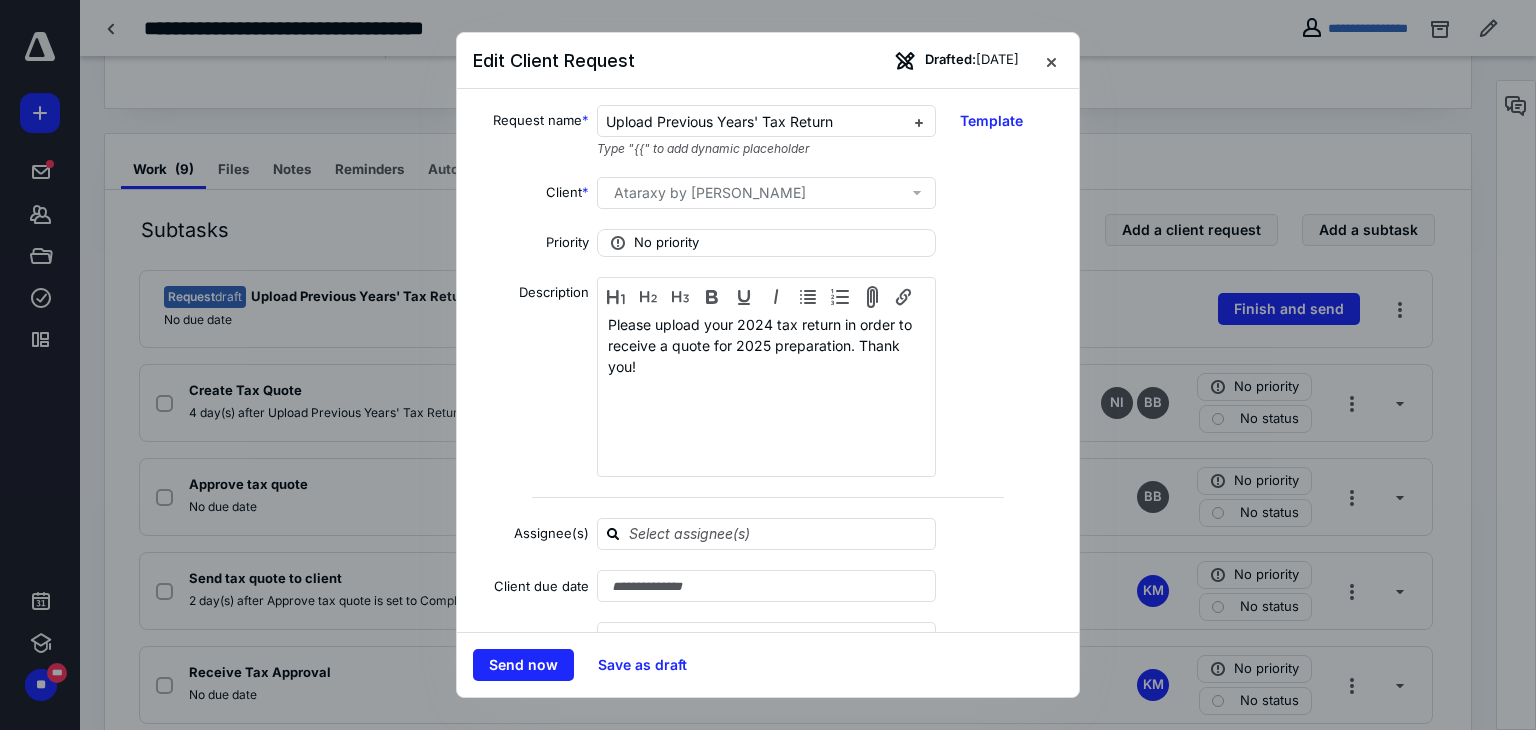 drag, startPoint x: 689, startPoint y: 123, endPoint x: 664, endPoint y: 129, distance: 25.70992 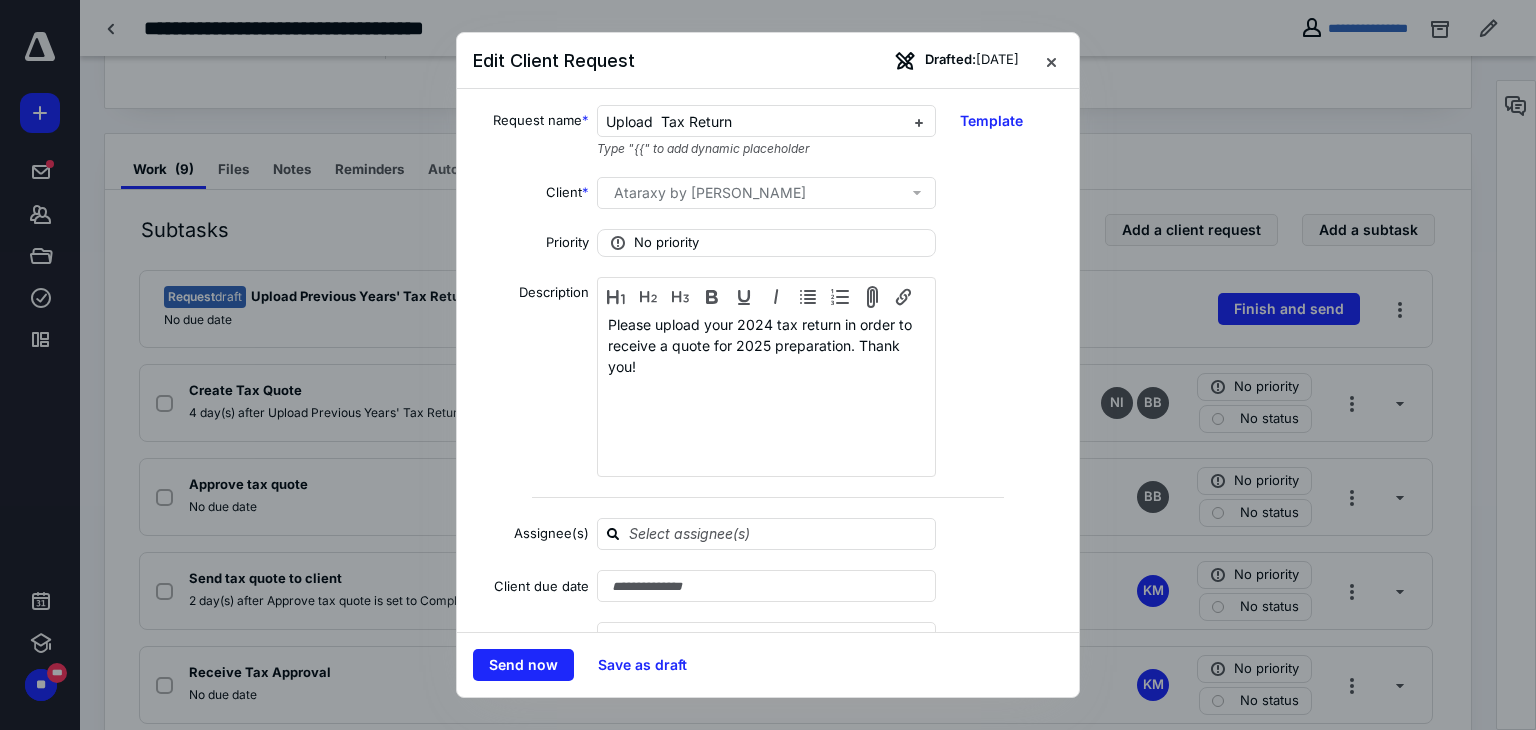 type 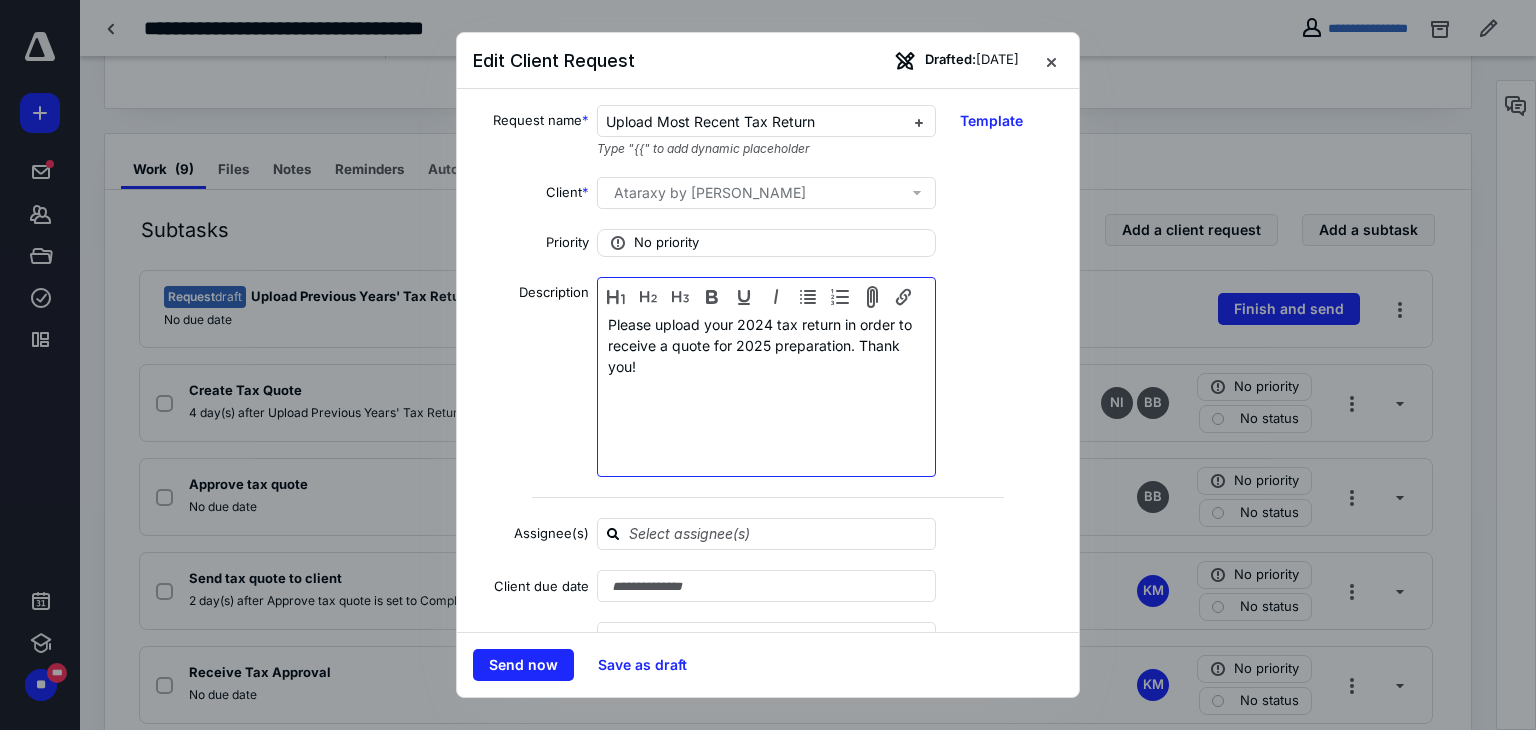 click on "Please upload your 2024 tax return in order to receive a quote for 2025 preparation. Thank you!" at bounding box center [766, 379] 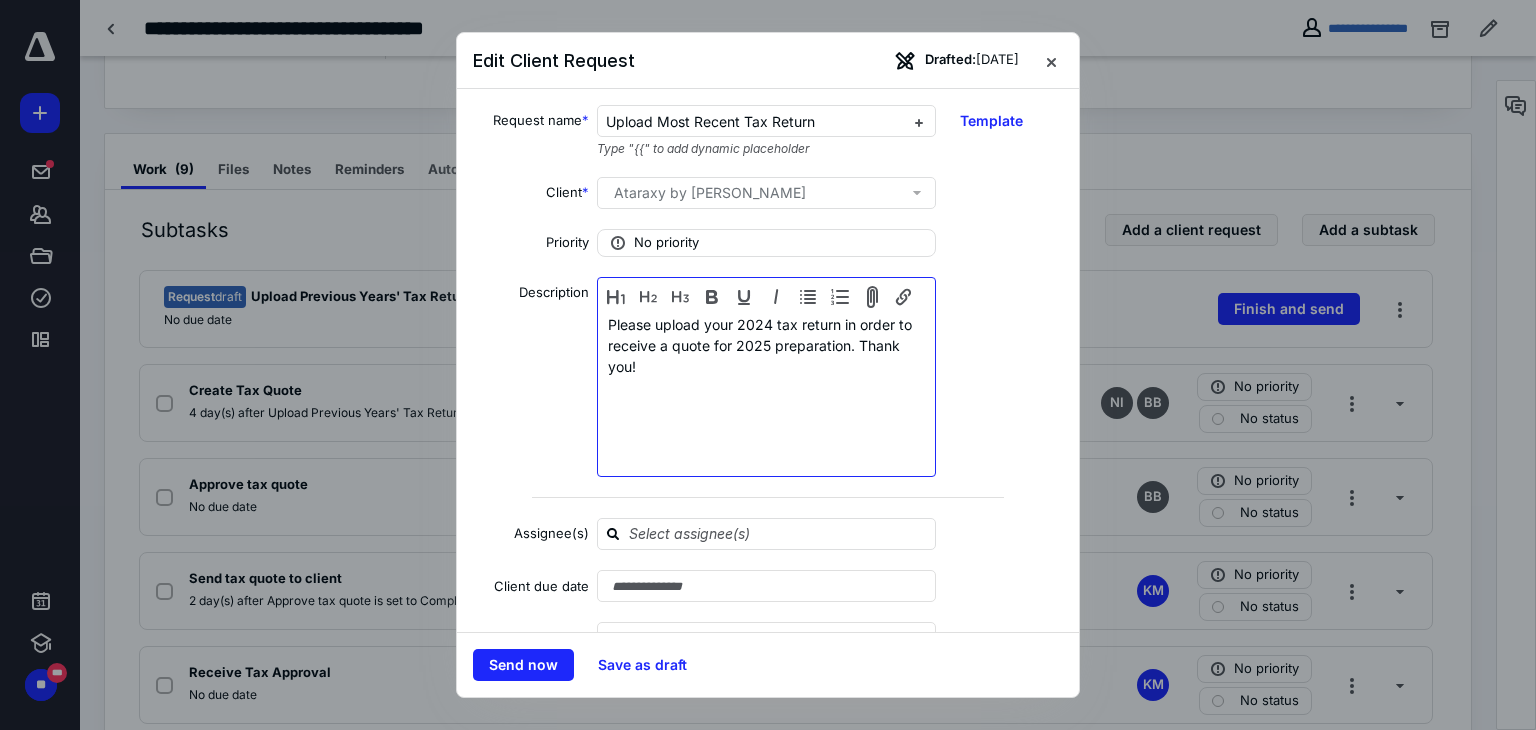 type 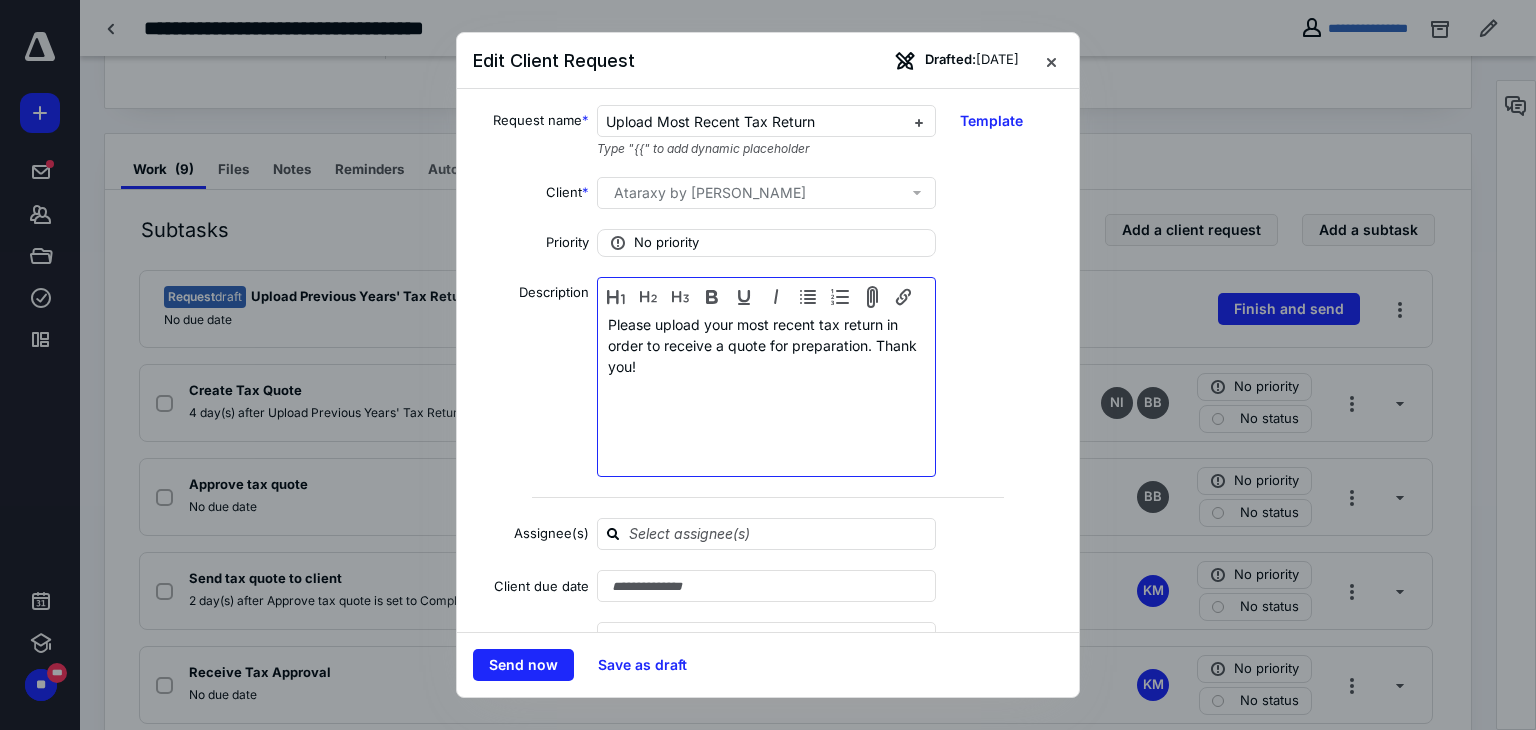 click on "Please upload your most recent tax return in order to receive a quote for preparation. Thank you!" at bounding box center (766, 379) 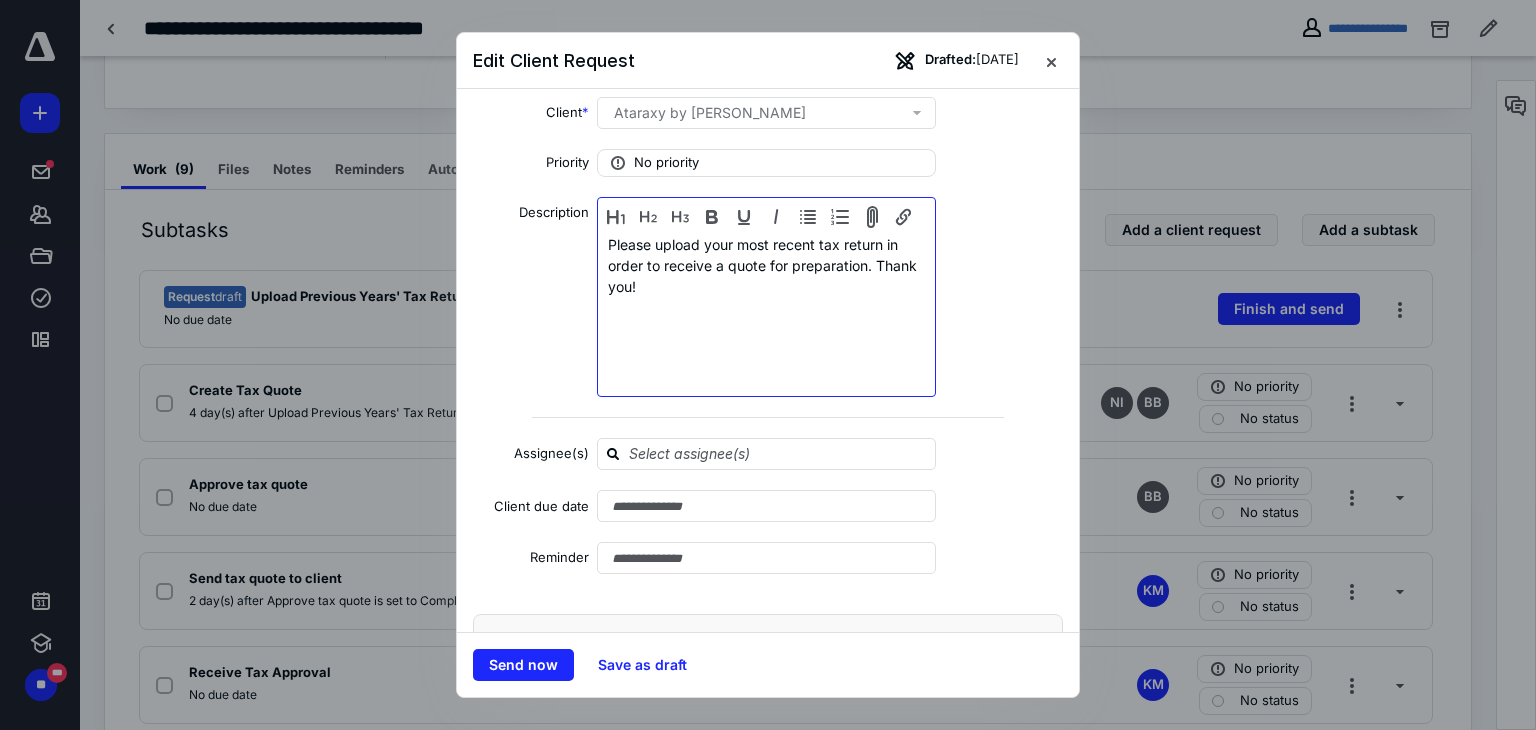 scroll, scrollTop: 0, scrollLeft: 0, axis: both 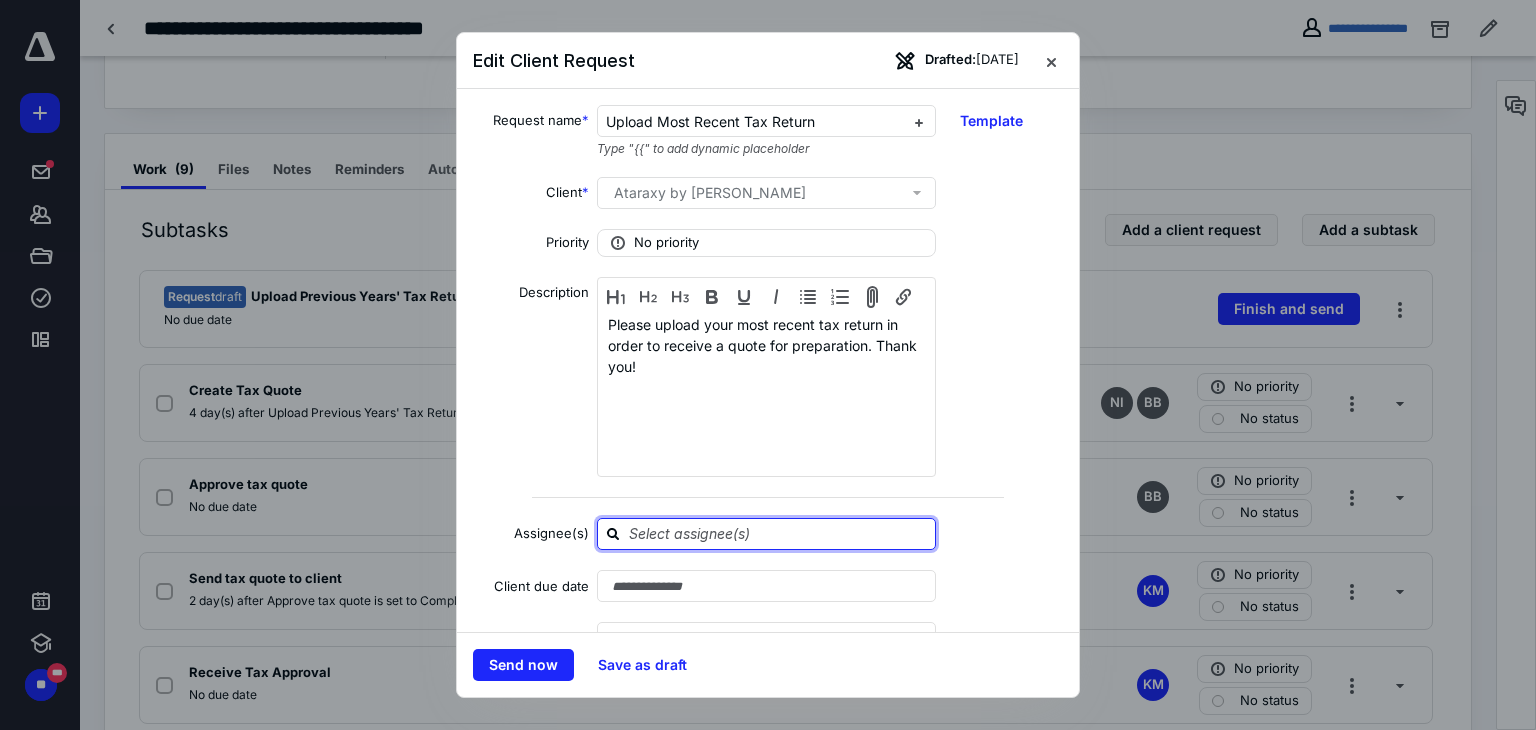 click at bounding box center [778, 533] 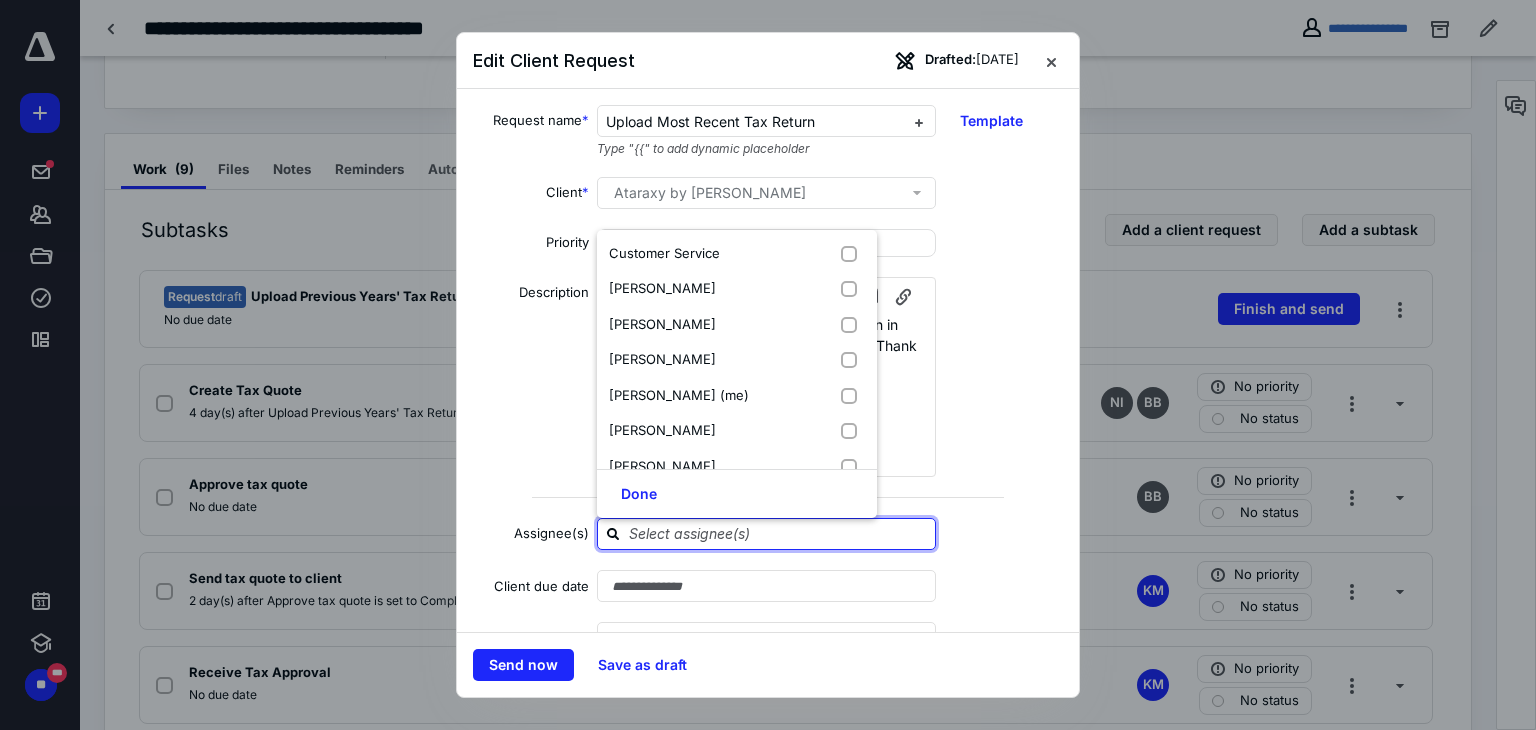 scroll, scrollTop: 131, scrollLeft: 0, axis: vertical 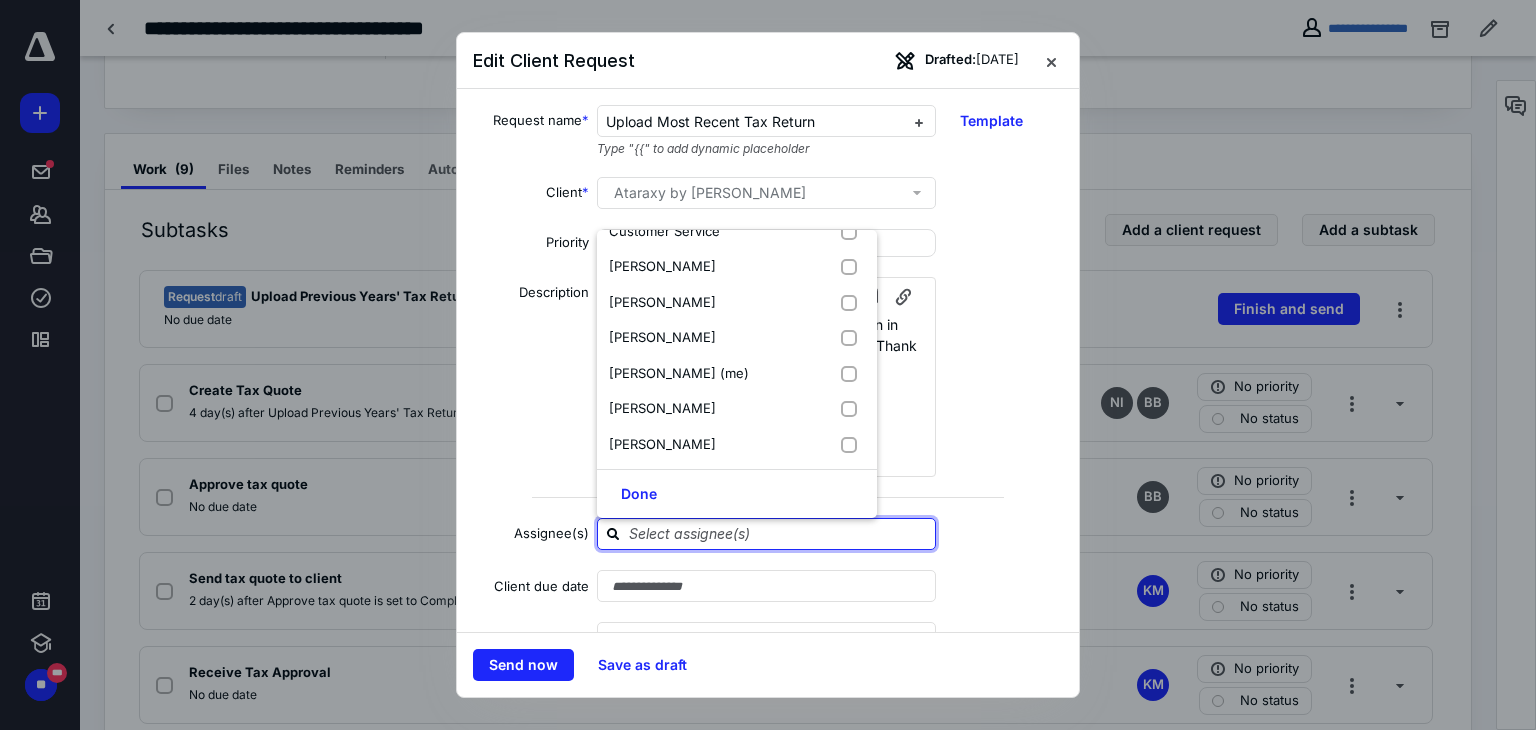 click on "[PERSON_NAME] (me)" at bounding box center (679, 373) 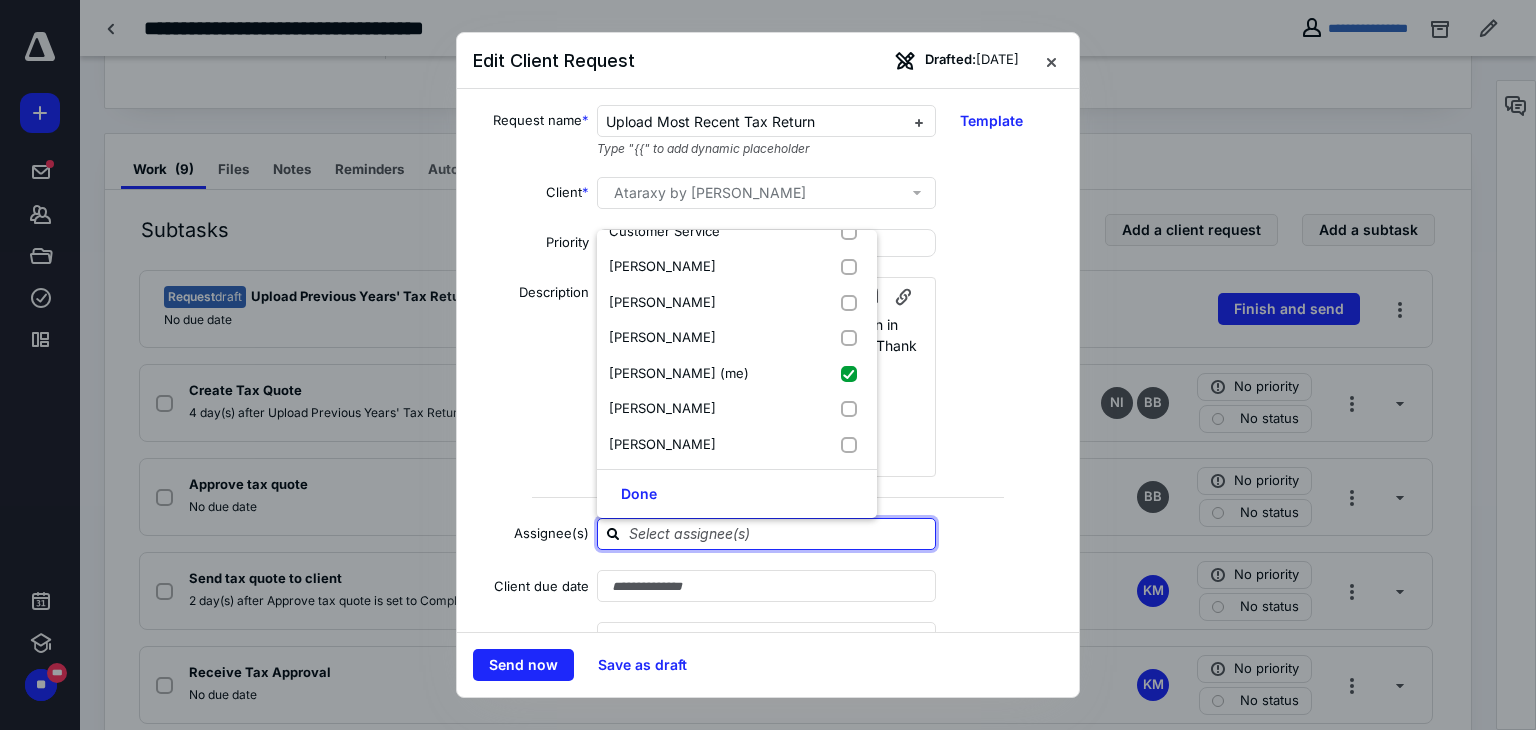 checkbox on "true" 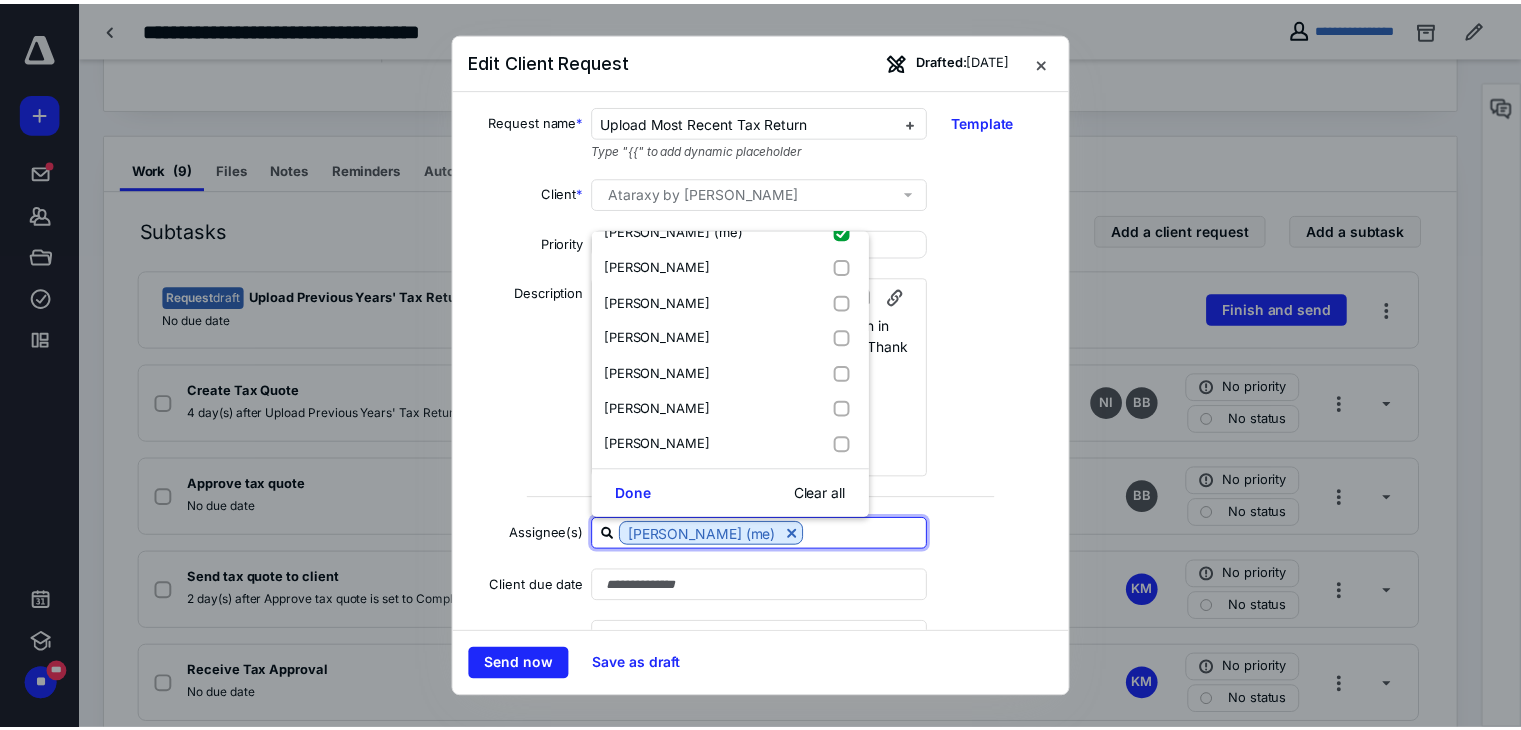 scroll, scrollTop: 275, scrollLeft: 0, axis: vertical 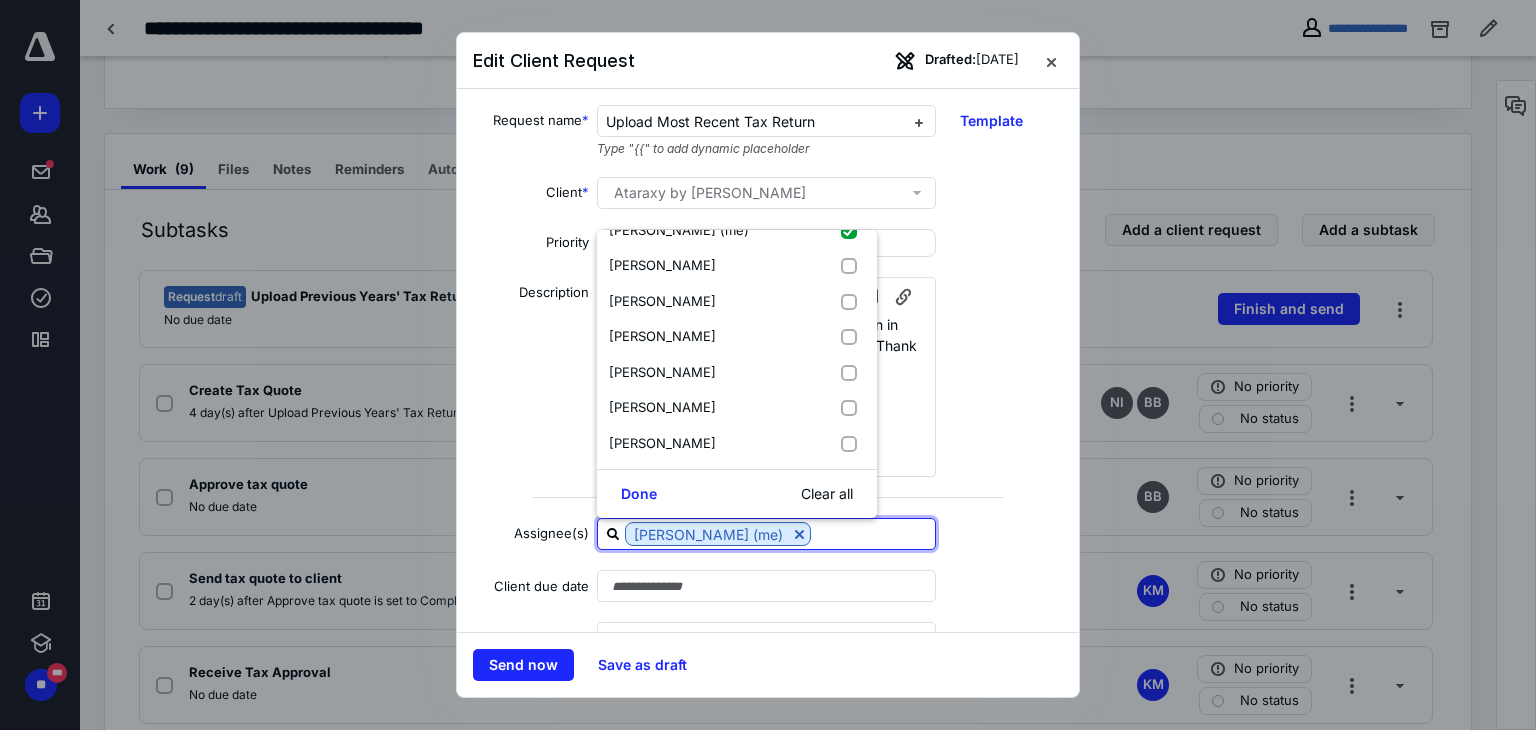 click on "[PERSON_NAME]" at bounding box center (737, 337) 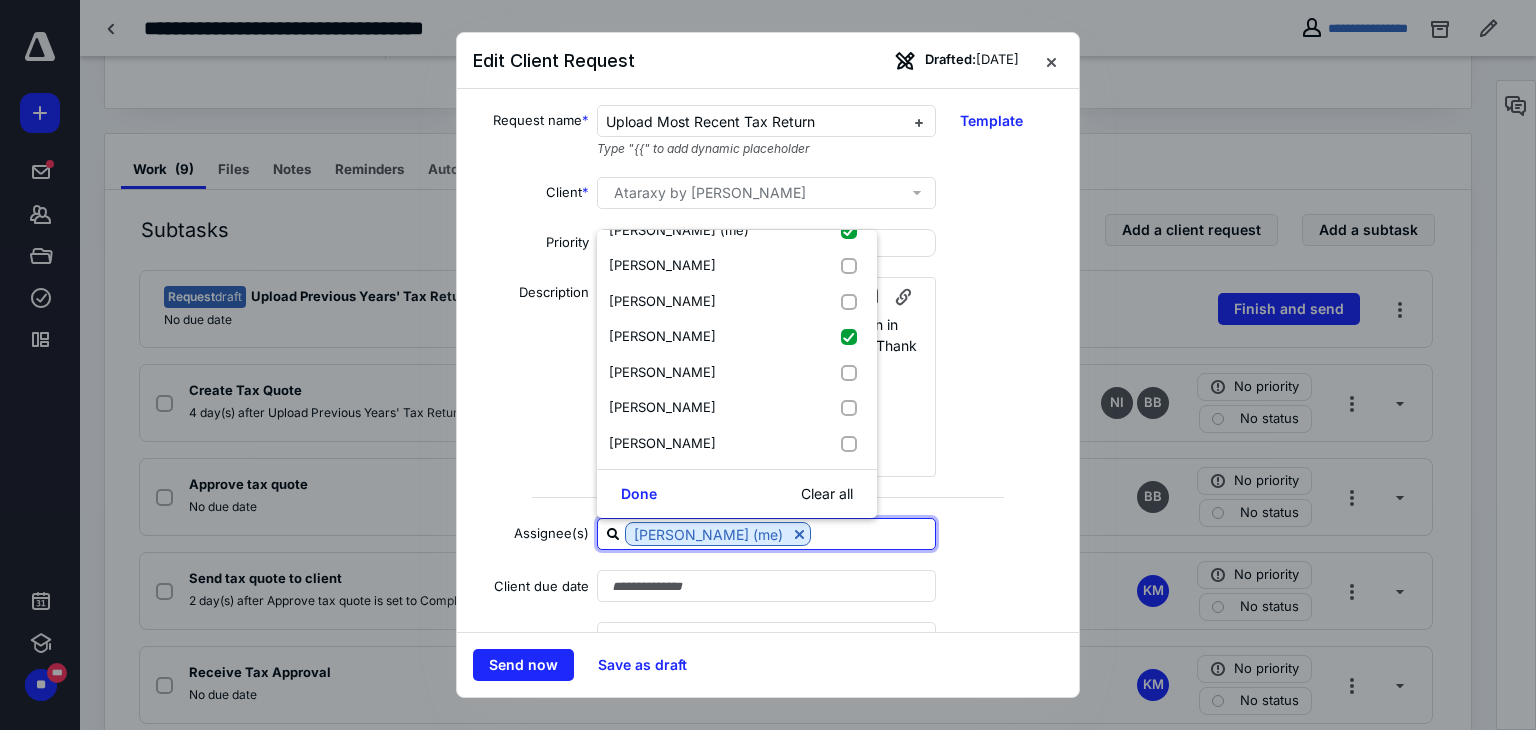 checkbox on "true" 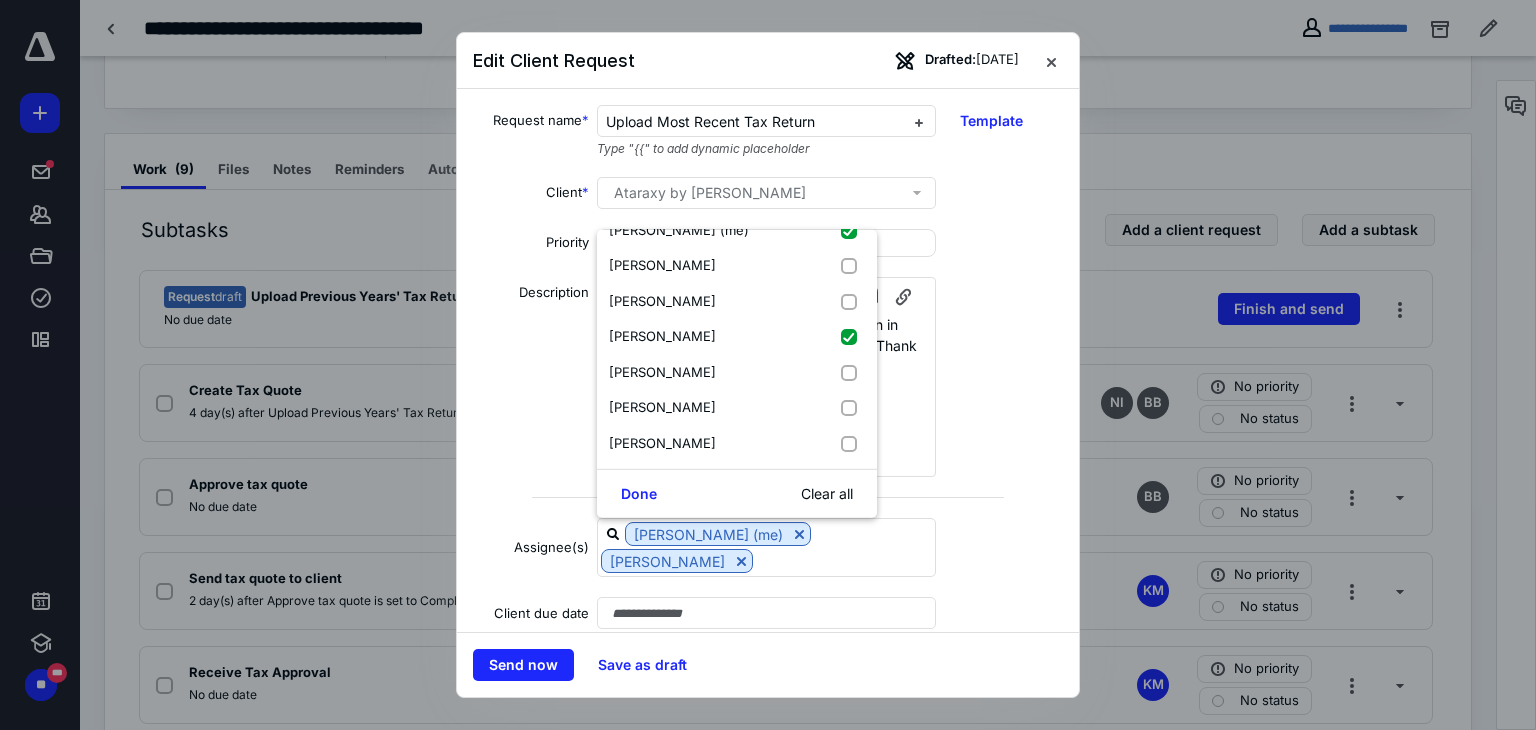click on "Done" at bounding box center (639, 494) 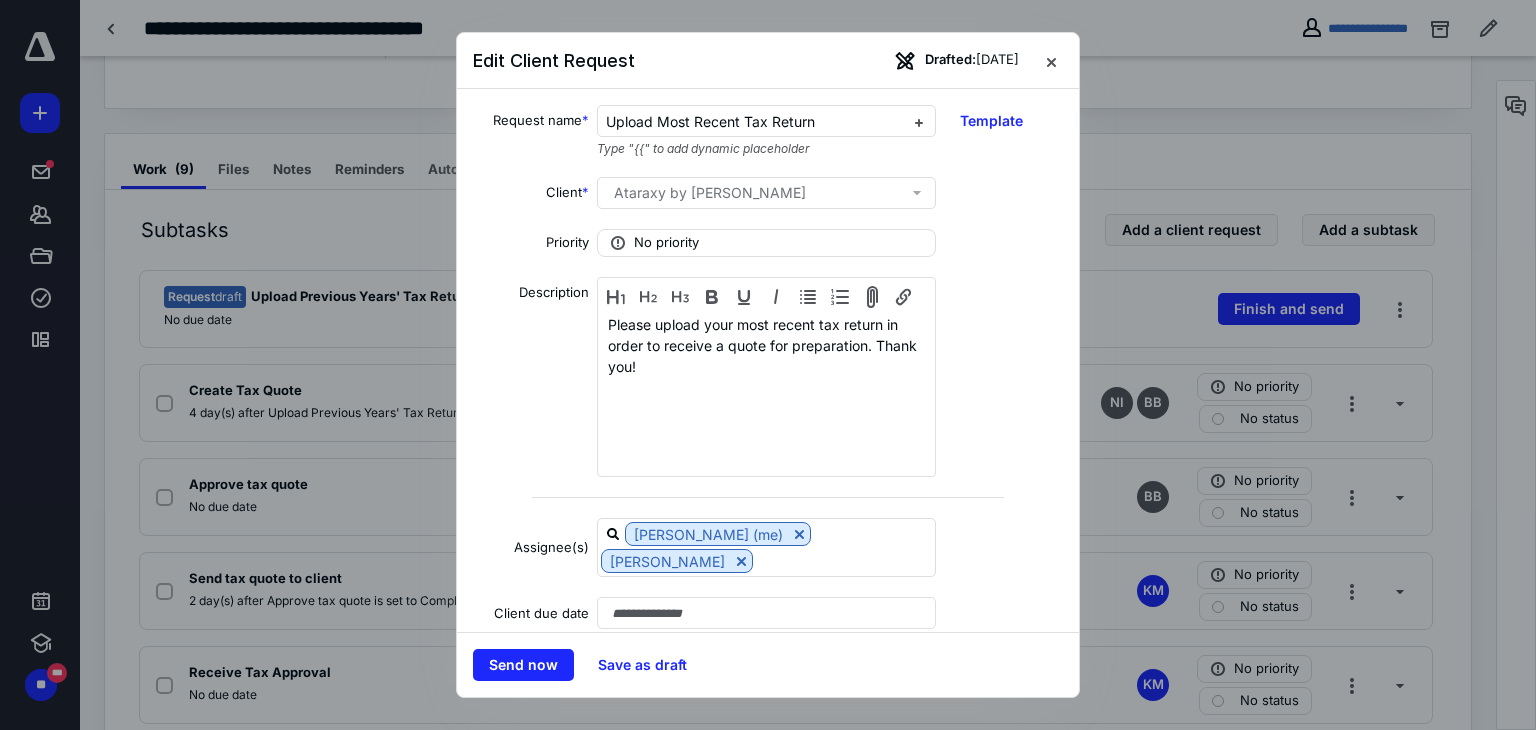 click on "Send now" at bounding box center (523, 665) 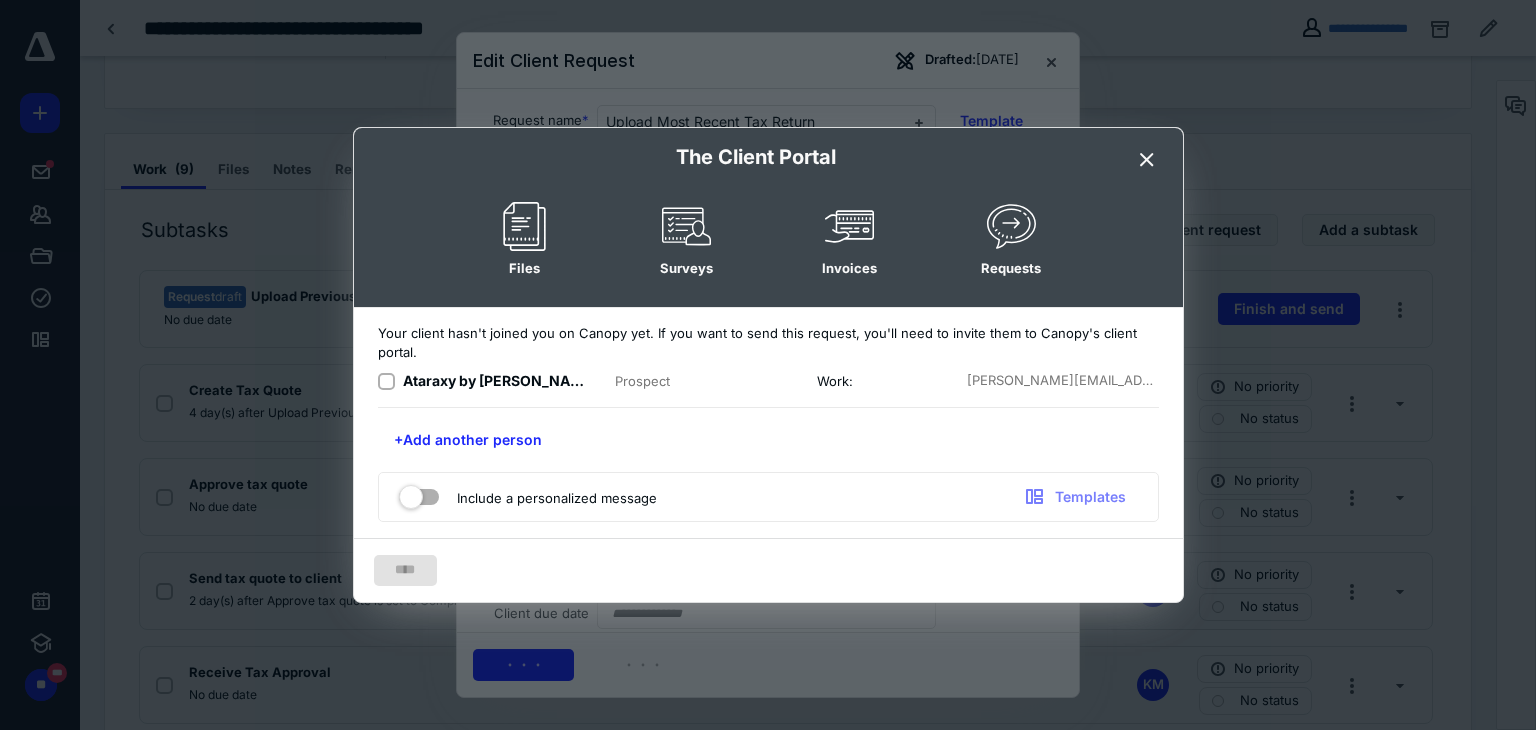 click at bounding box center [386, 382] 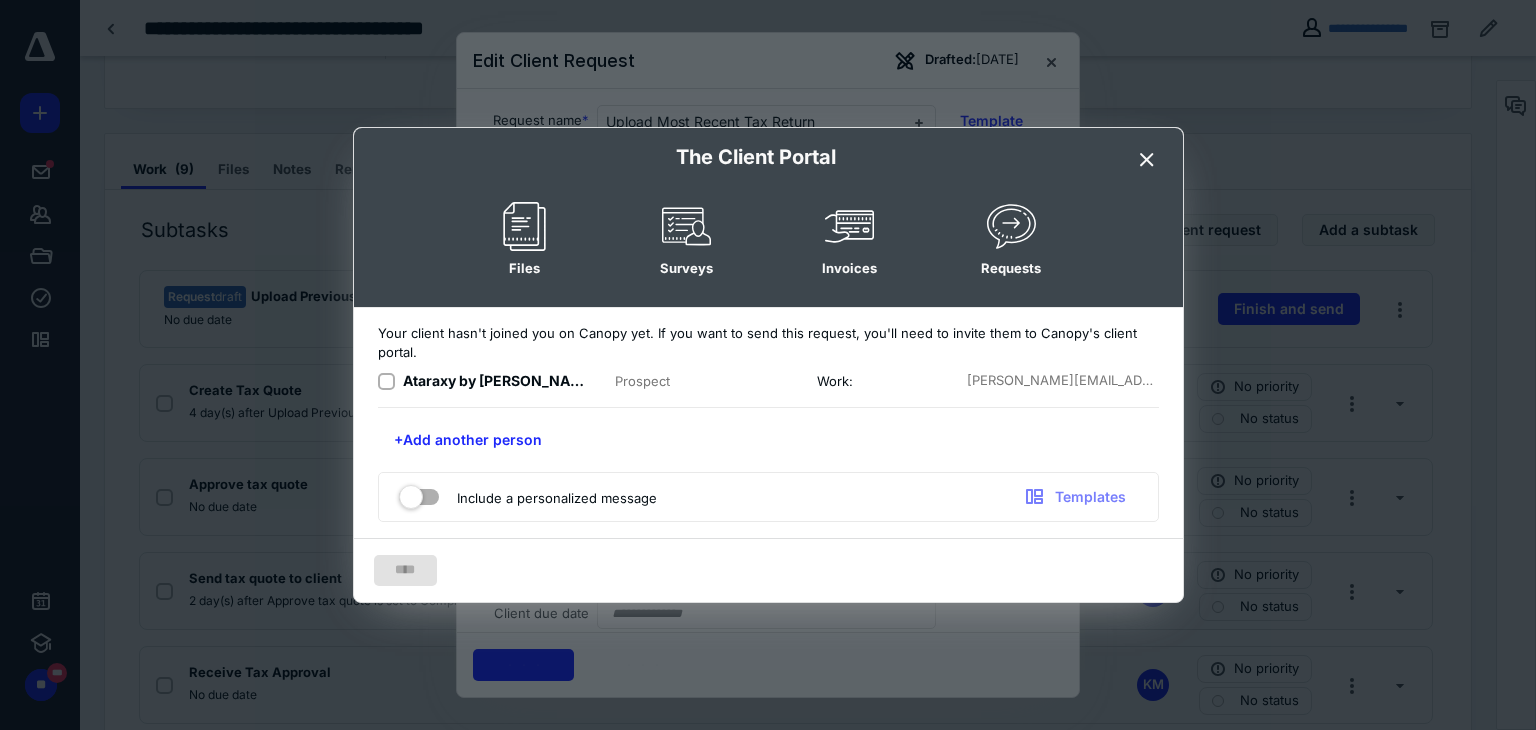checkbox on "true" 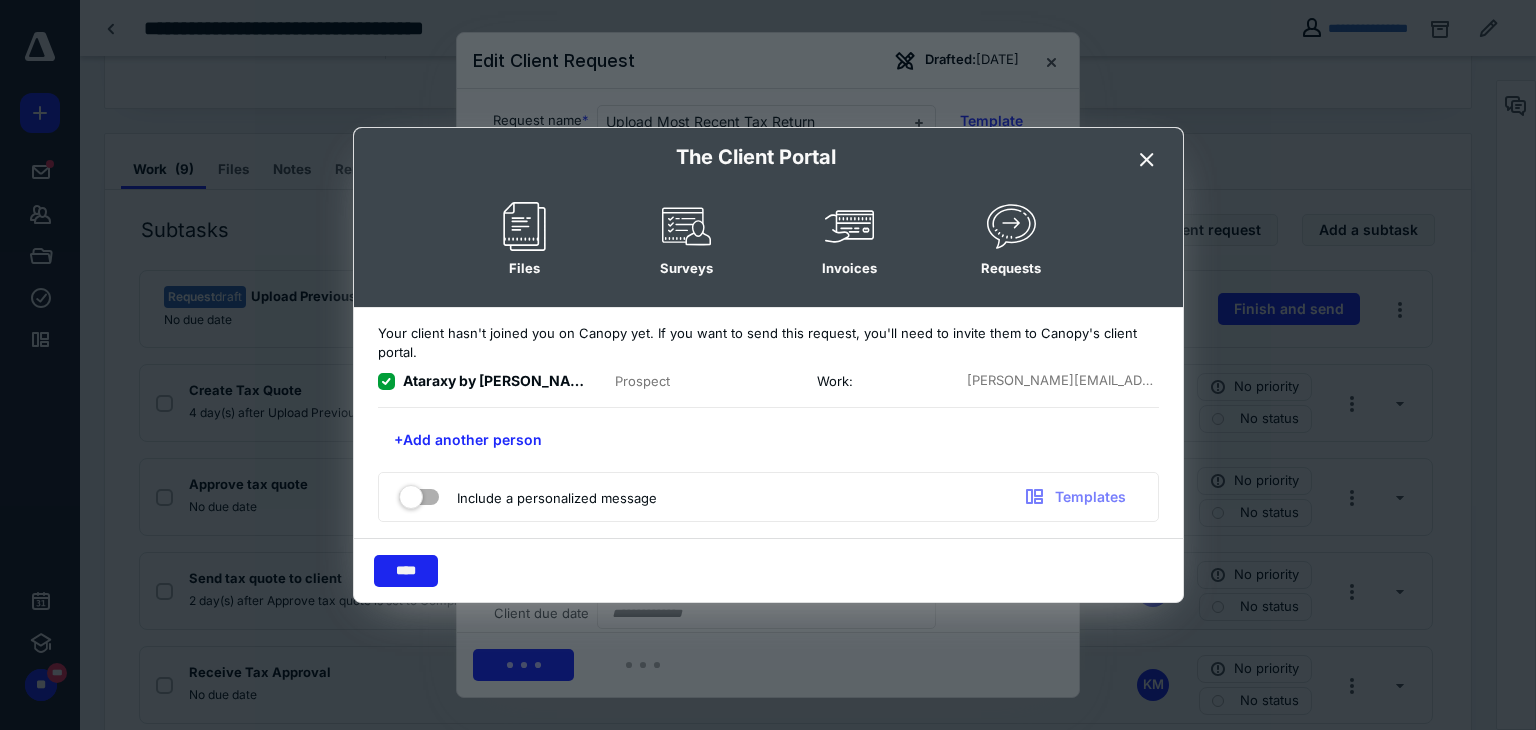 click on "****" at bounding box center (406, 571) 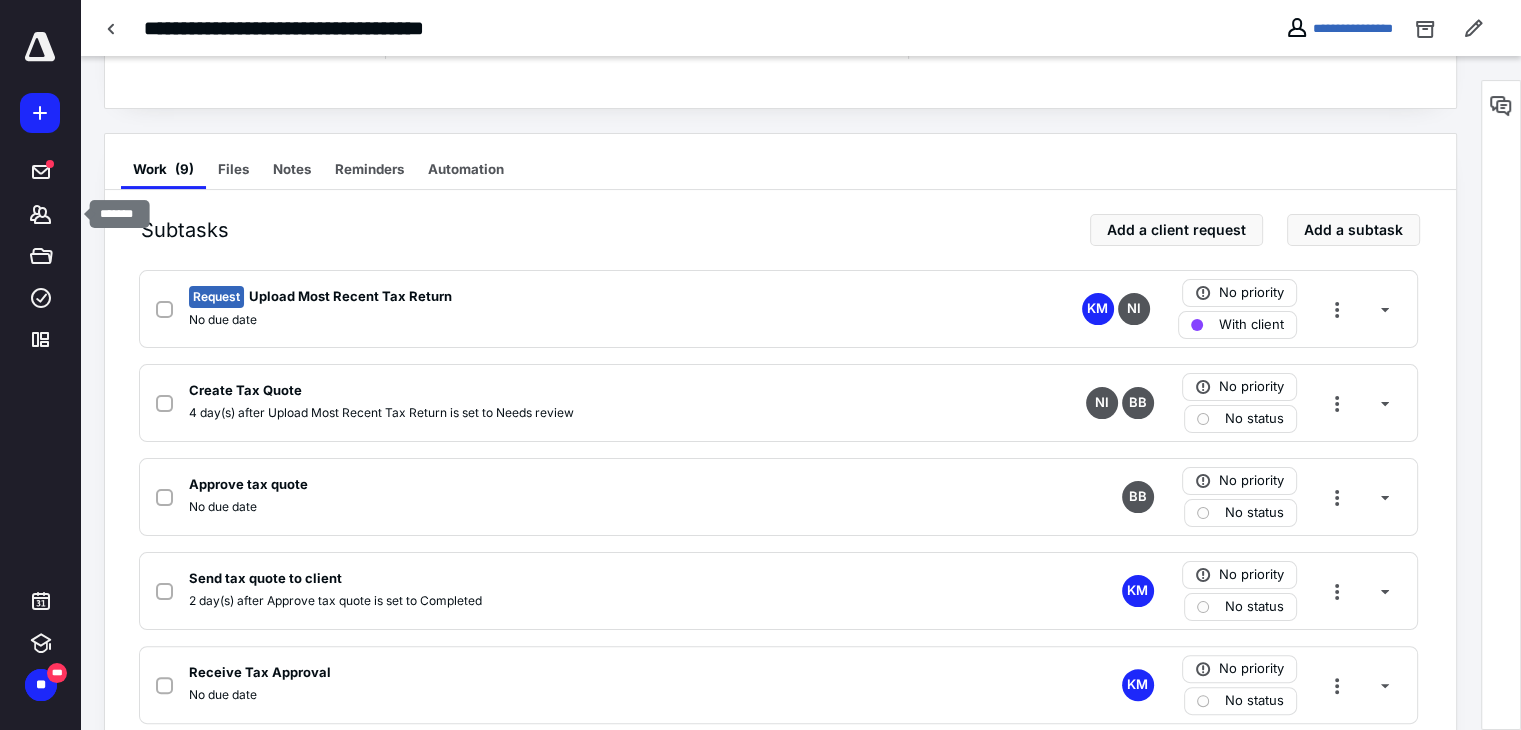 click 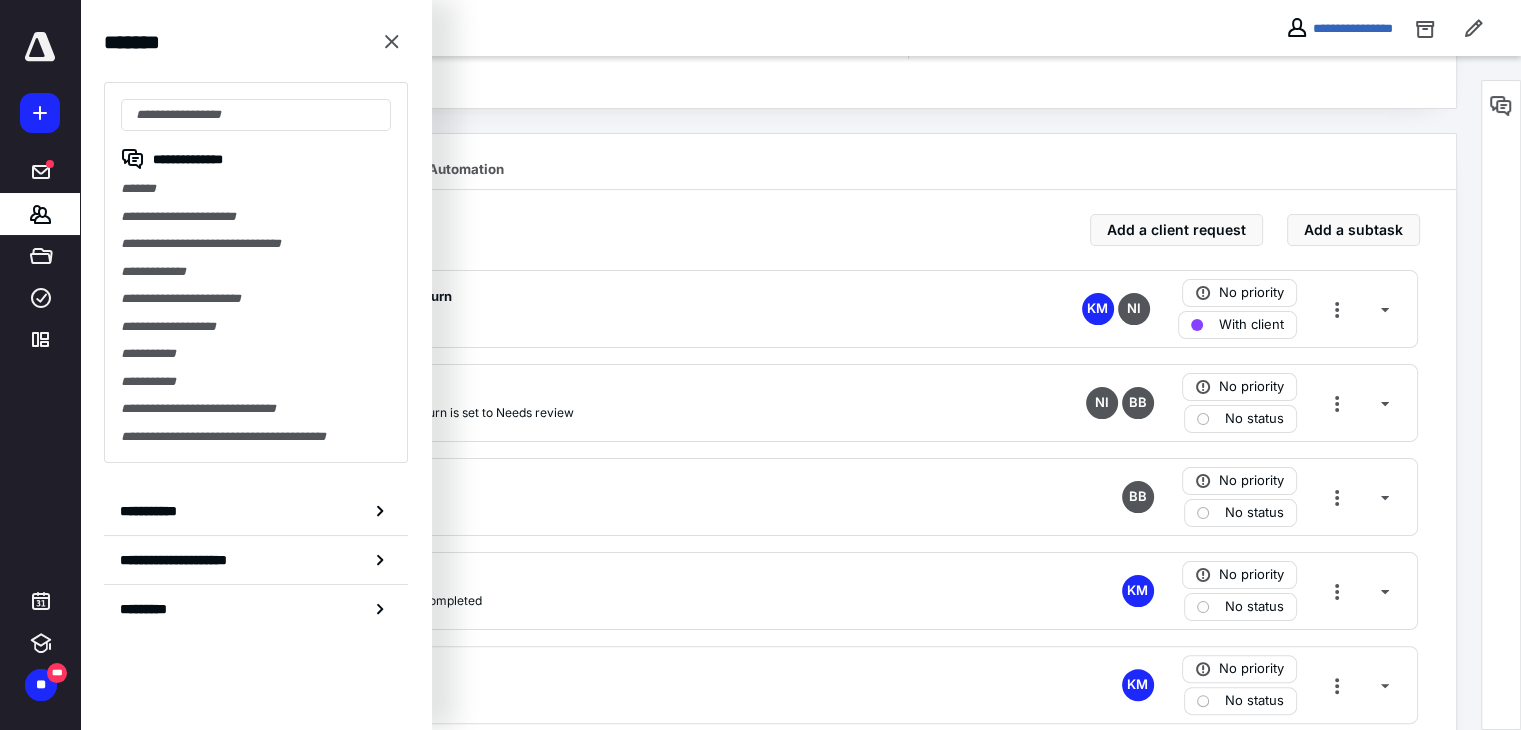 click on "**********" at bounding box center (256, 217) 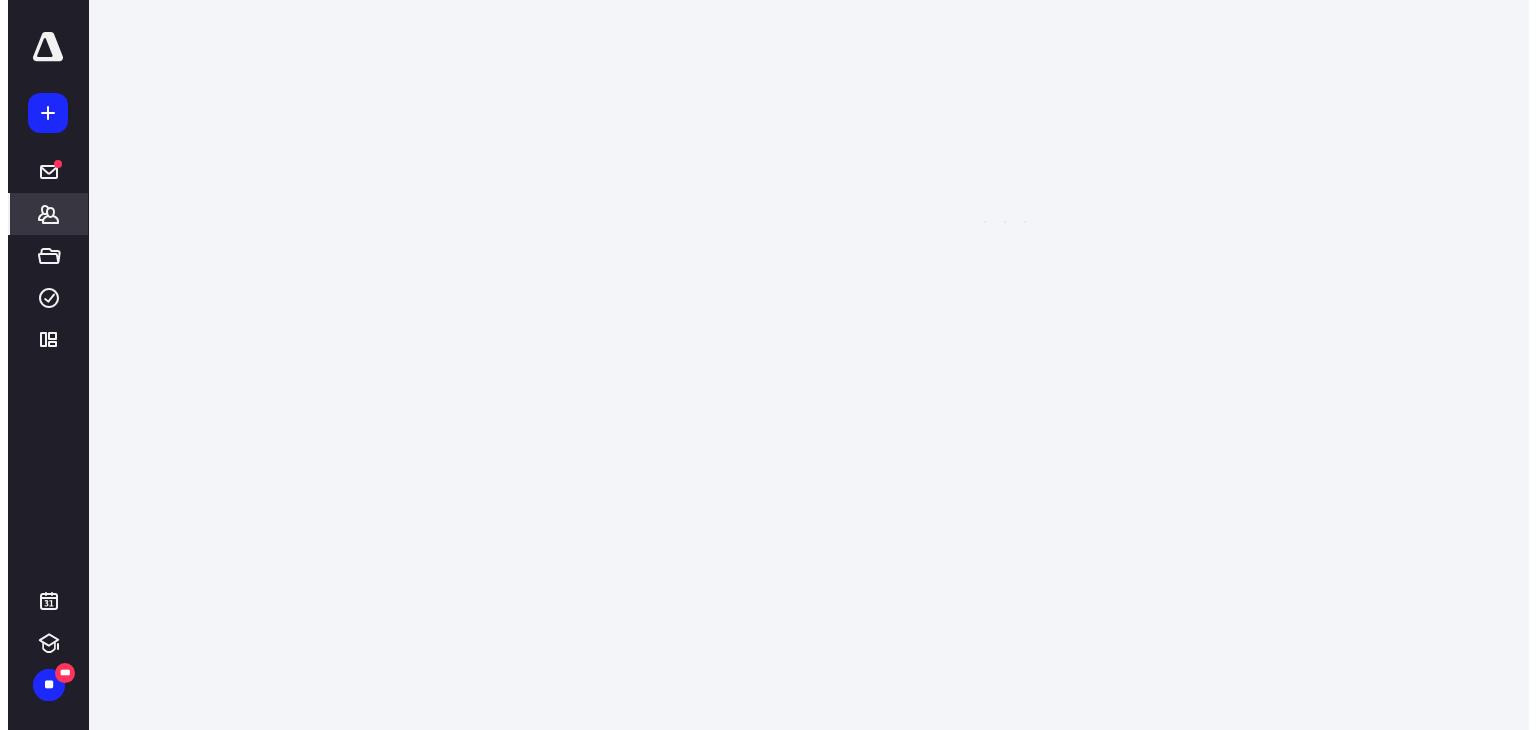 scroll, scrollTop: 0, scrollLeft: 0, axis: both 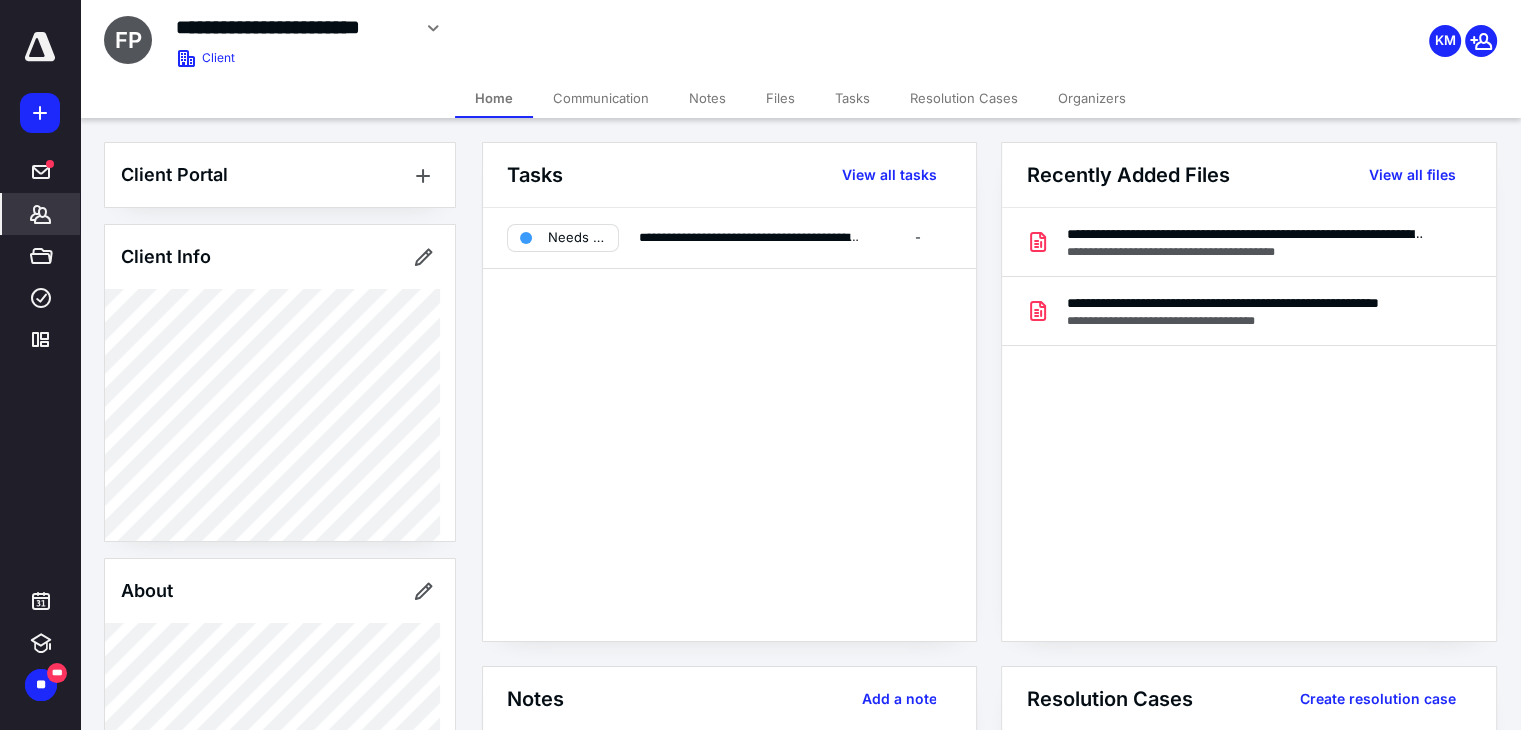 click on "**********" at bounding box center [831, 237] 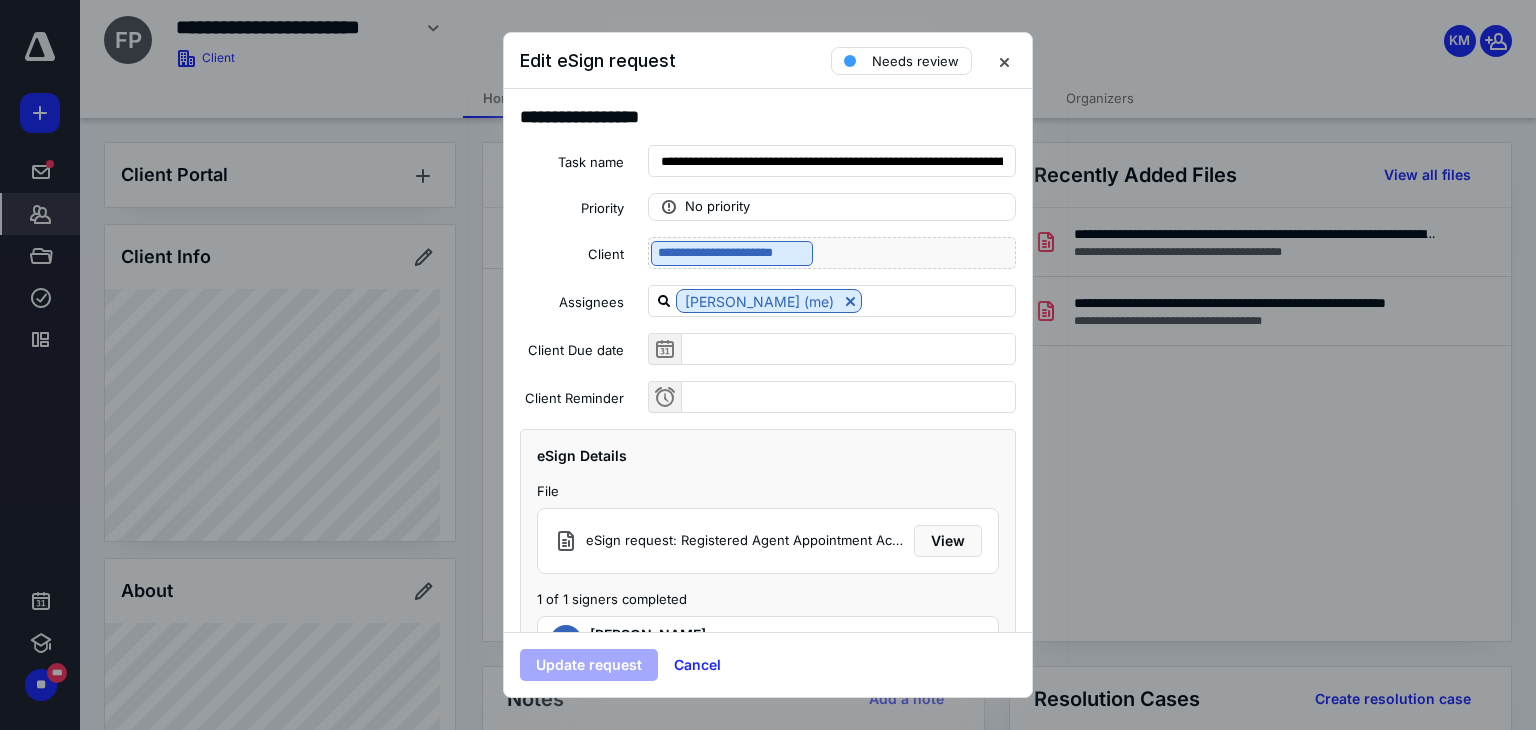 scroll, scrollTop: 101, scrollLeft: 0, axis: vertical 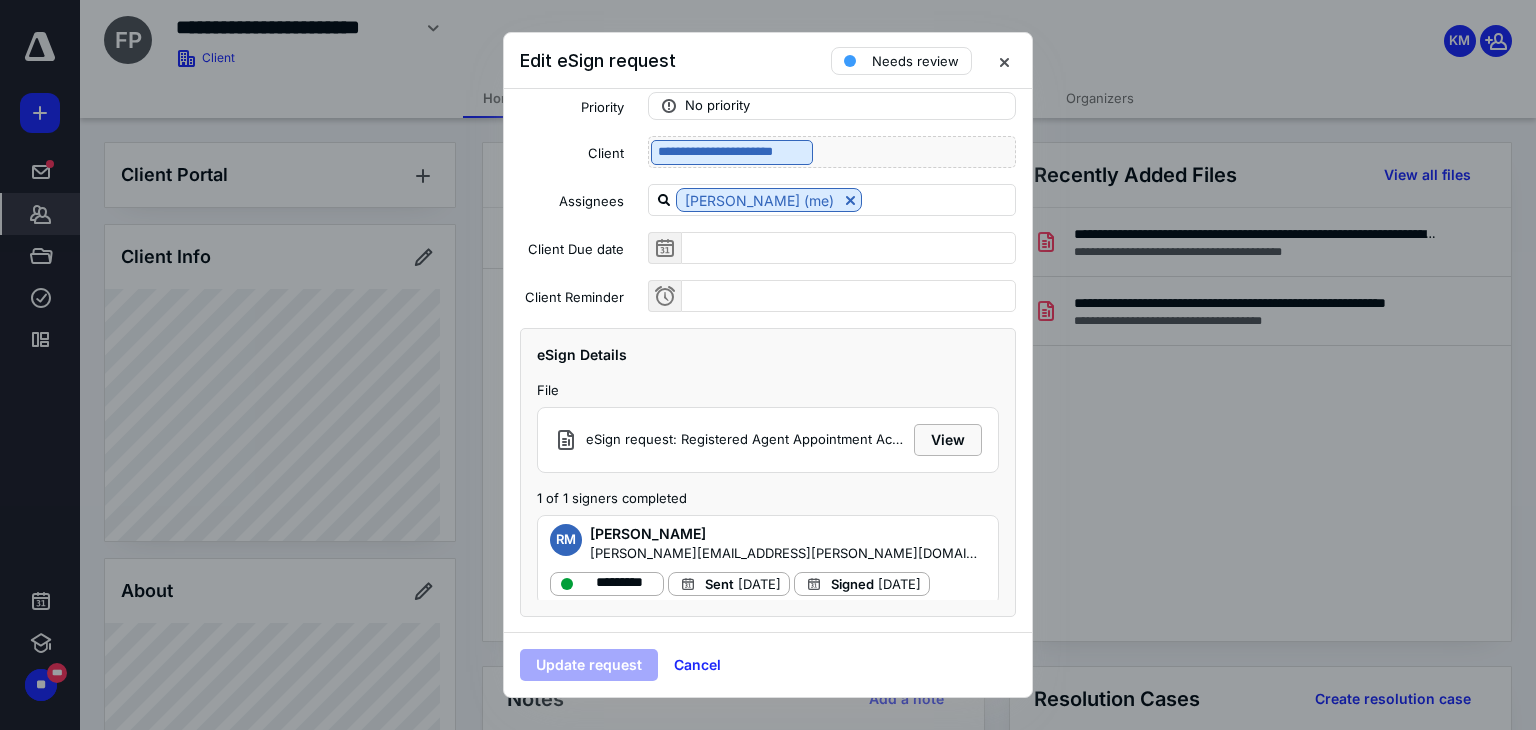 click on "View" at bounding box center [948, 440] 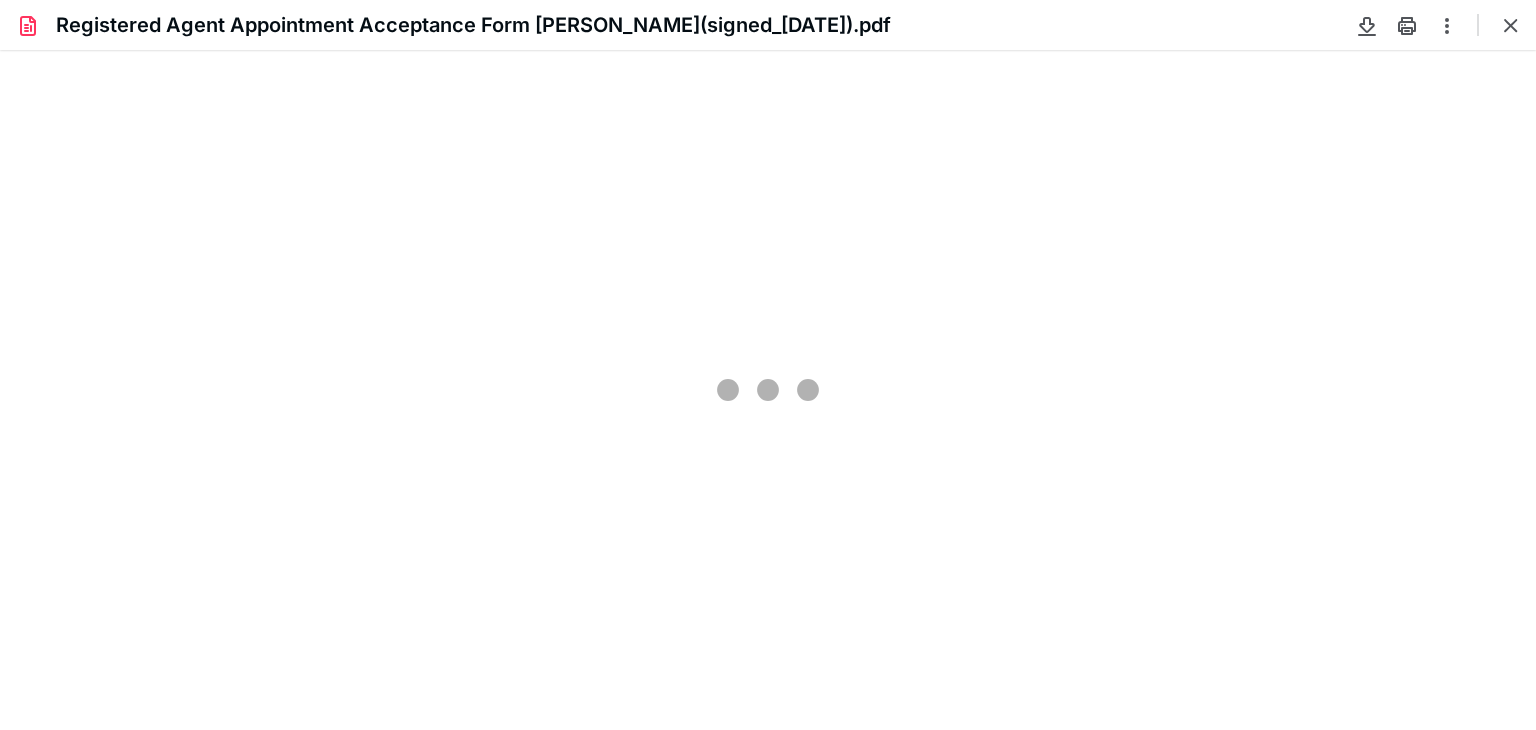 scroll, scrollTop: 0, scrollLeft: 0, axis: both 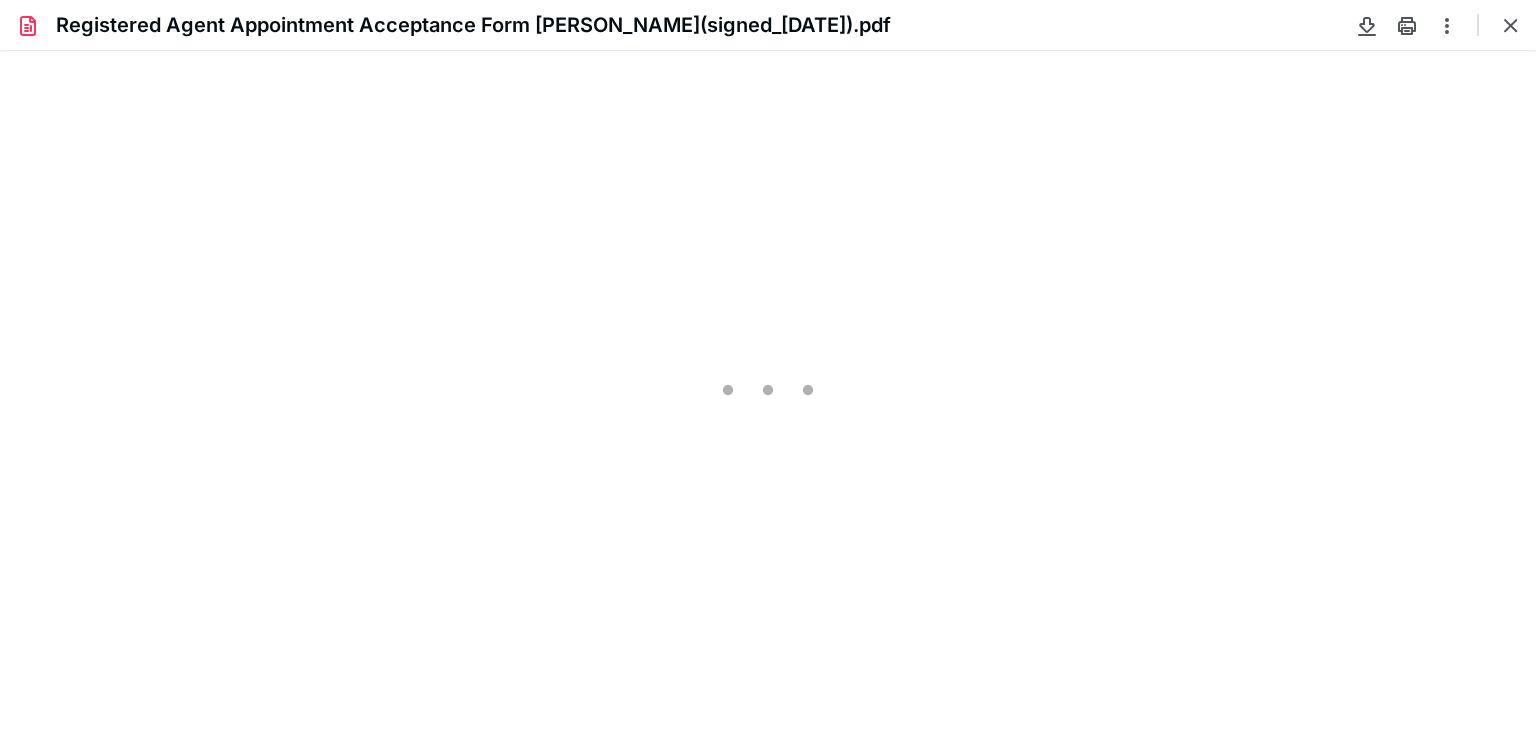 type on "81" 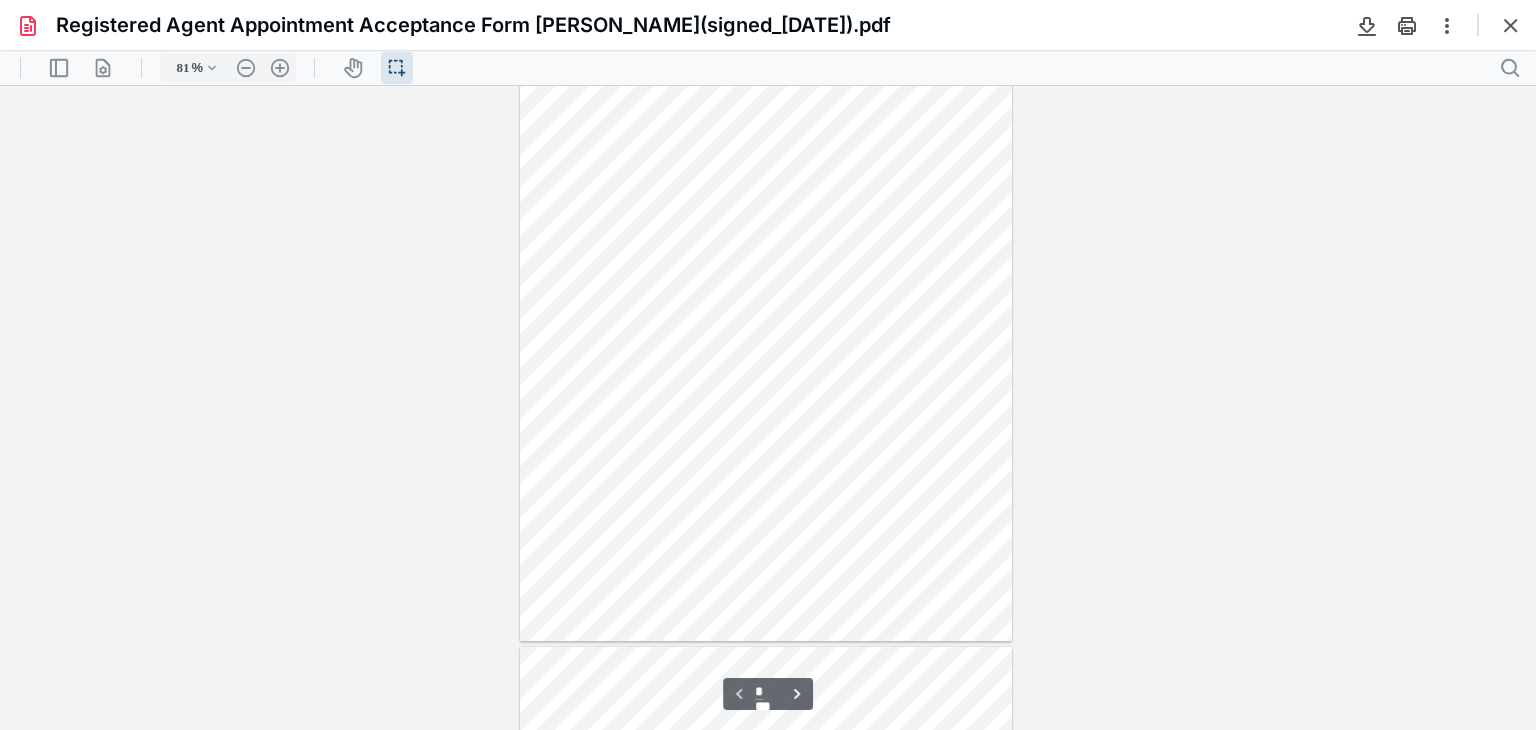 scroll, scrollTop: 0, scrollLeft: 0, axis: both 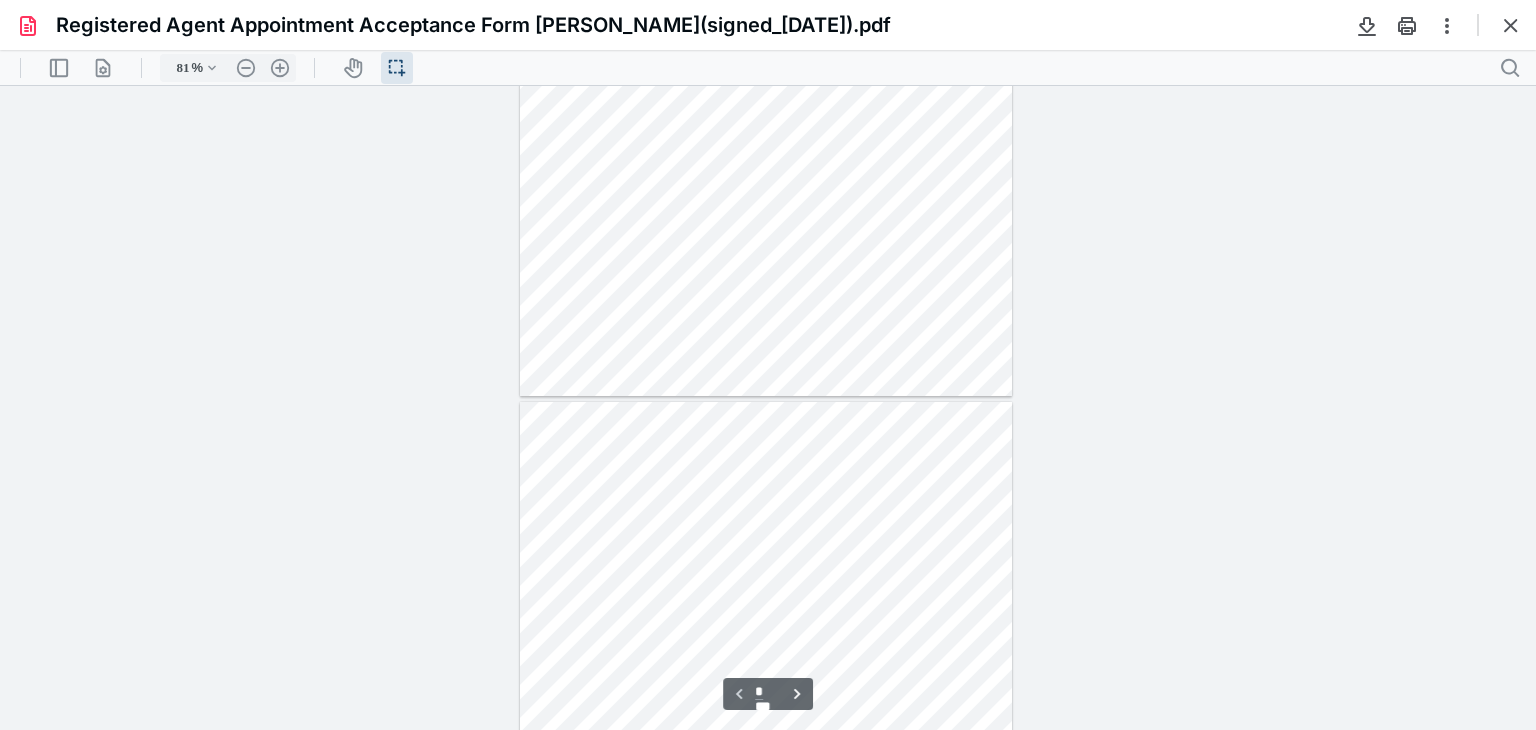 type on "*" 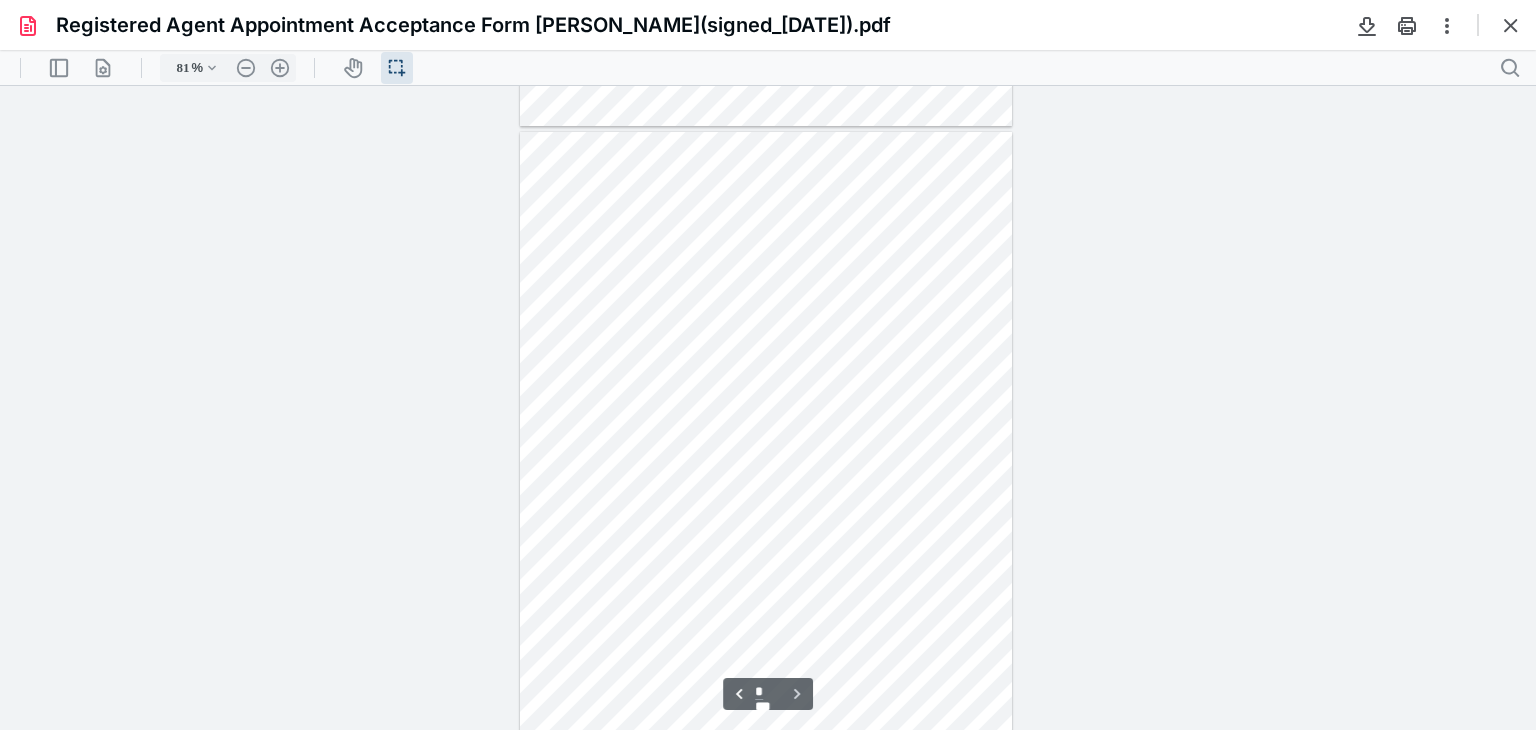 scroll, scrollTop: 642, scrollLeft: 0, axis: vertical 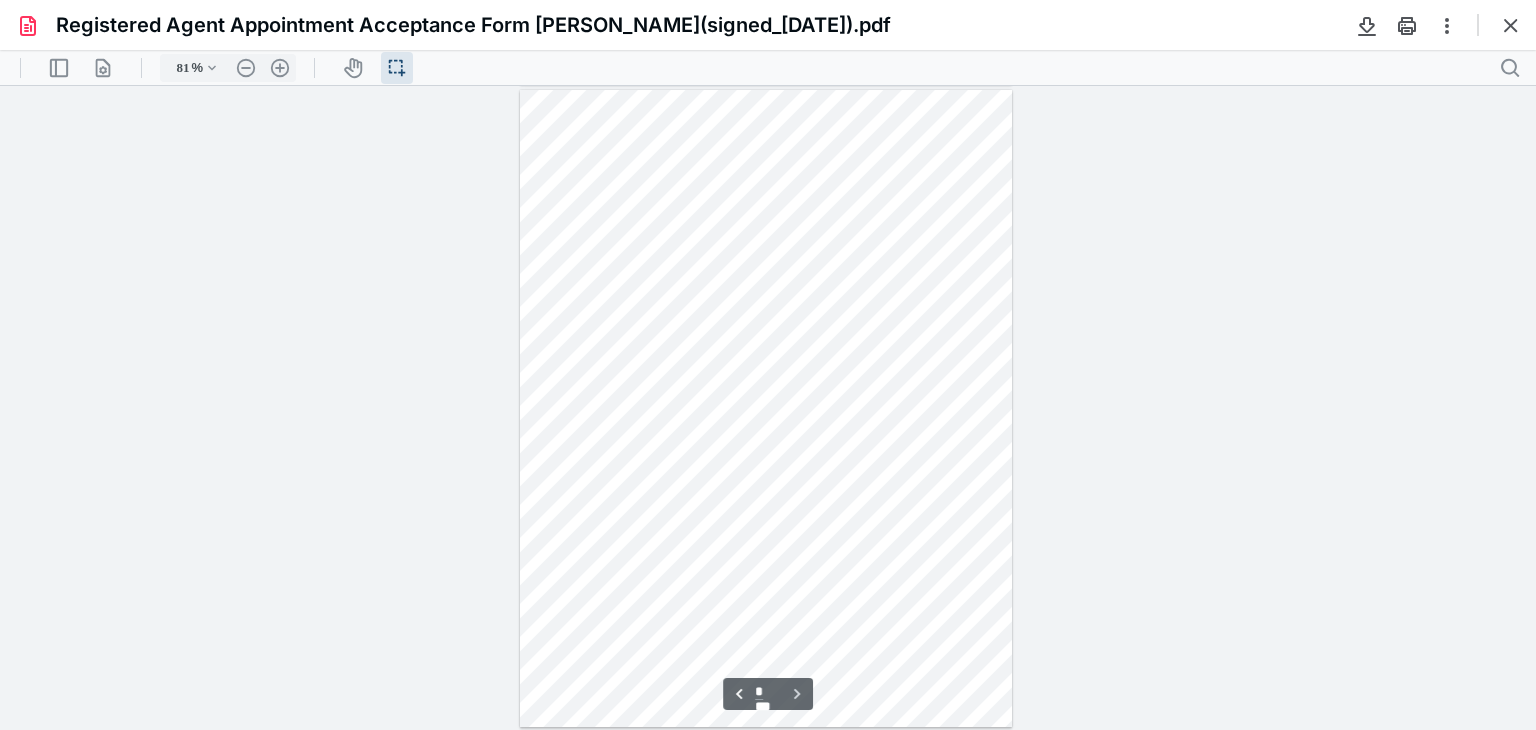 click at bounding box center [1511, 25] 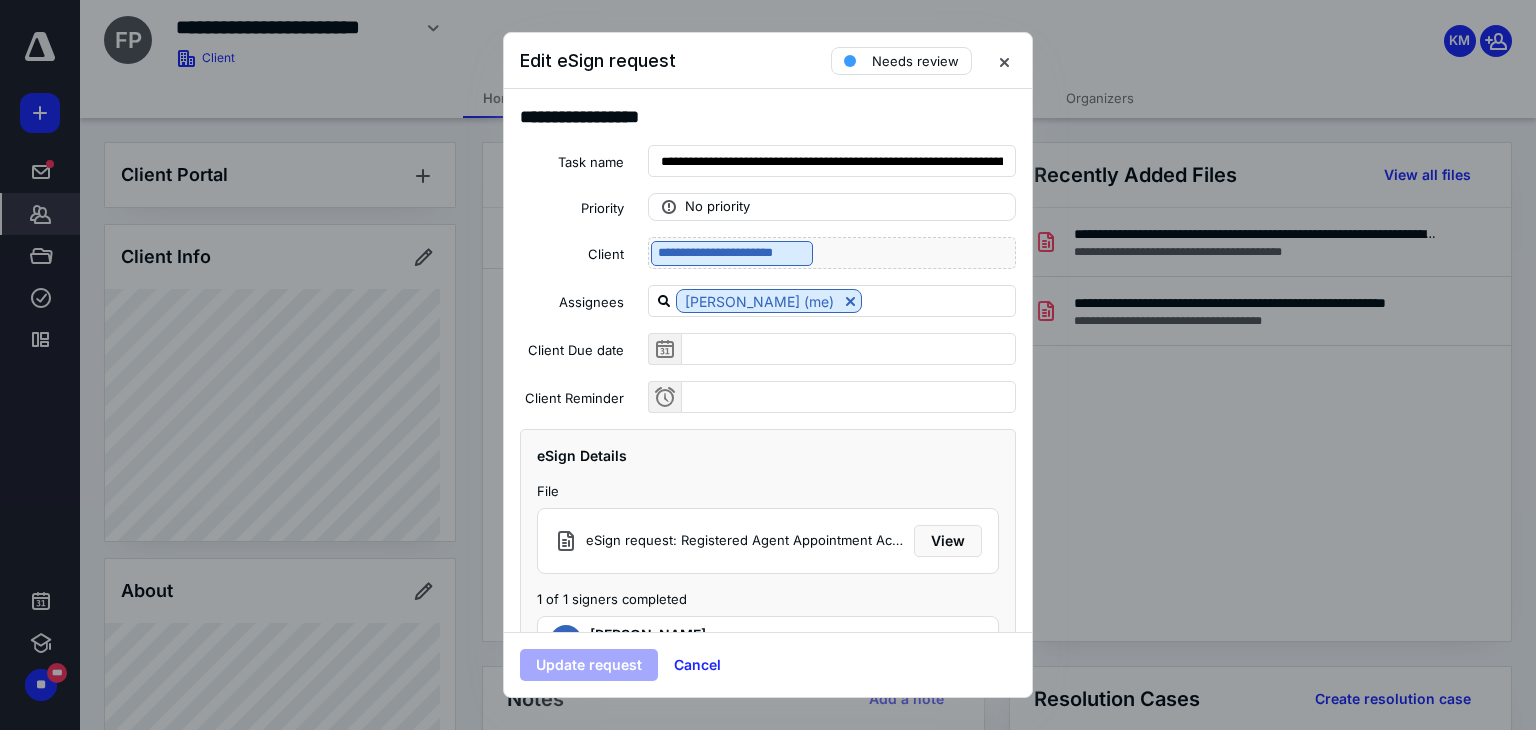 scroll, scrollTop: 26, scrollLeft: 0, axis: vertical 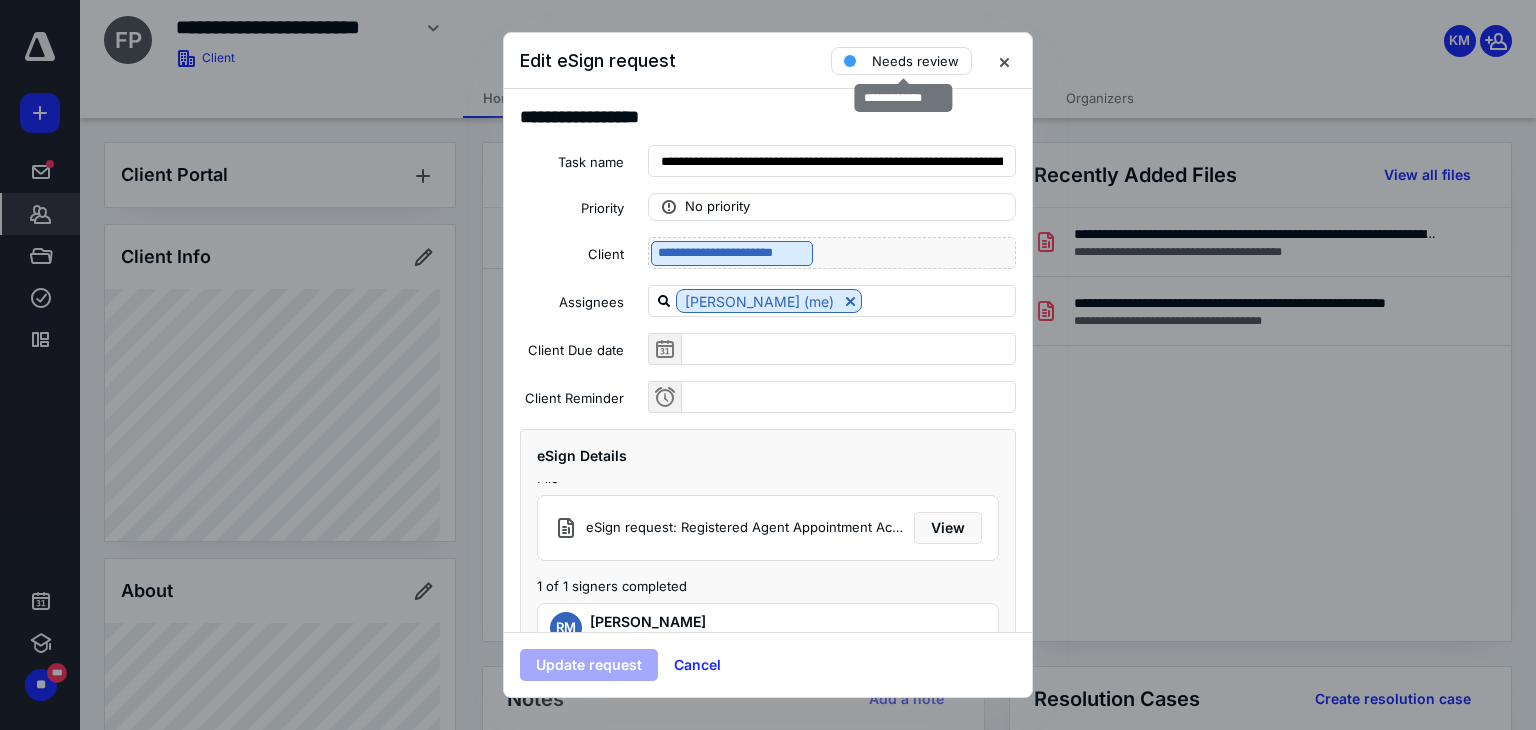 click on "Needs review" at bounding box center (901, 61) 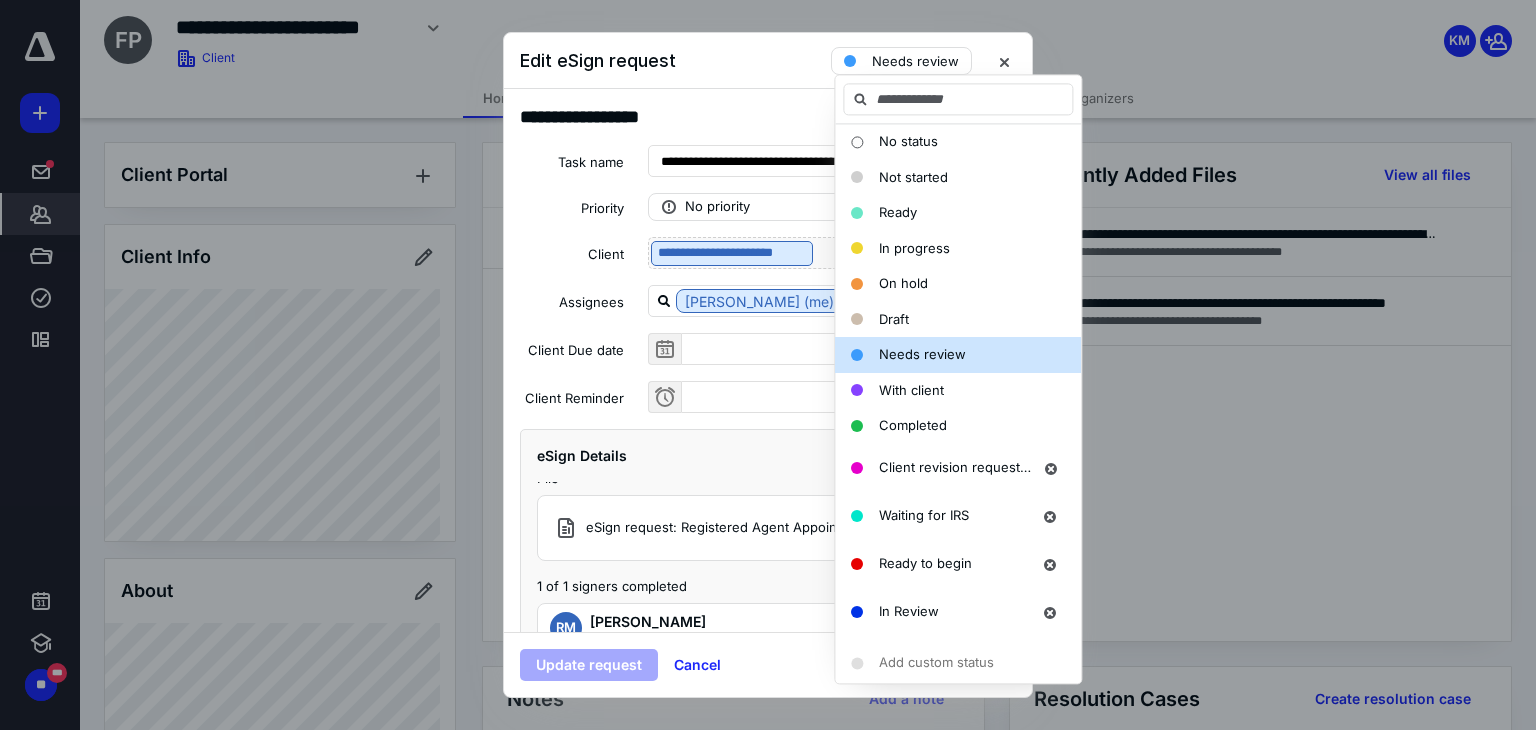 click on "Completed" at bounding box center [913, 425] 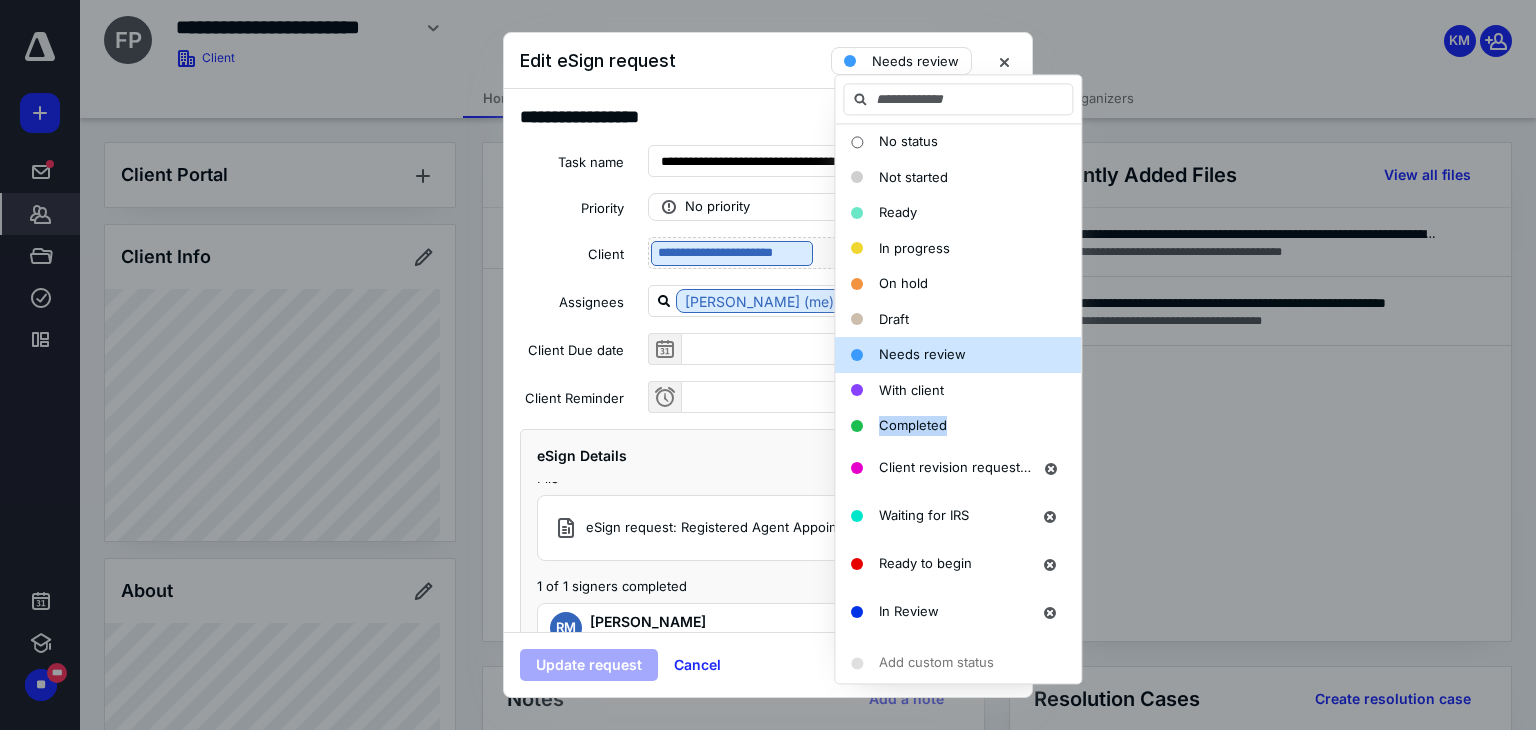 click on "Completed" at bounding box center [913, 425] 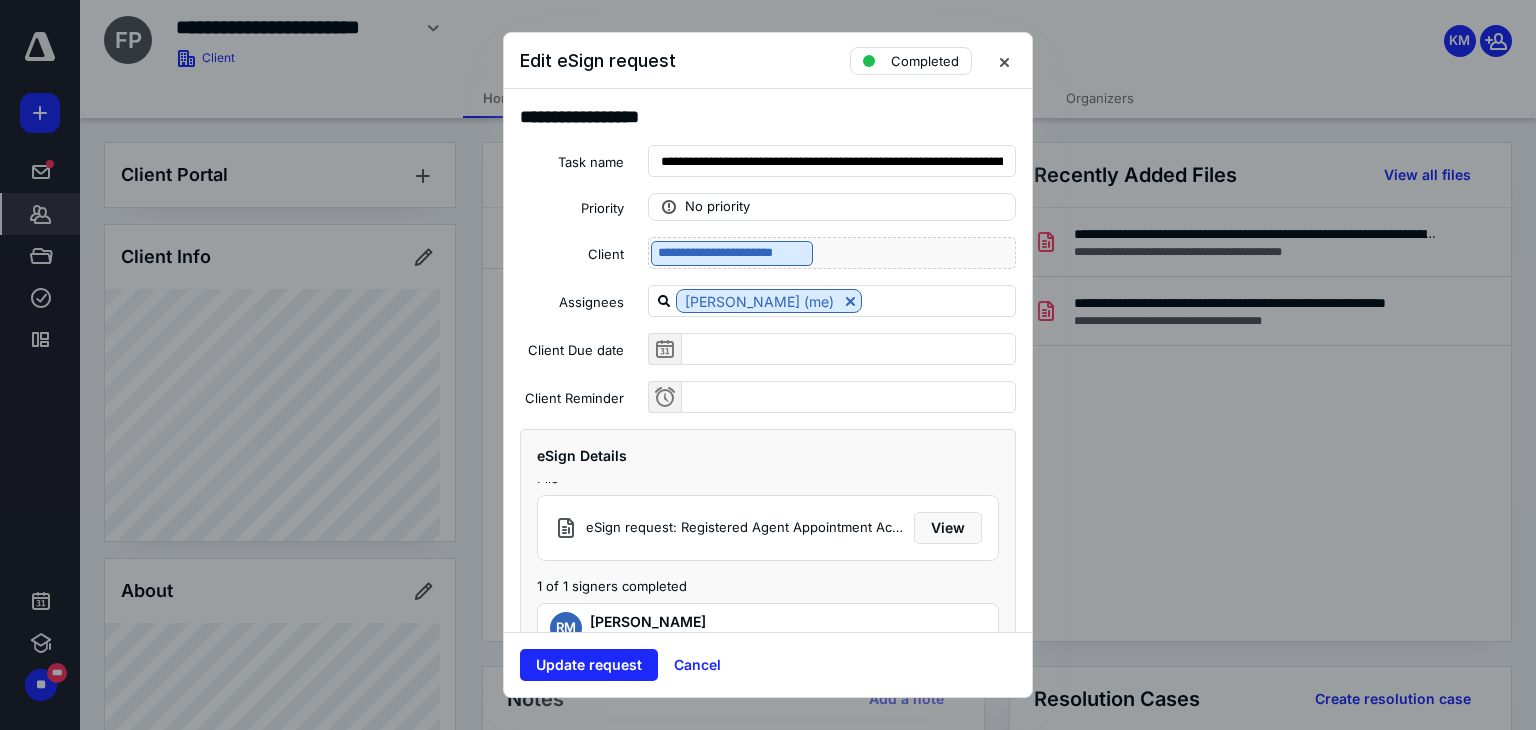 click on "Update request" at bounding box center [589, 665] 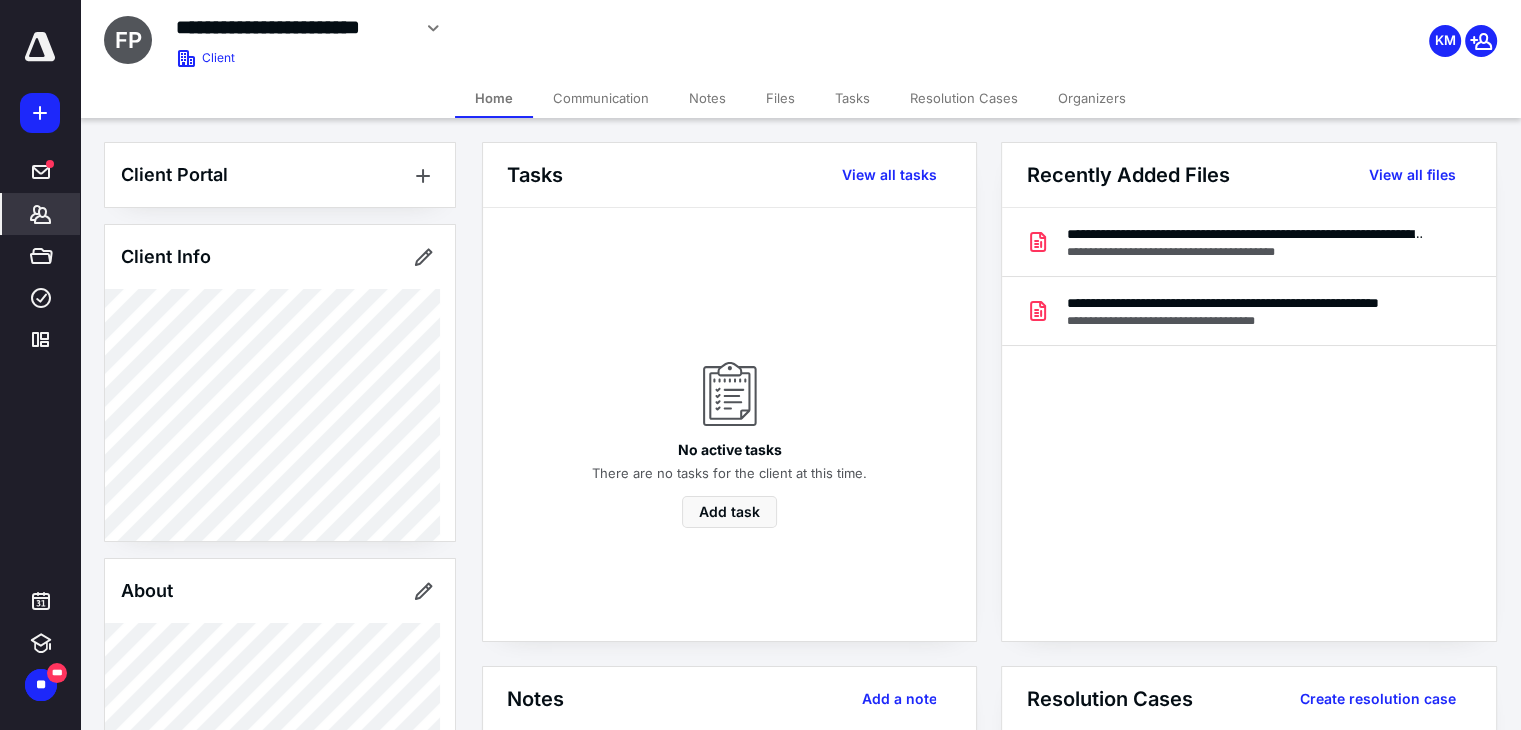 click on "Files" at bounding box center [780, 98] 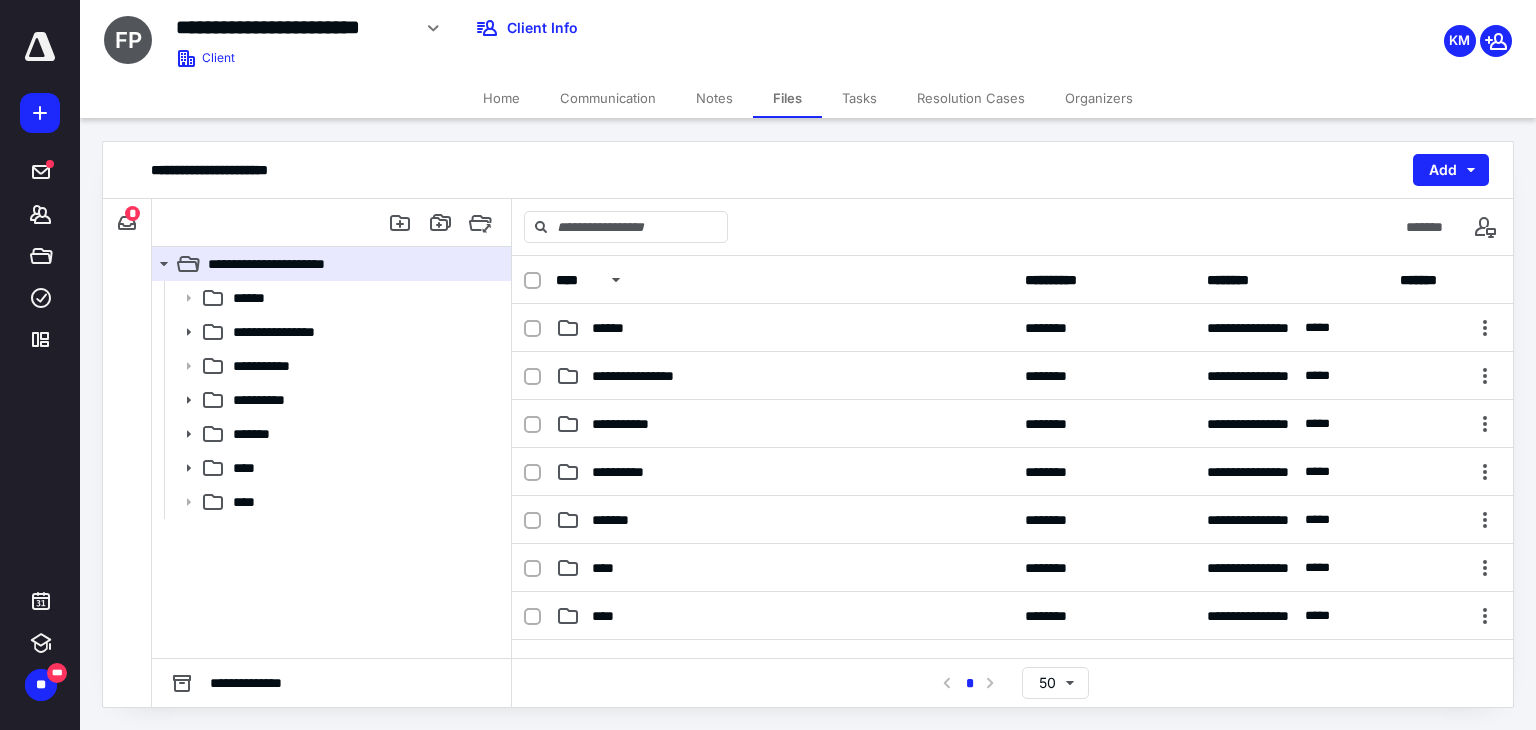 click on "**********" at bounding box center (784, 472) 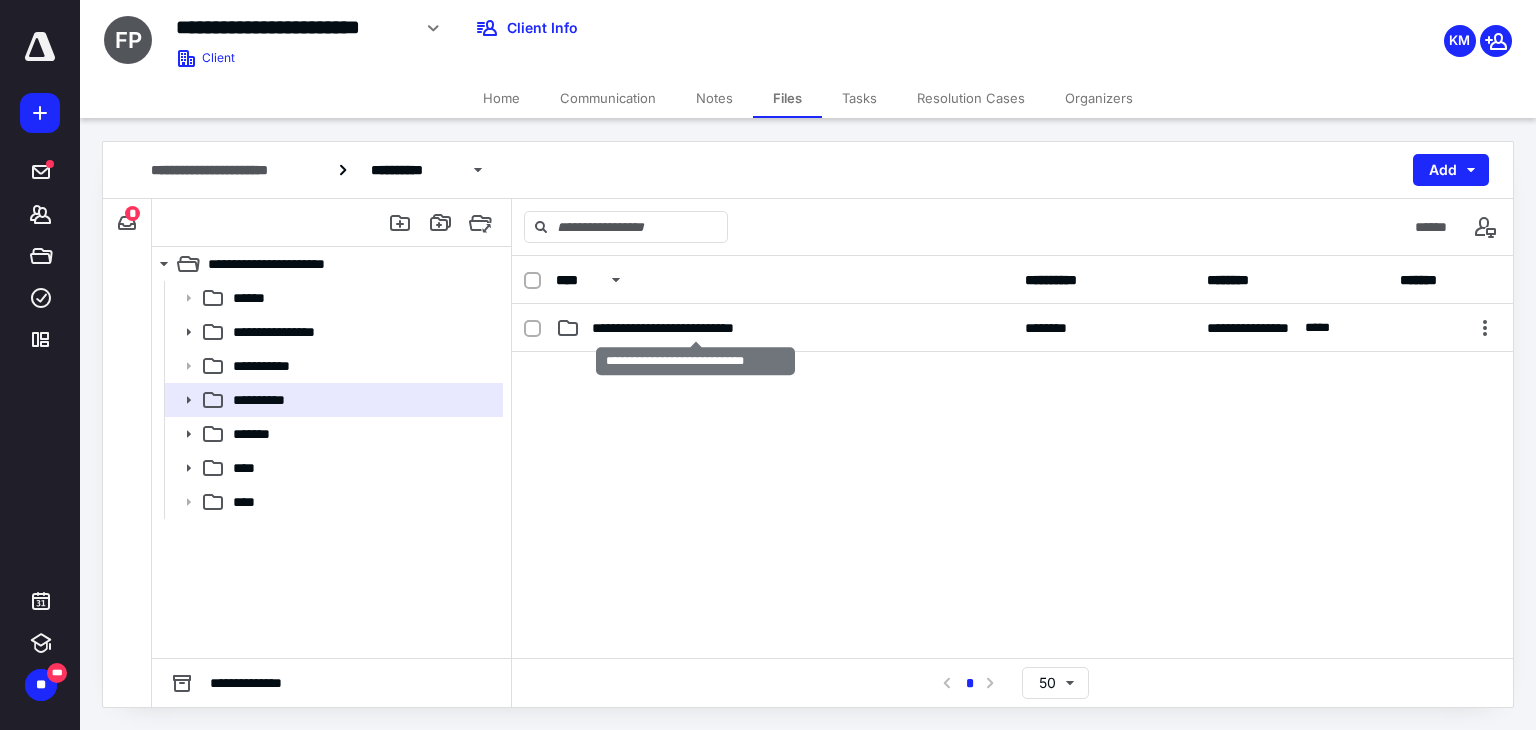 click on "**********" at bounding box center (696, 328) 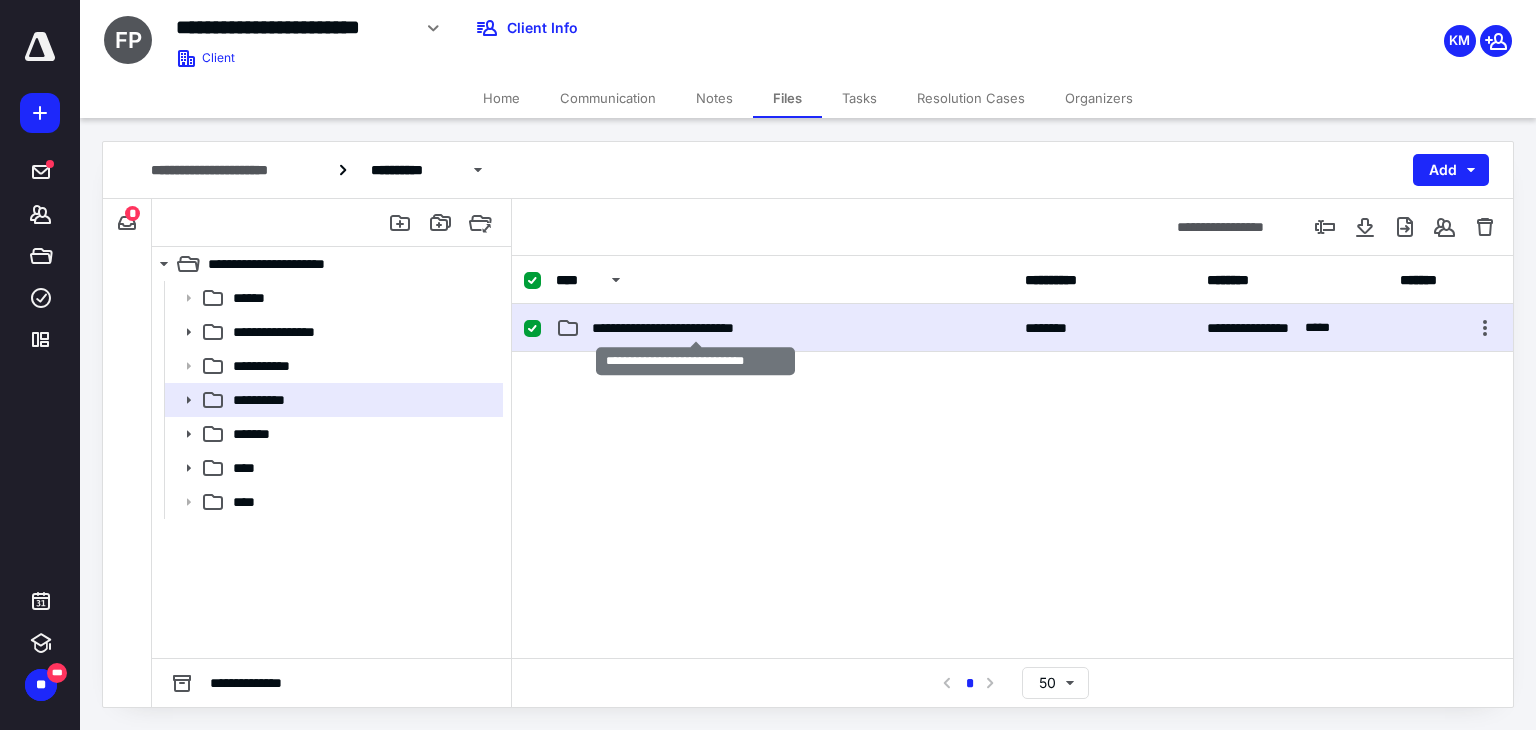 click on "**********" at bounding box center [696, 328] 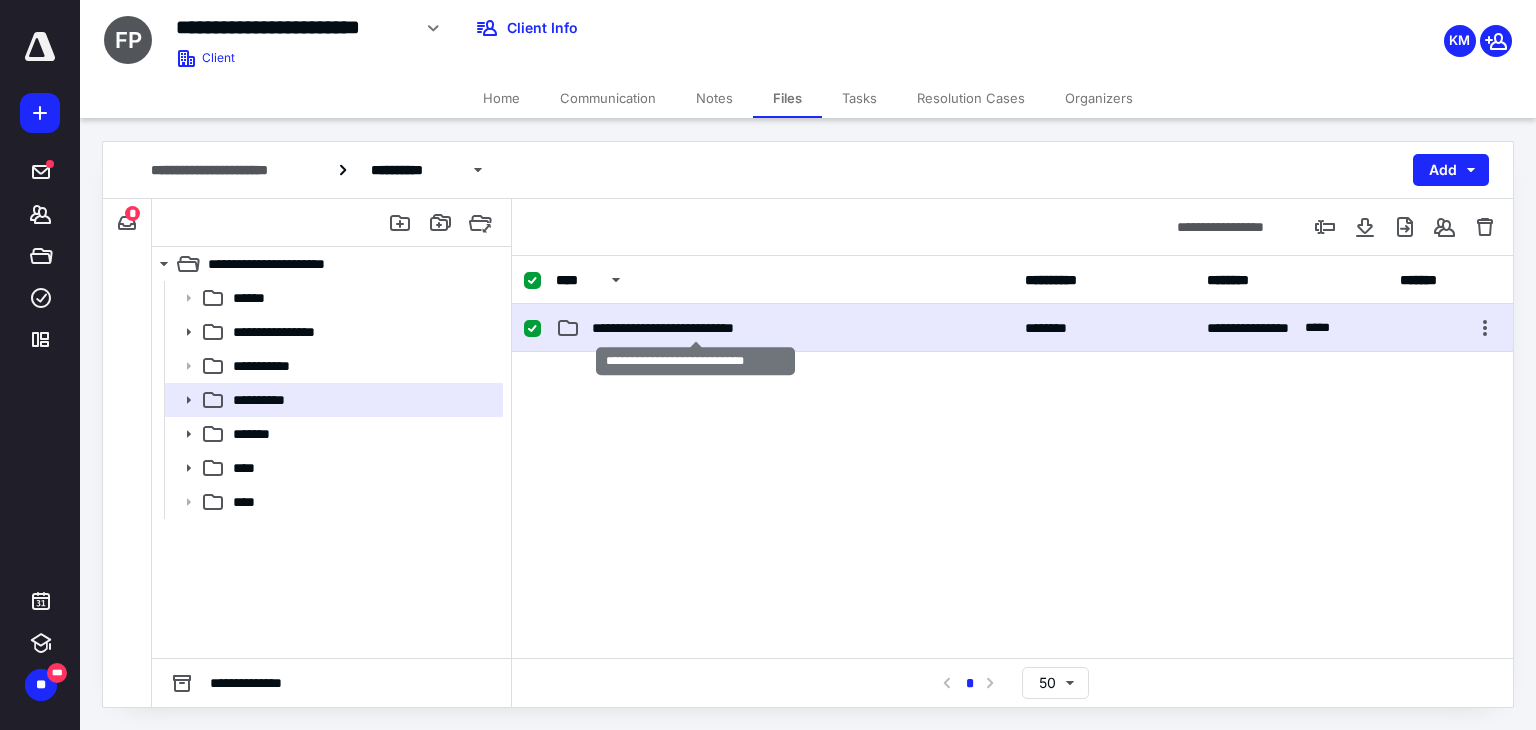 checkbox on "false" 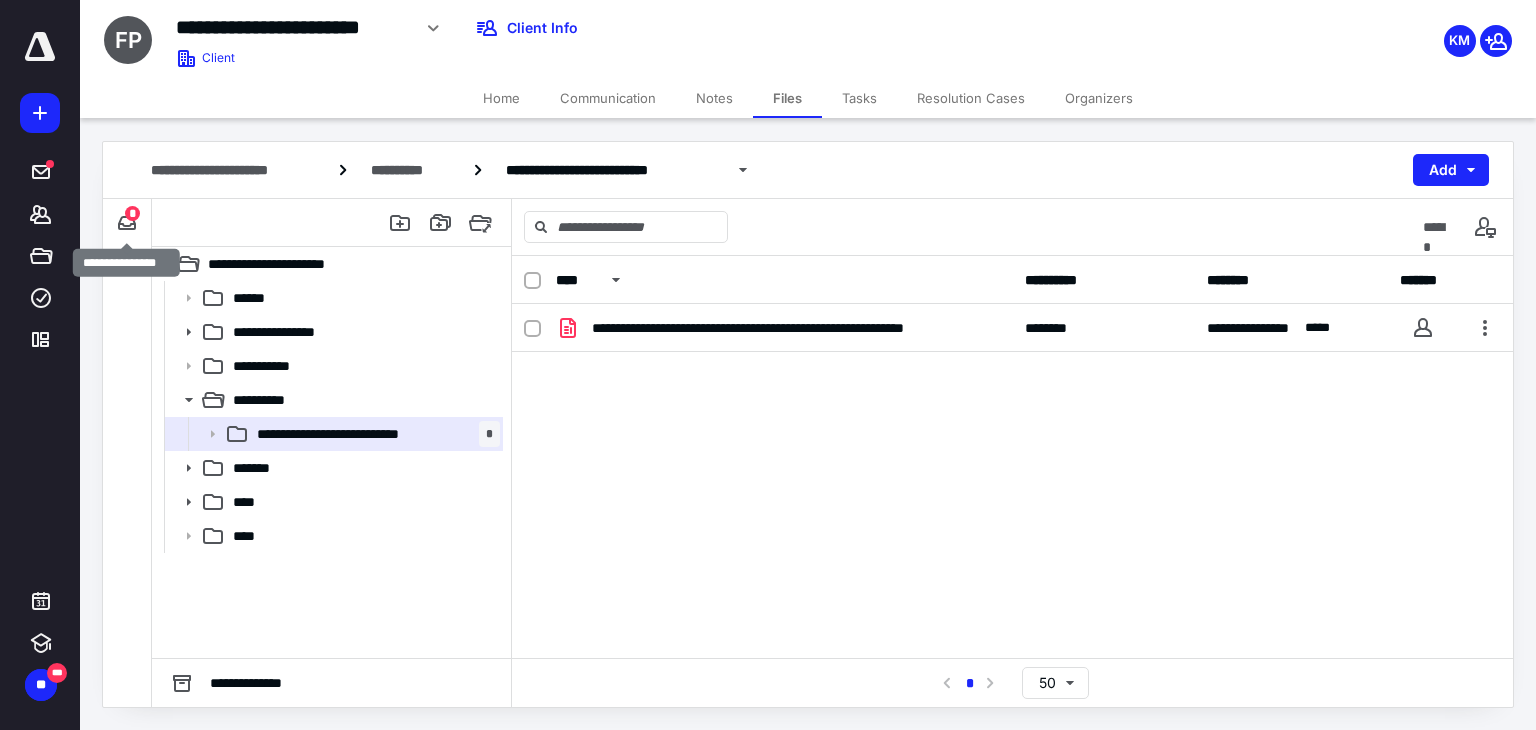 click on "*" at bounding box center [132, 213] 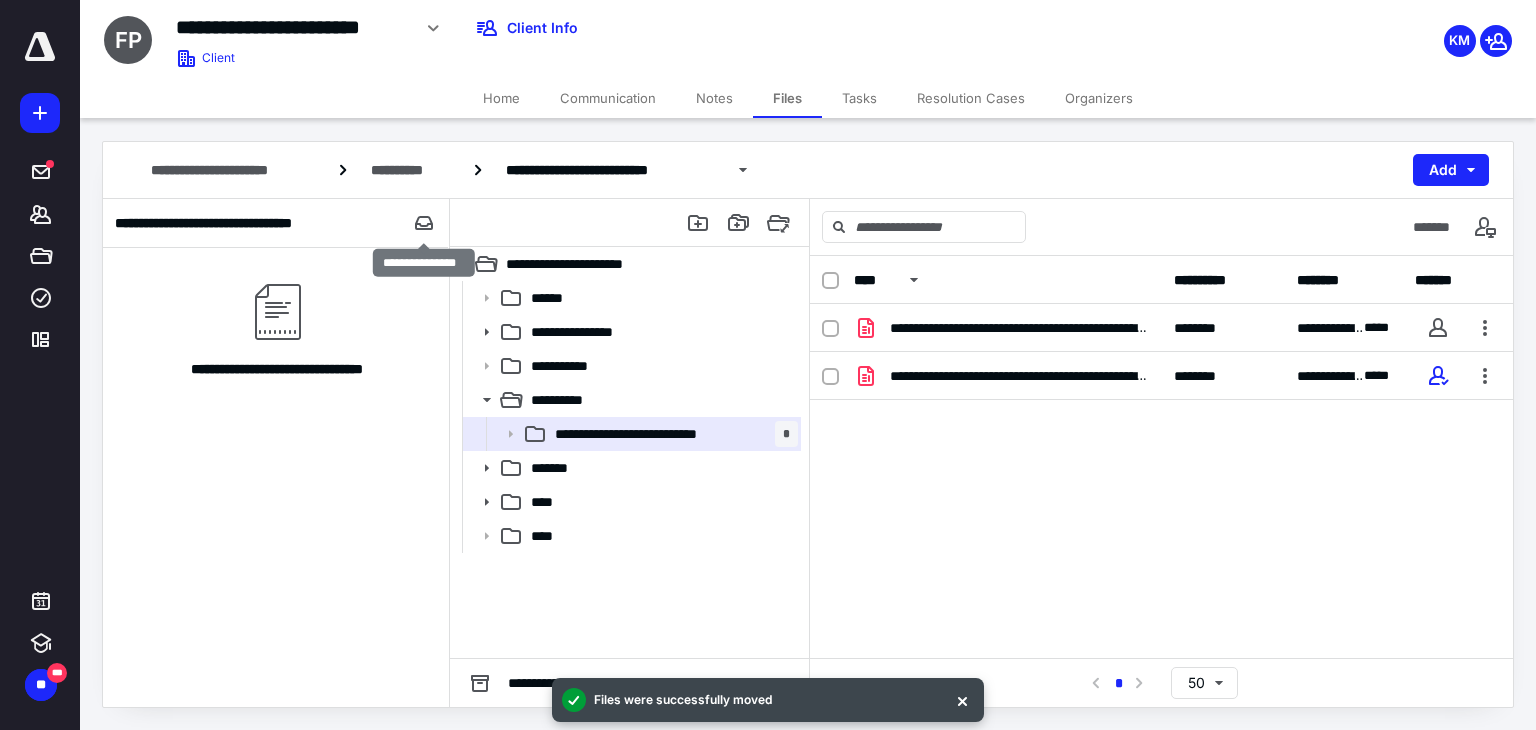 click at bounding box center [424, 223] 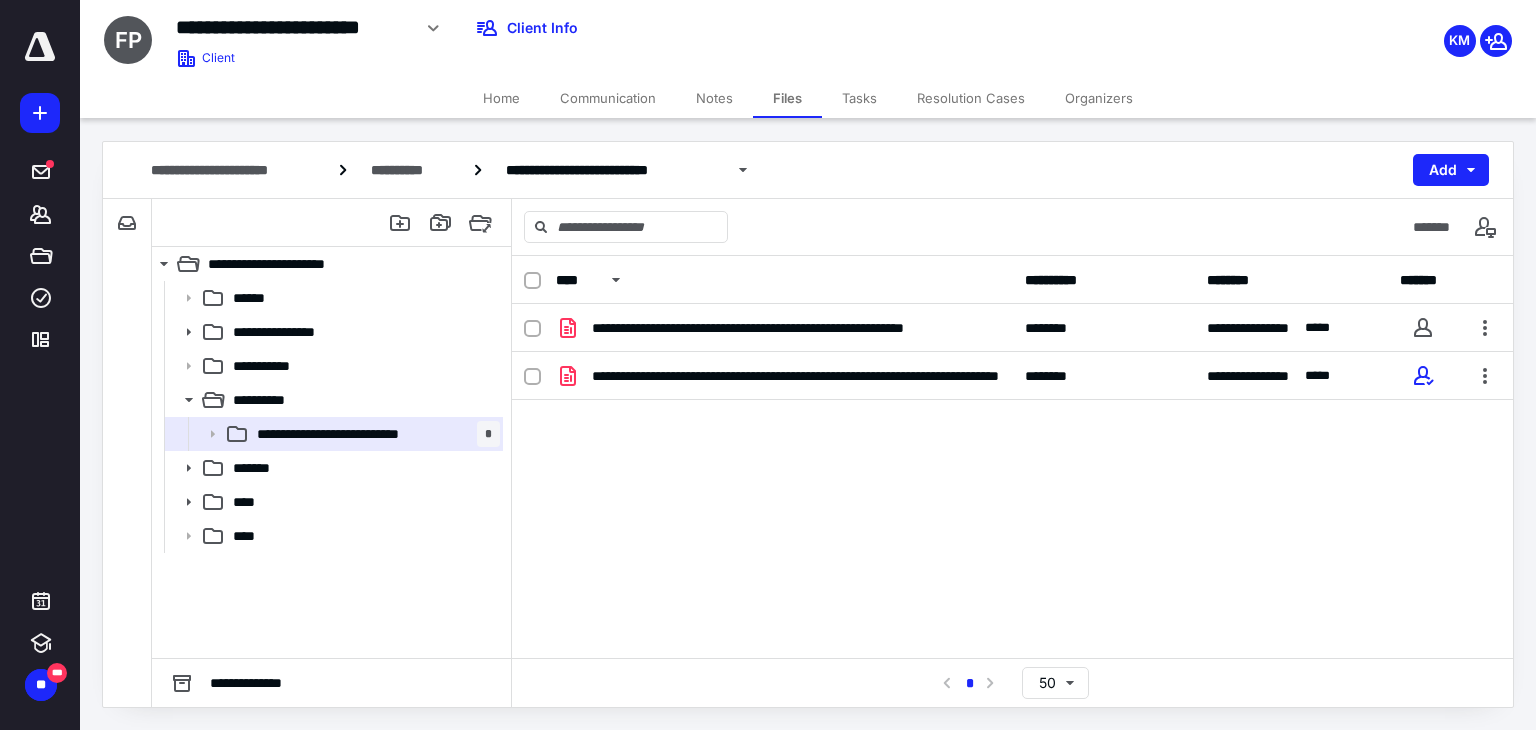 click at bounding box center [1485, 376] 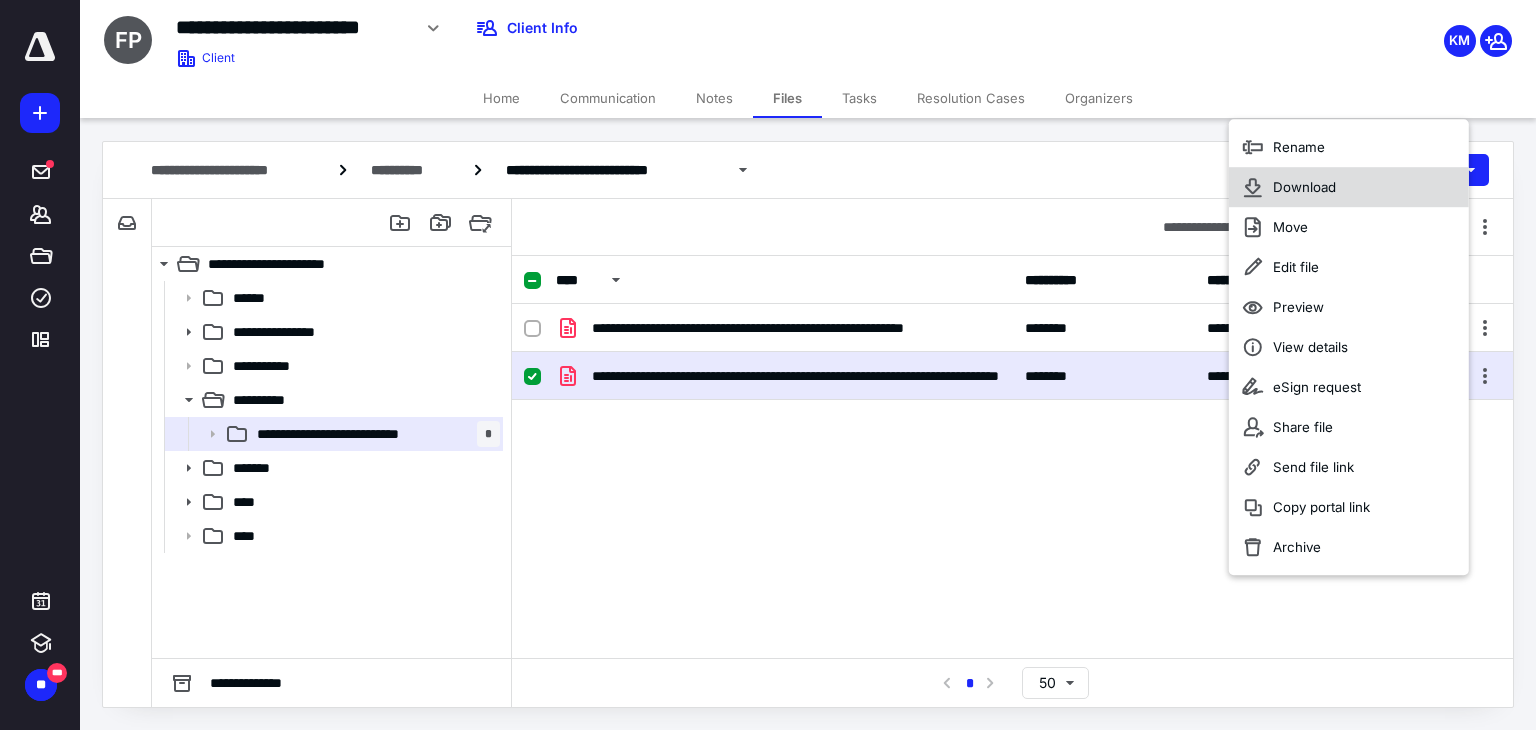 click on "Download" at bounding box center [1349, 187] 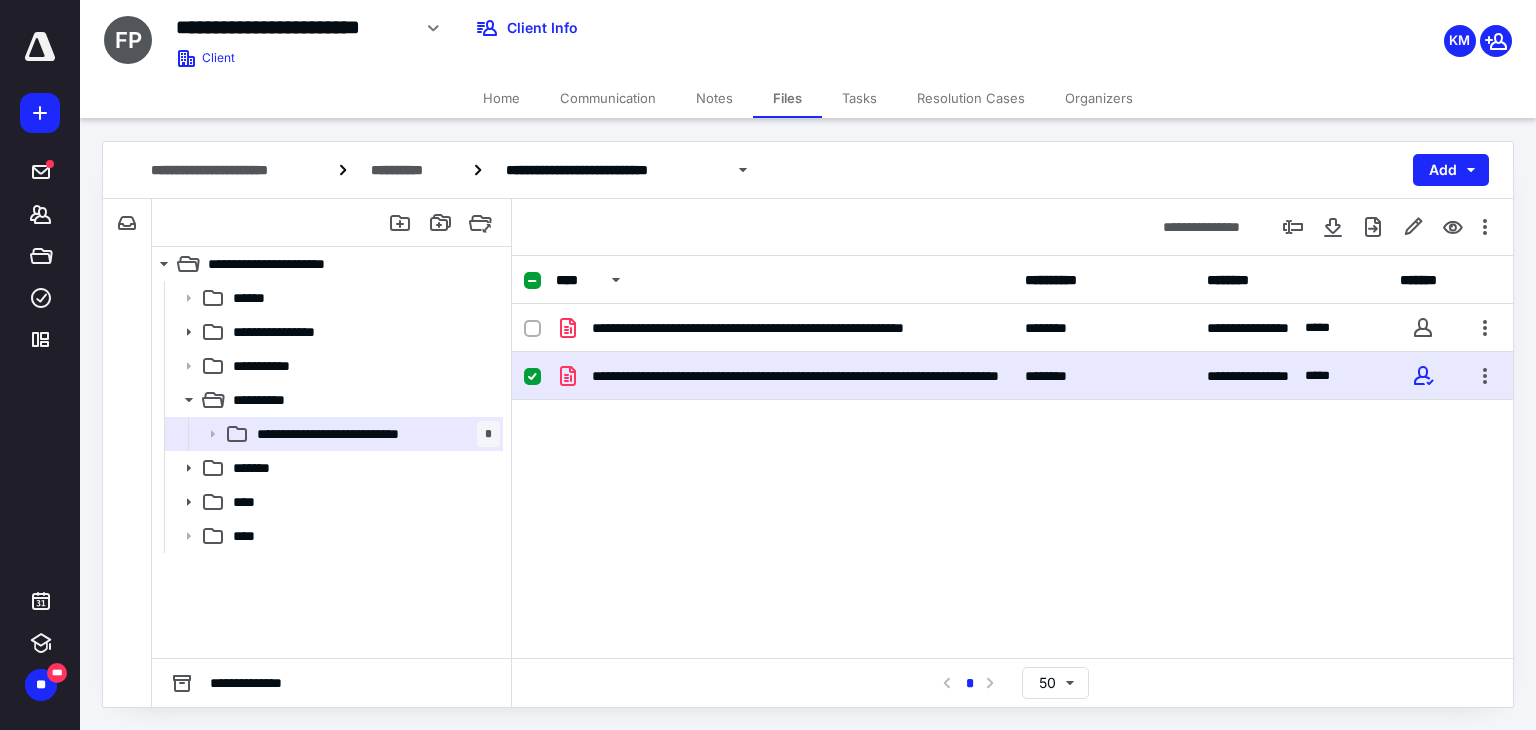 click on "****" at bounding box center (362, 502) 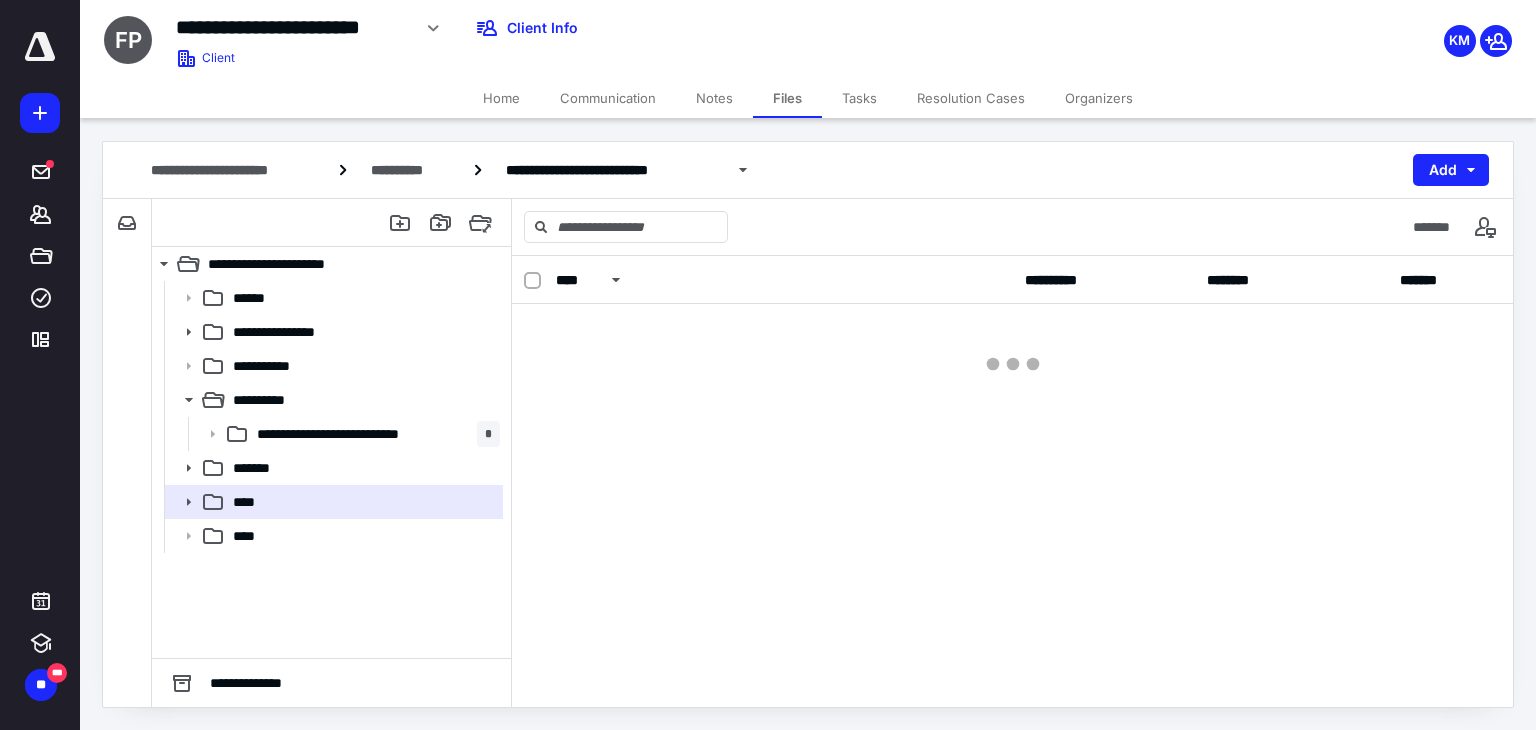 click on "****" at bounding box center (362, 502) 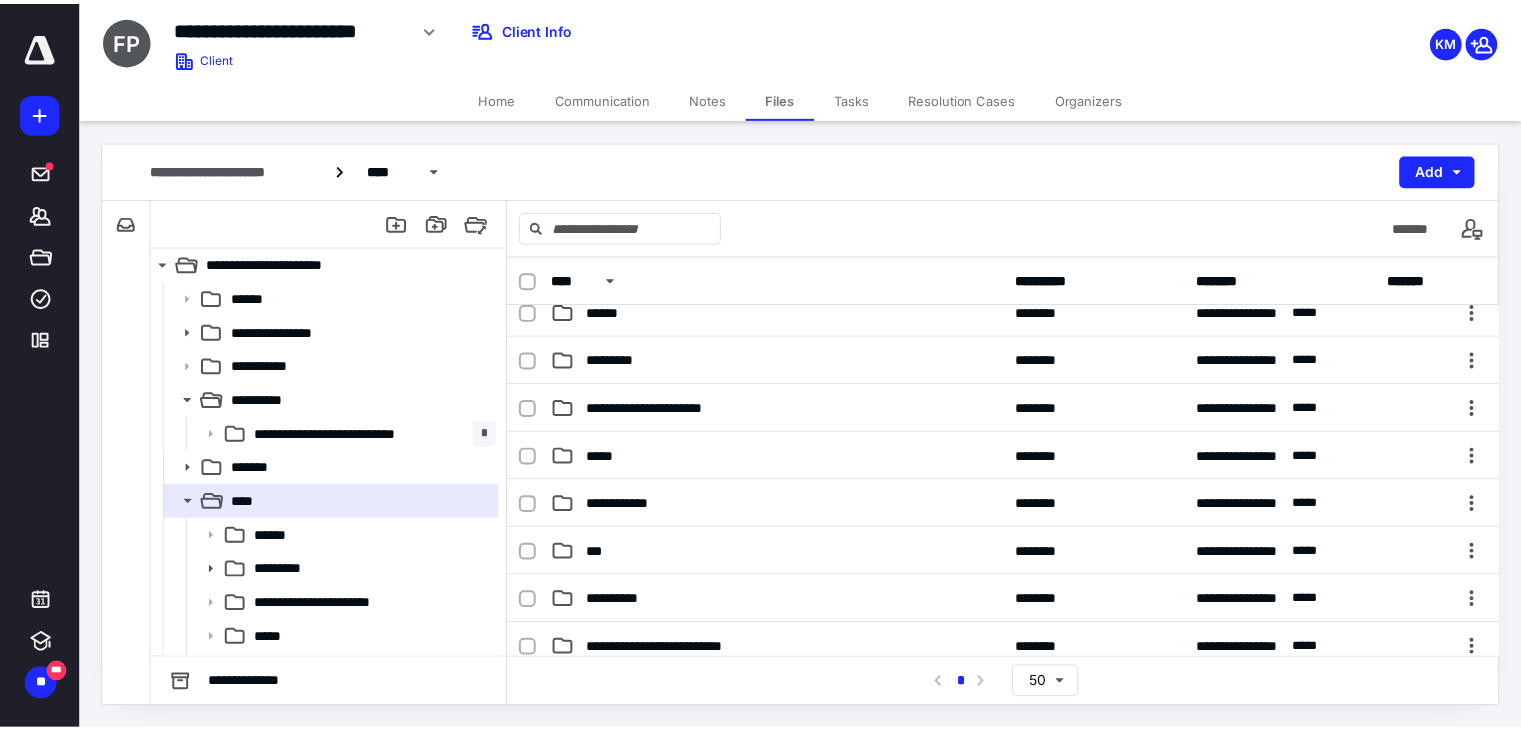 scroll, scrollTop: 0, scrollLeft: 0, axis: both 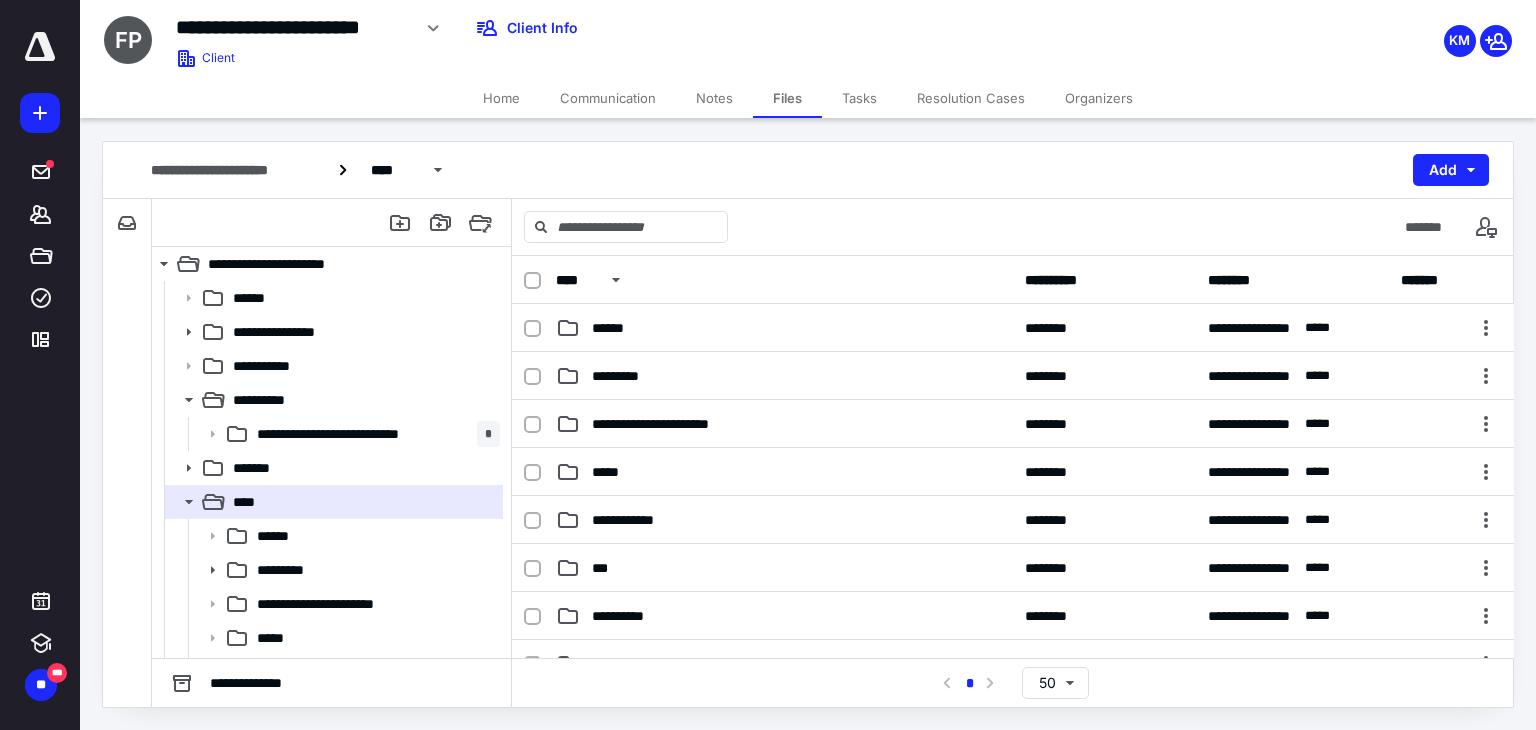 click on "*********" at bounding box center [784, 376] 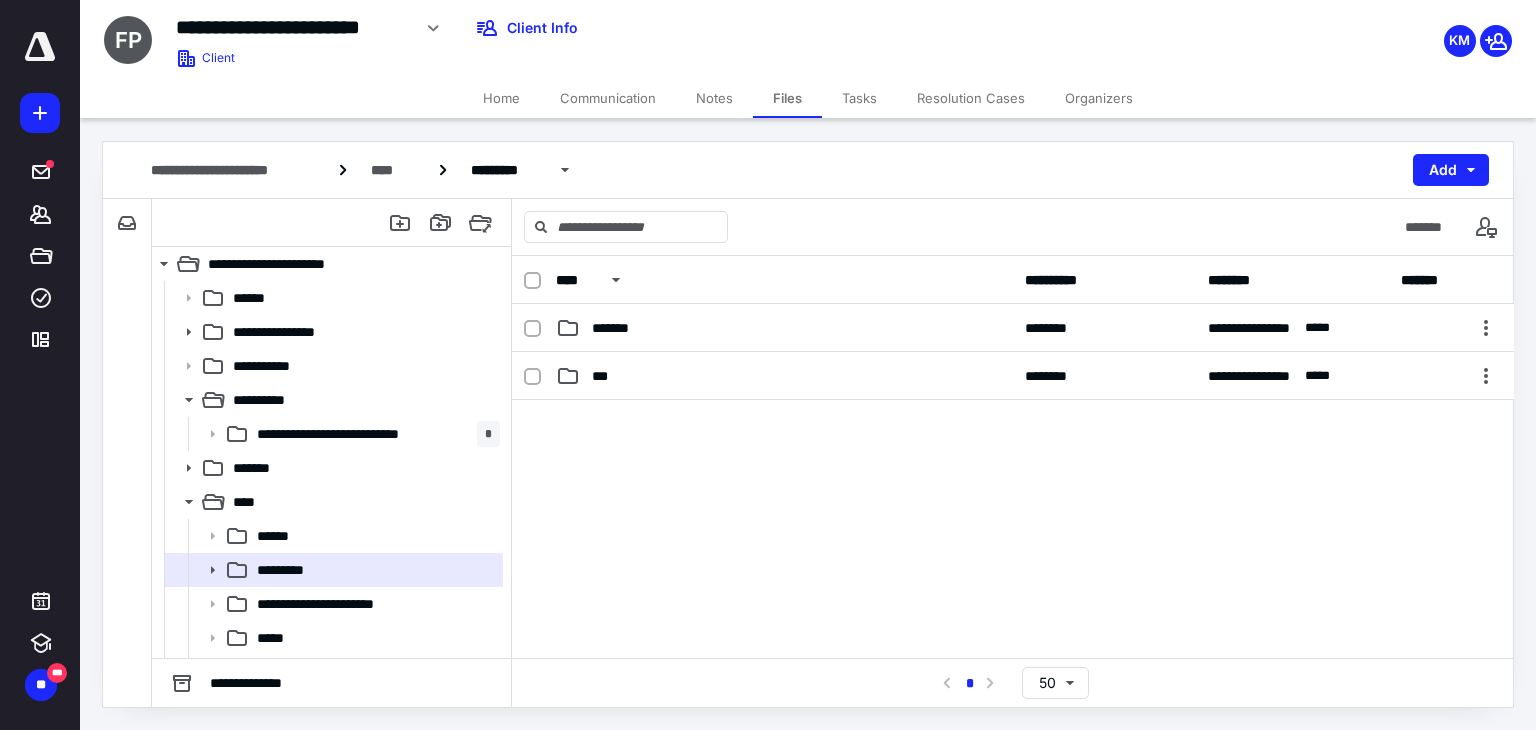 click on "*******" at bounding box center (784, 328) 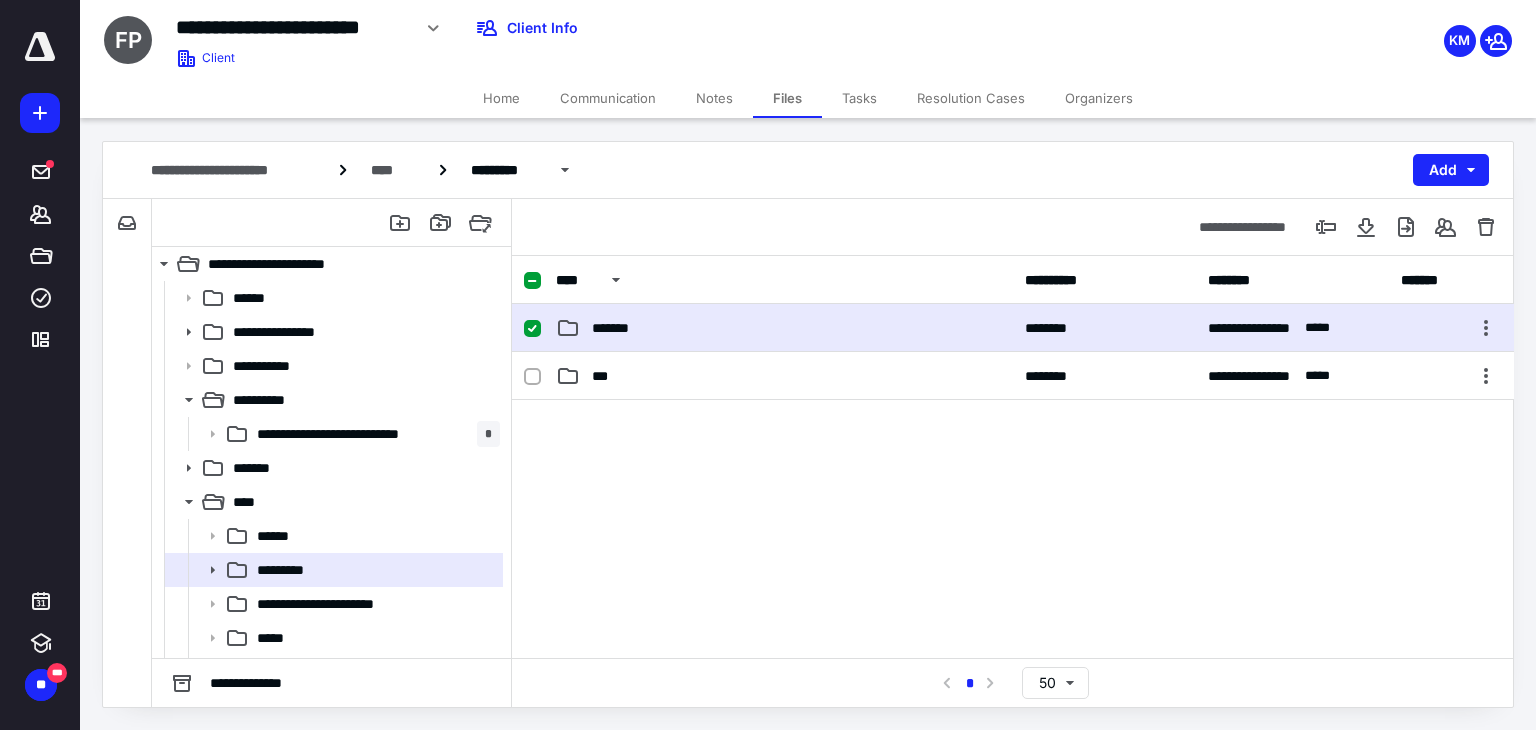 click on "*******" at bounding box center (784, 328) 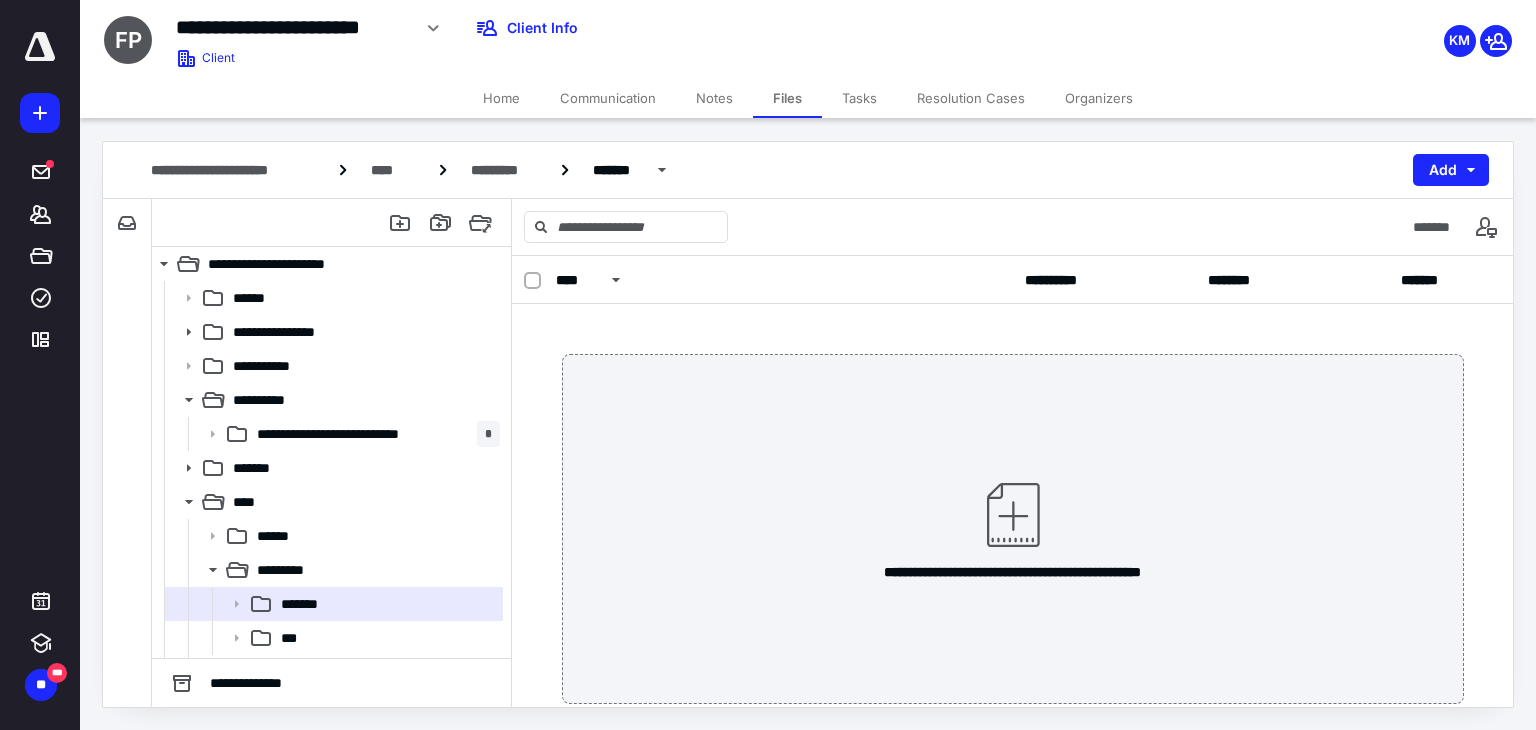 click 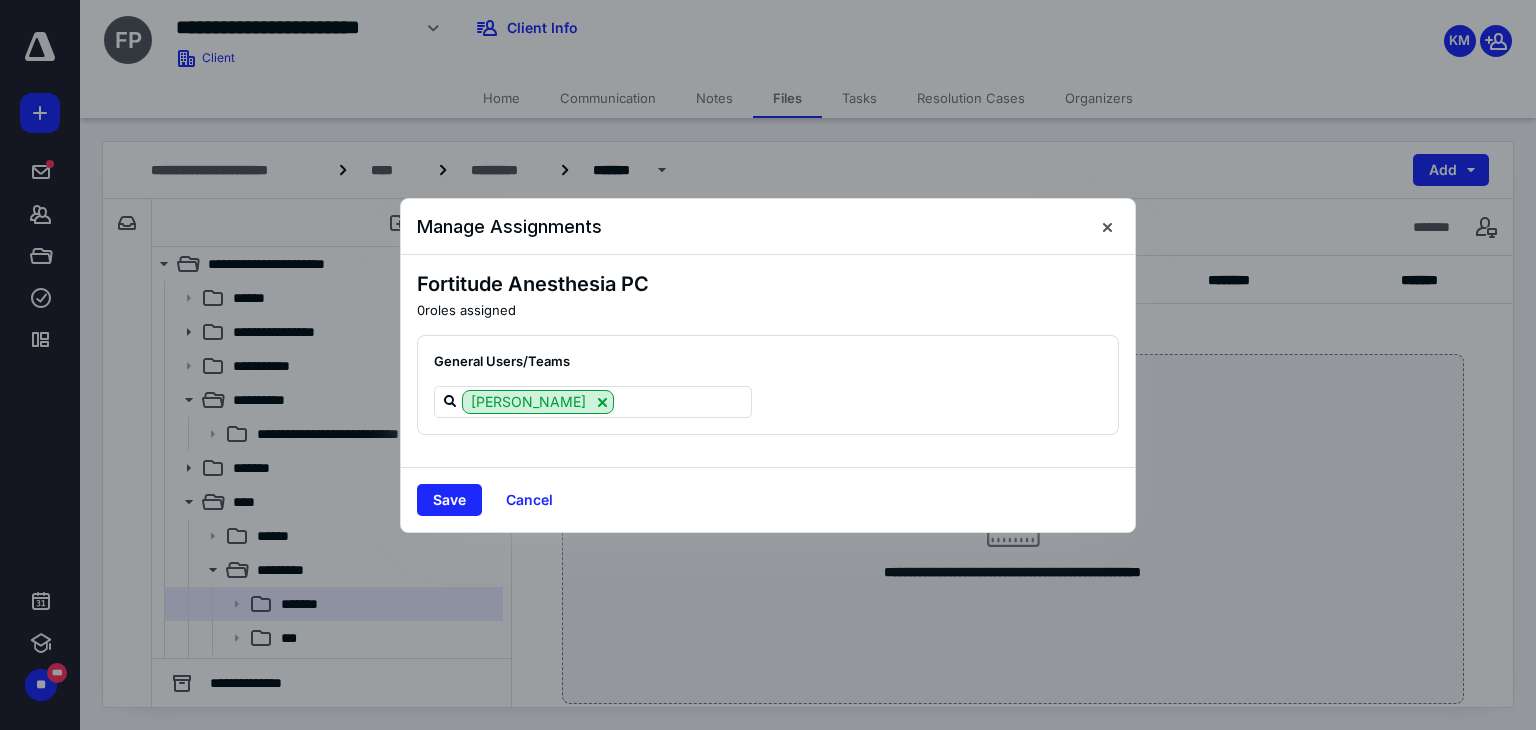 click at bounding box center [682, 401] 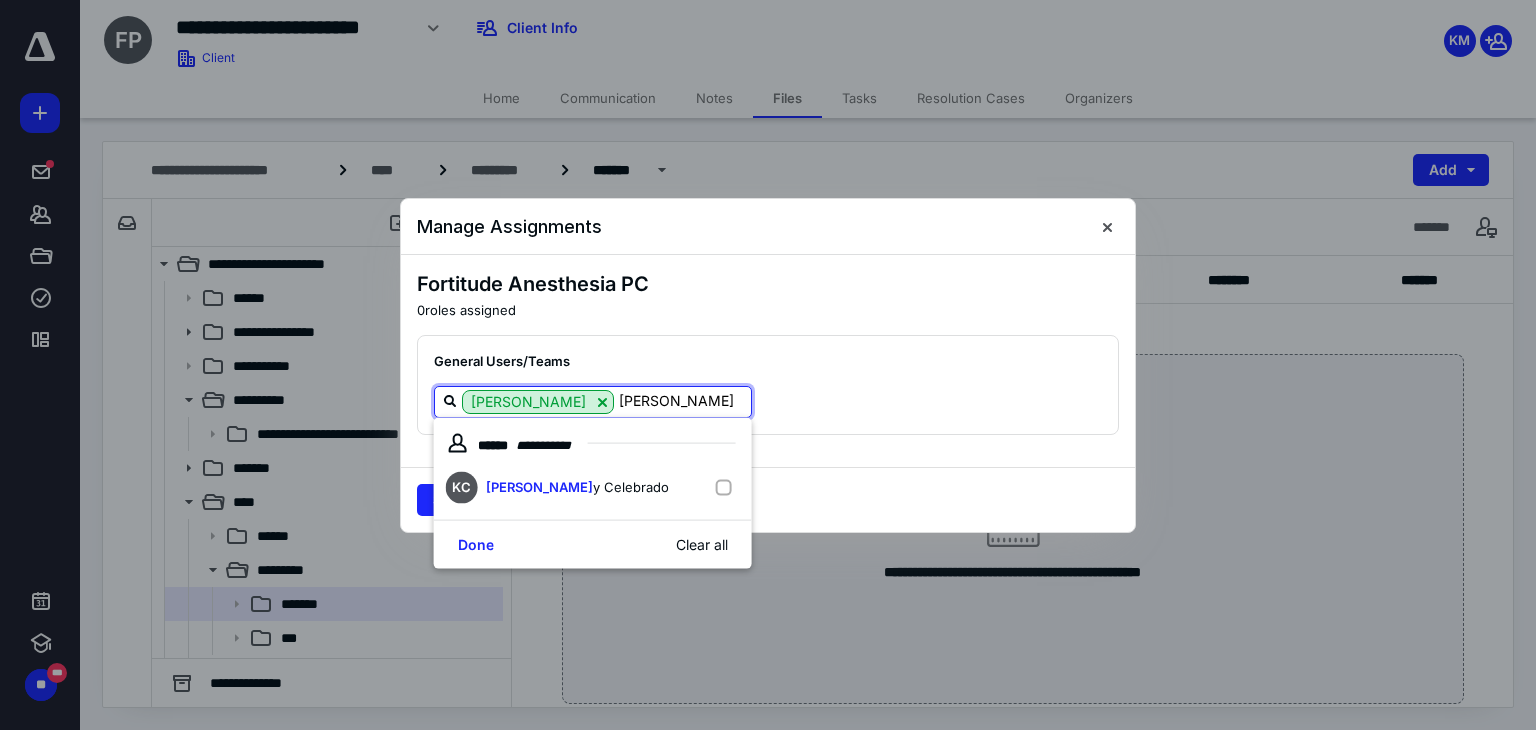 type on "[PERSON_NAME]" 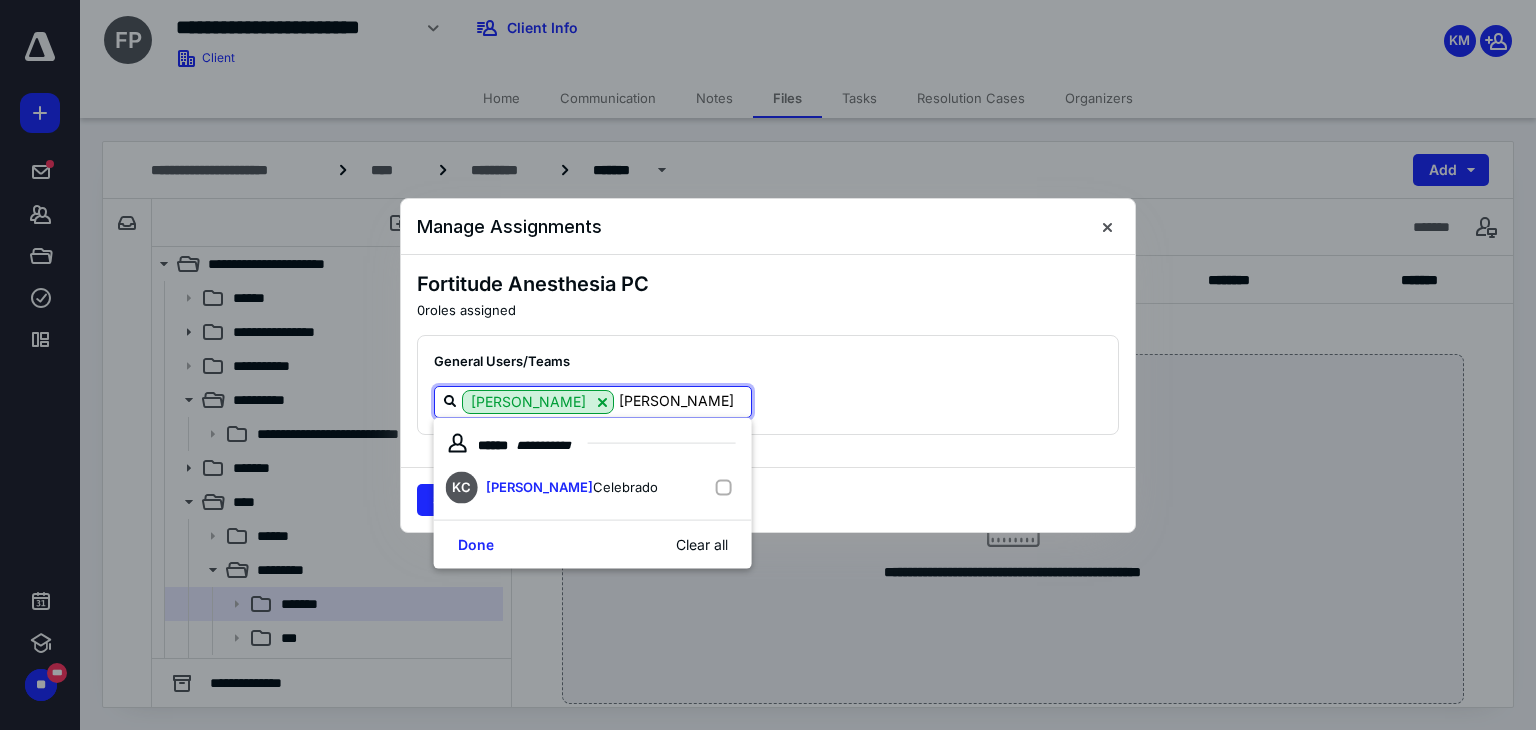 click on "[PERSON_NAME]  [PERSON_NAME]" at bounding box center [593, 488] 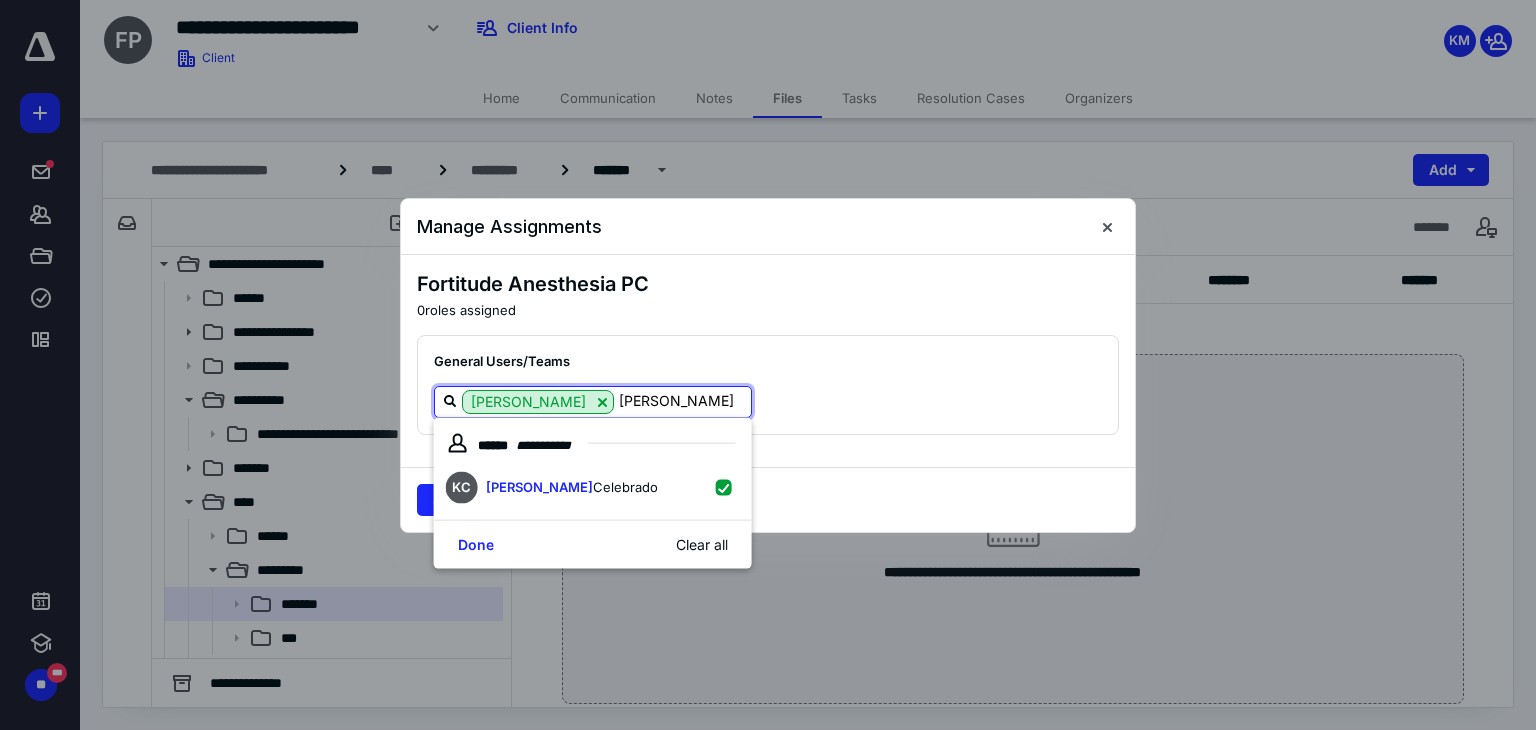 checkbox on "true" 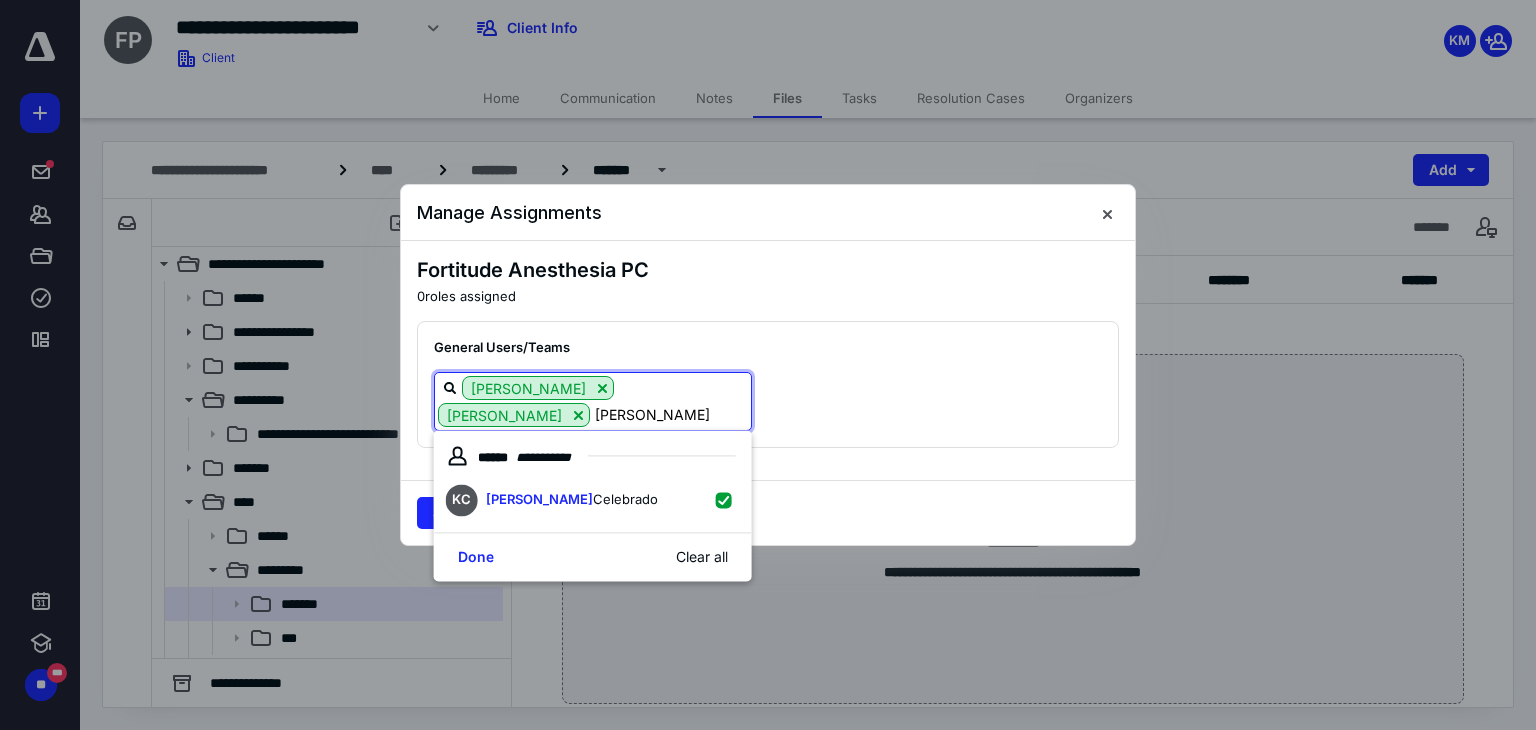 type on "[PERSON_NAME]" 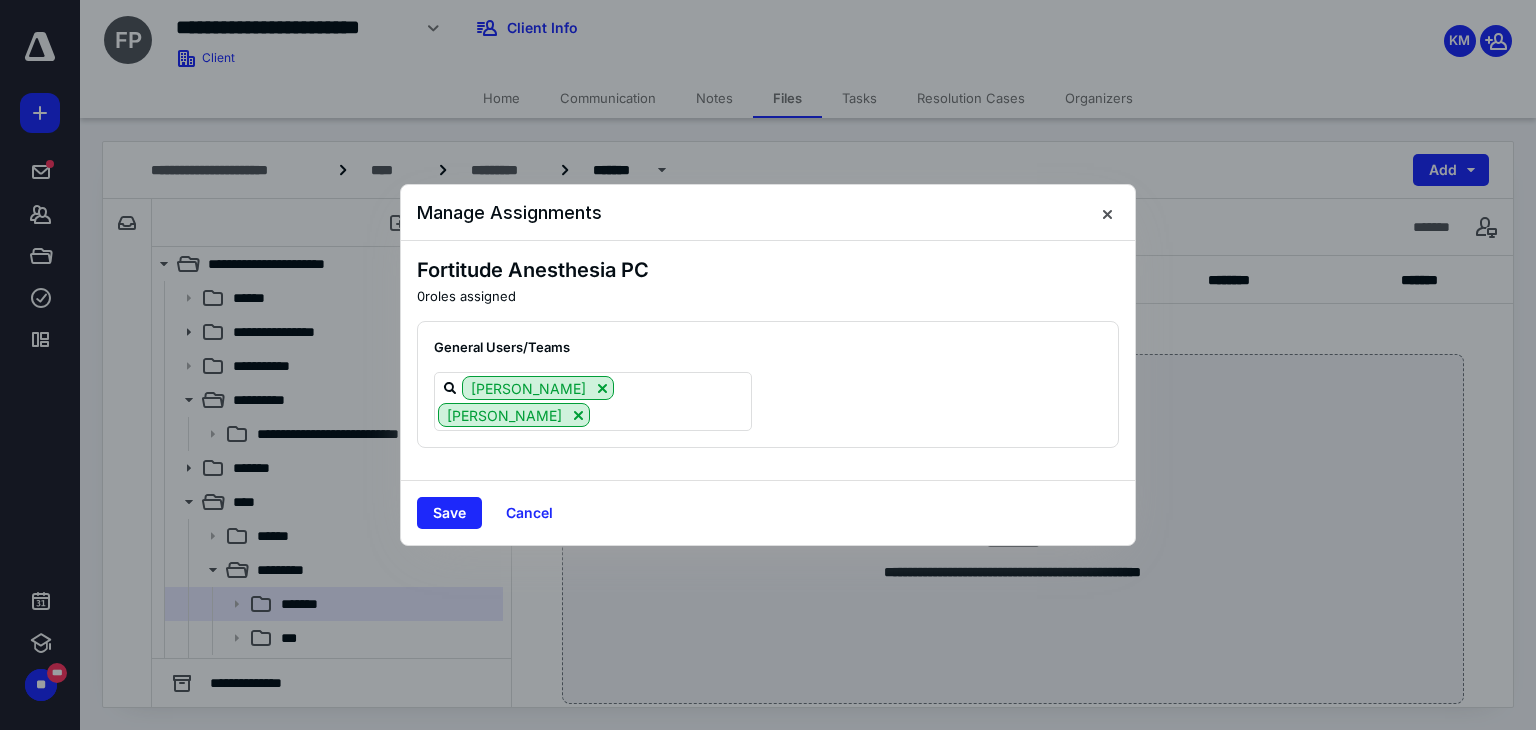 click on "Save" at bounding box center (449, 513) 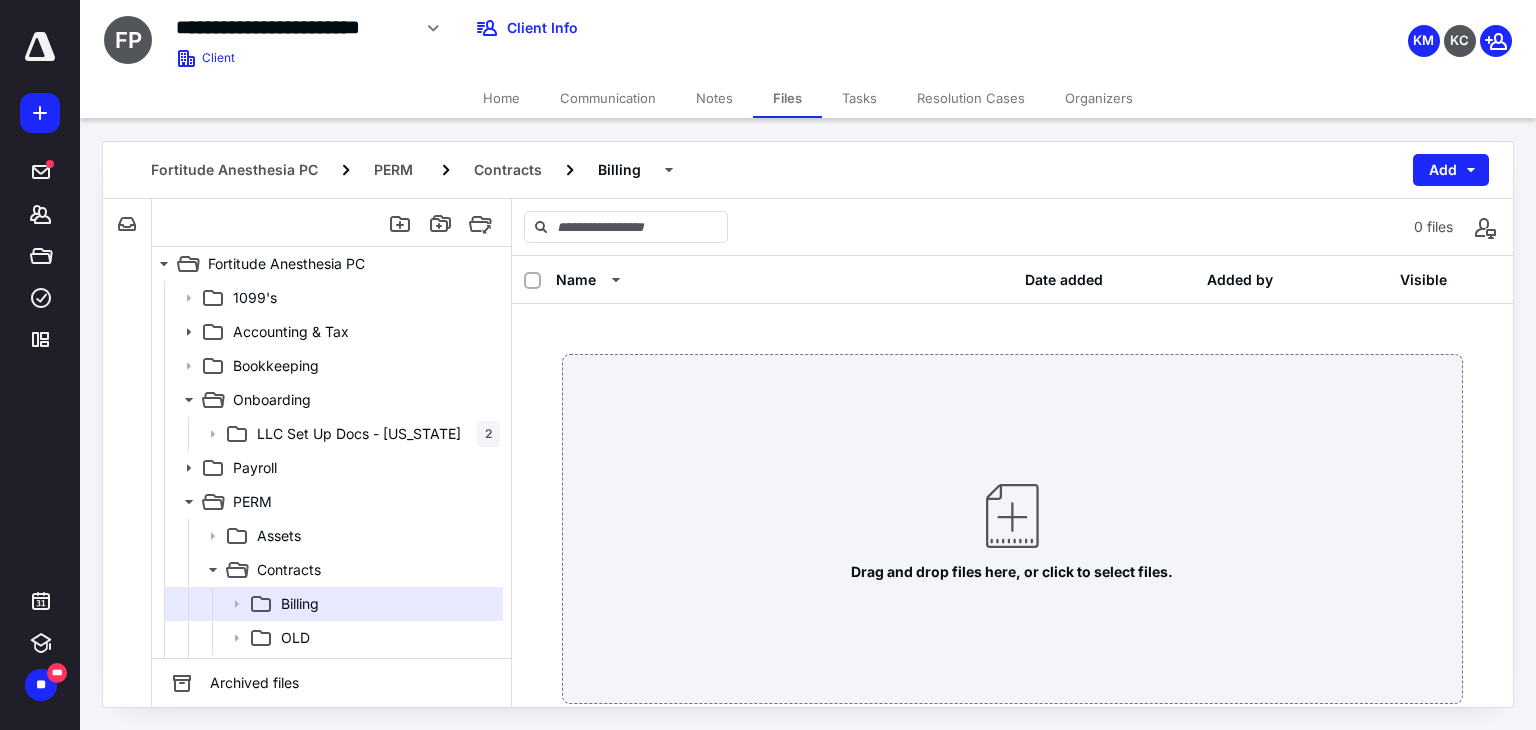 click on "Add" at bounding box center (1451, 170) 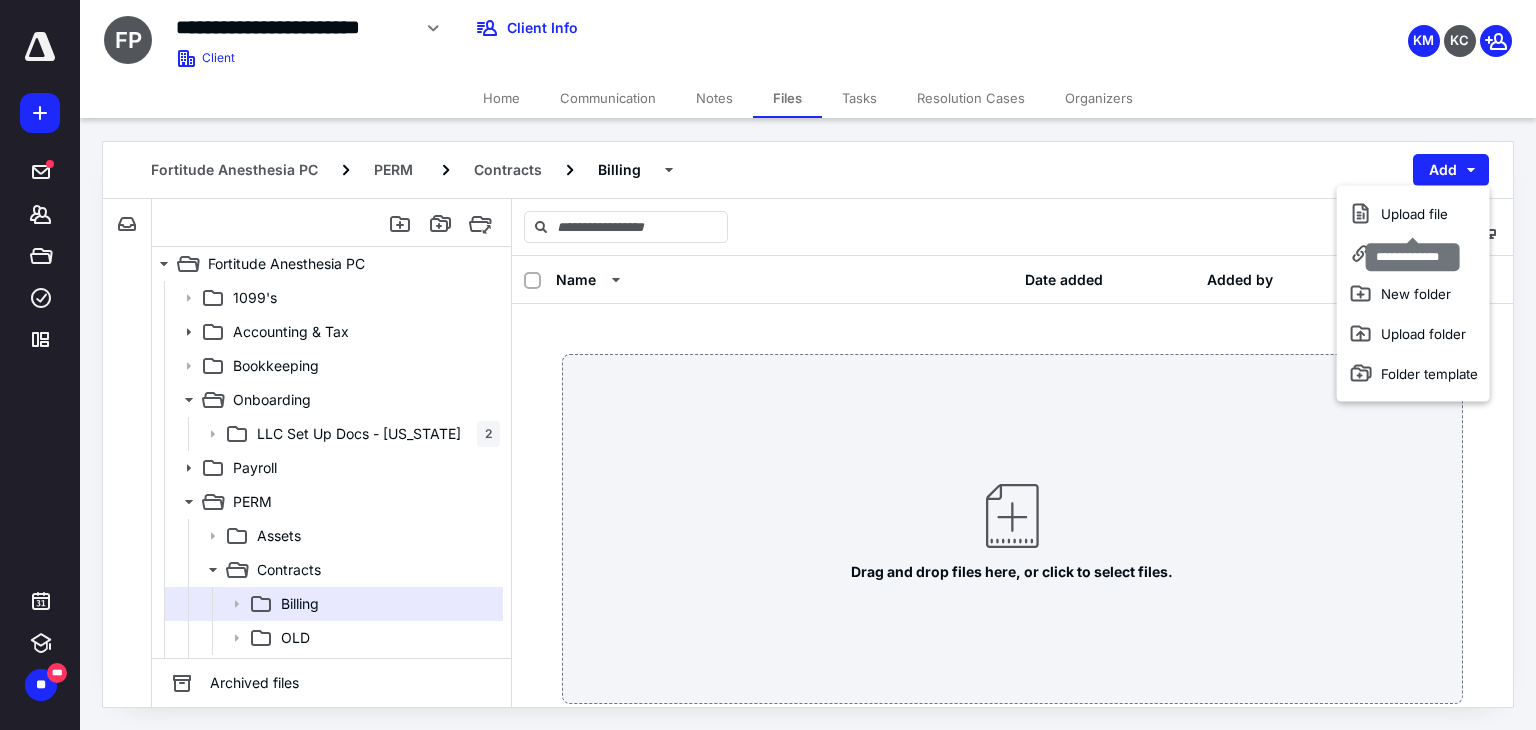 click on "Upload file" at bounding box center (1413, 214) 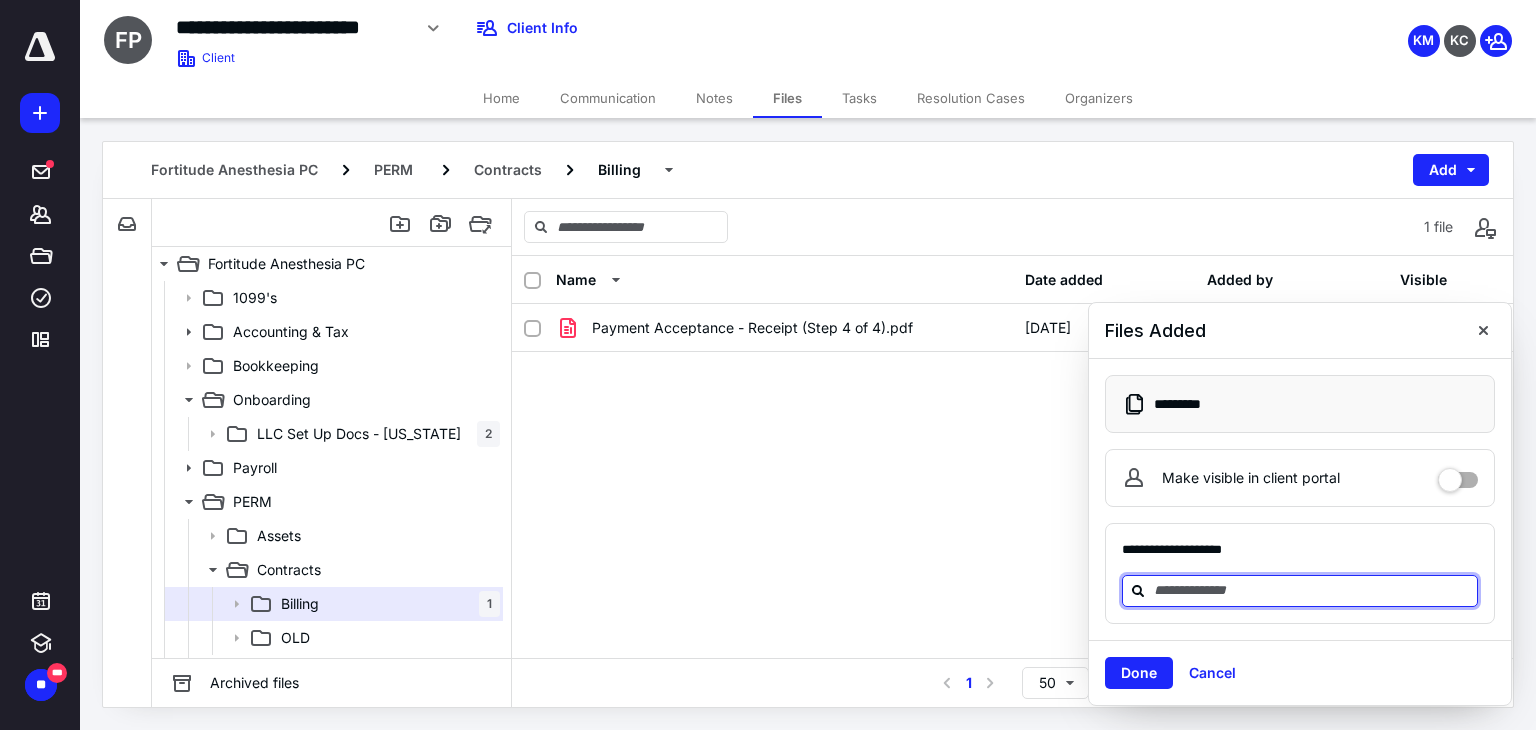 click at bounding box center (1312, 590) 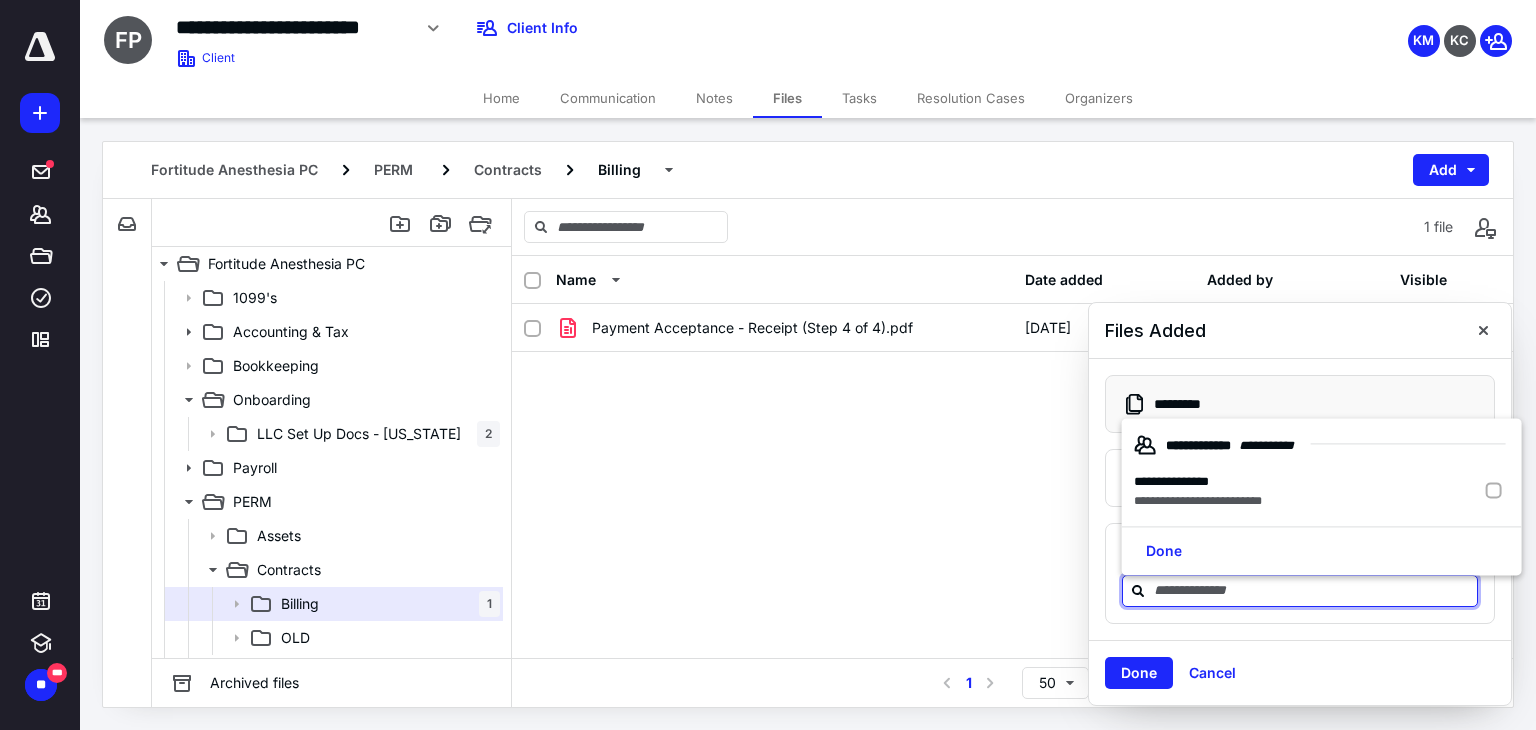 click on "**********" at bounding box center (1198, 501) 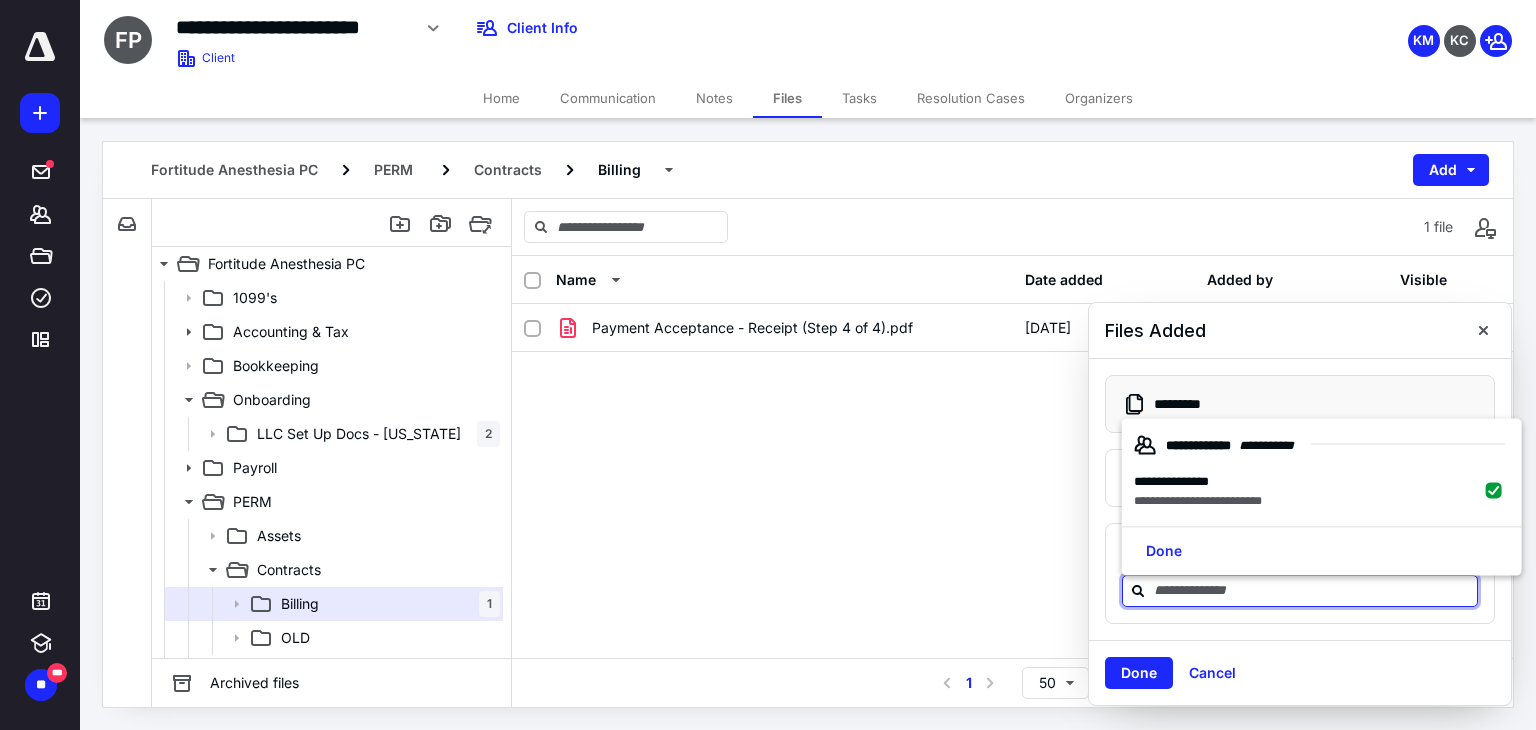 checkbox on "true" 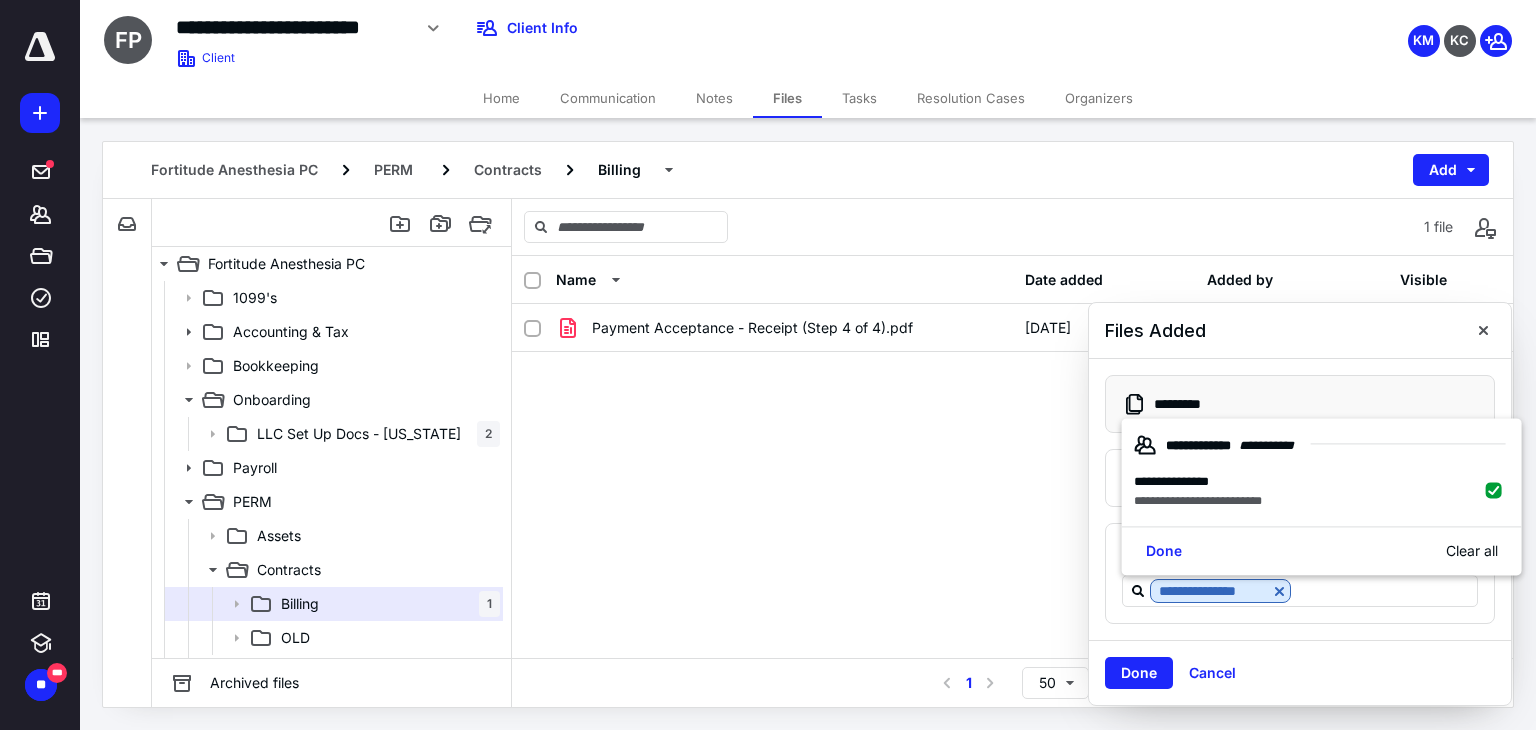 click on "Done" at bounding box center [1164, 551] 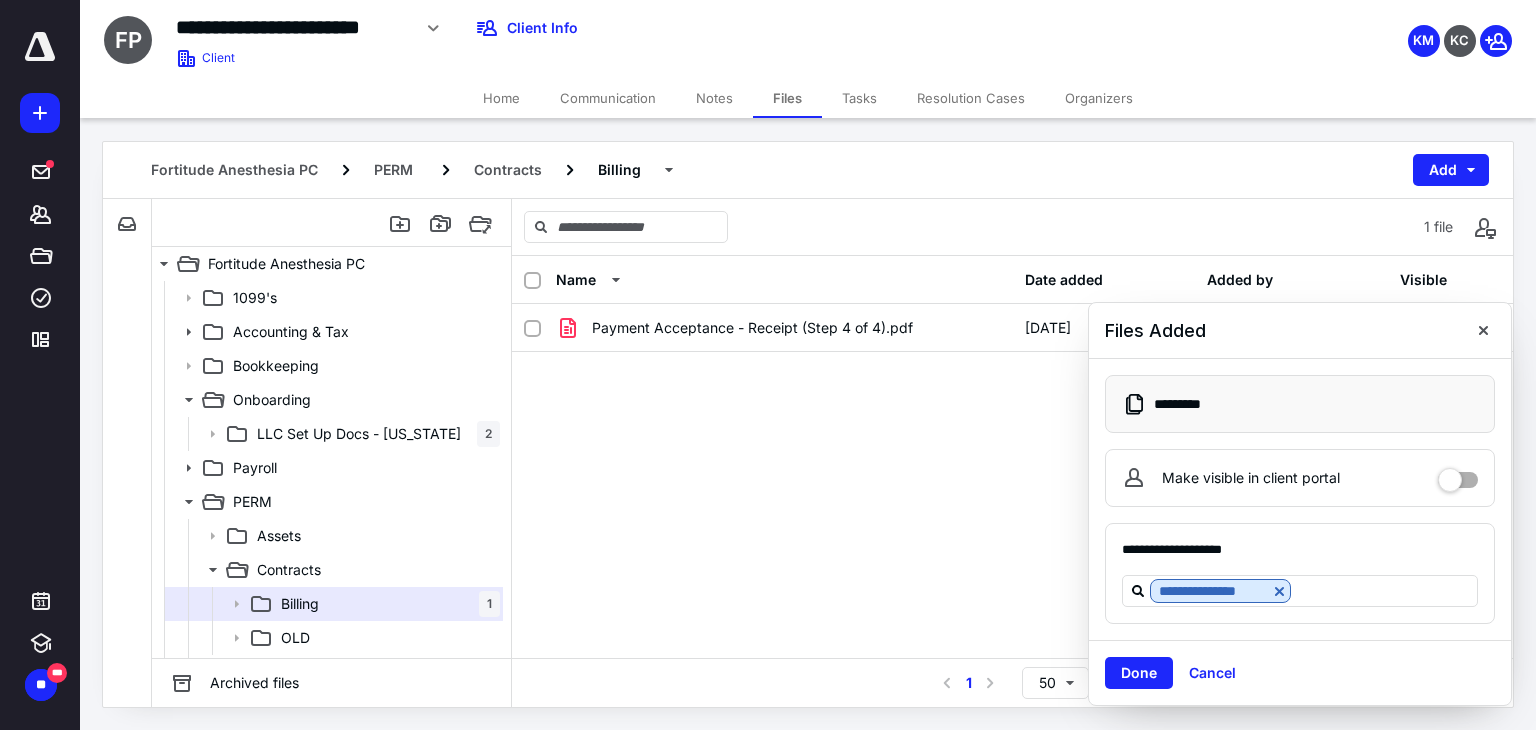 click on "Done" at bounding box center [1139, 673] 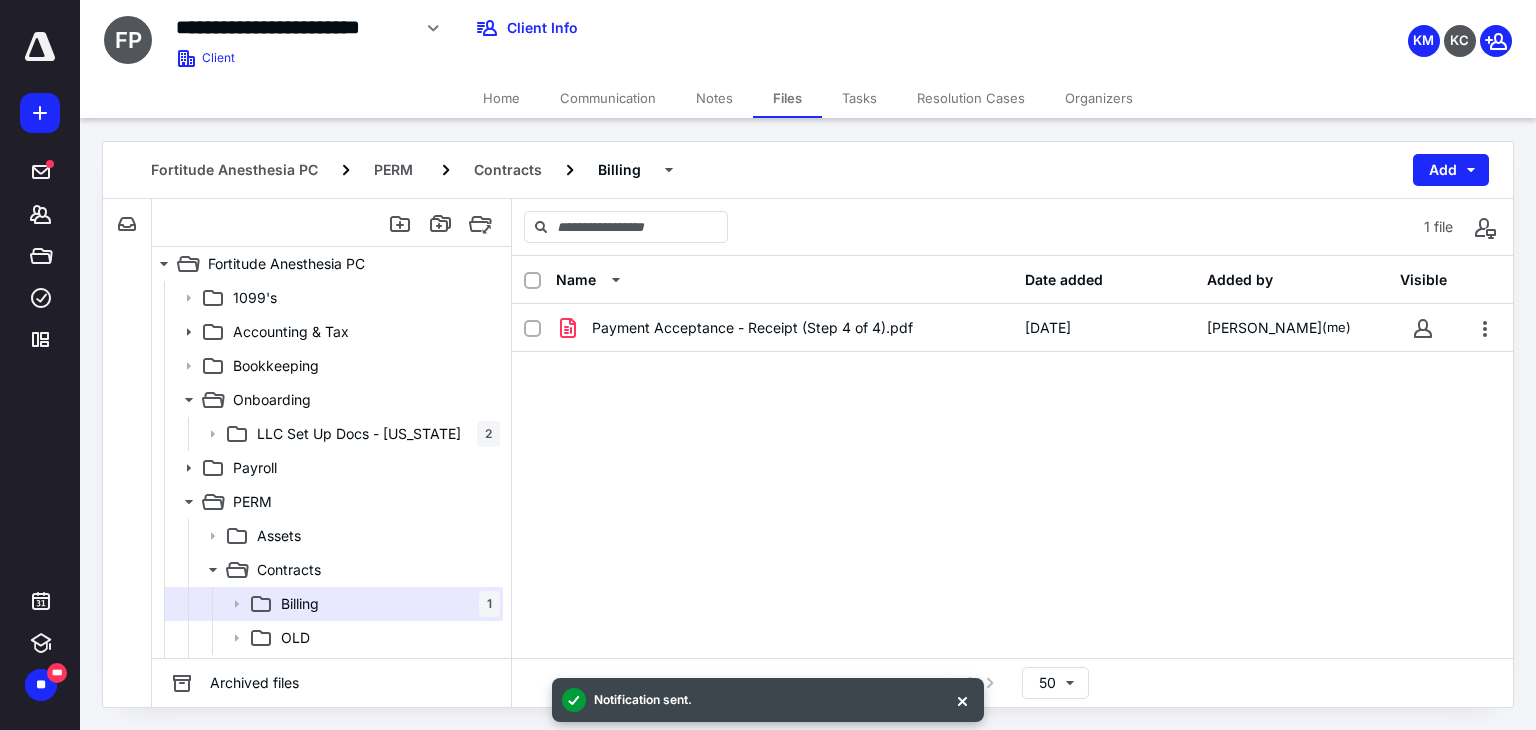 click on "Tasks" at bounding box center [859, 98] 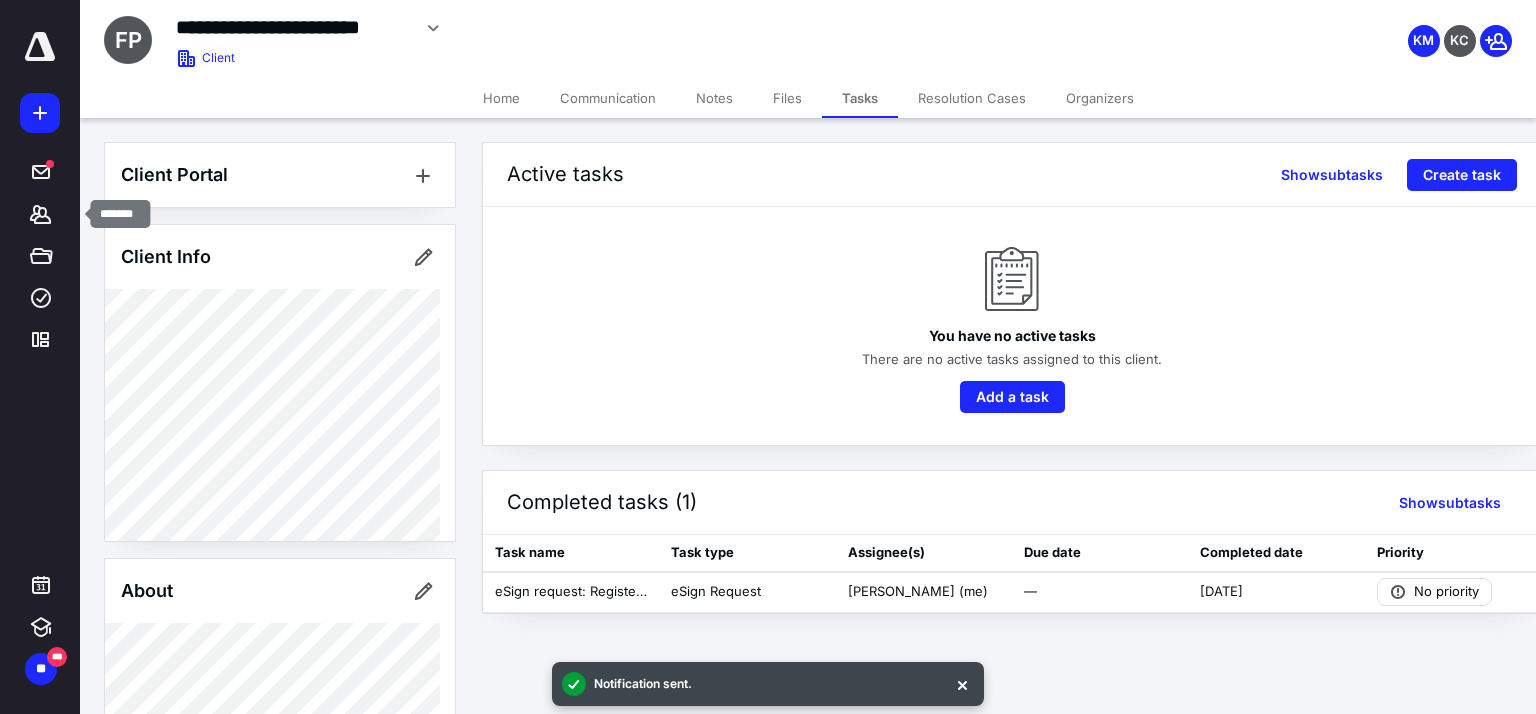 click 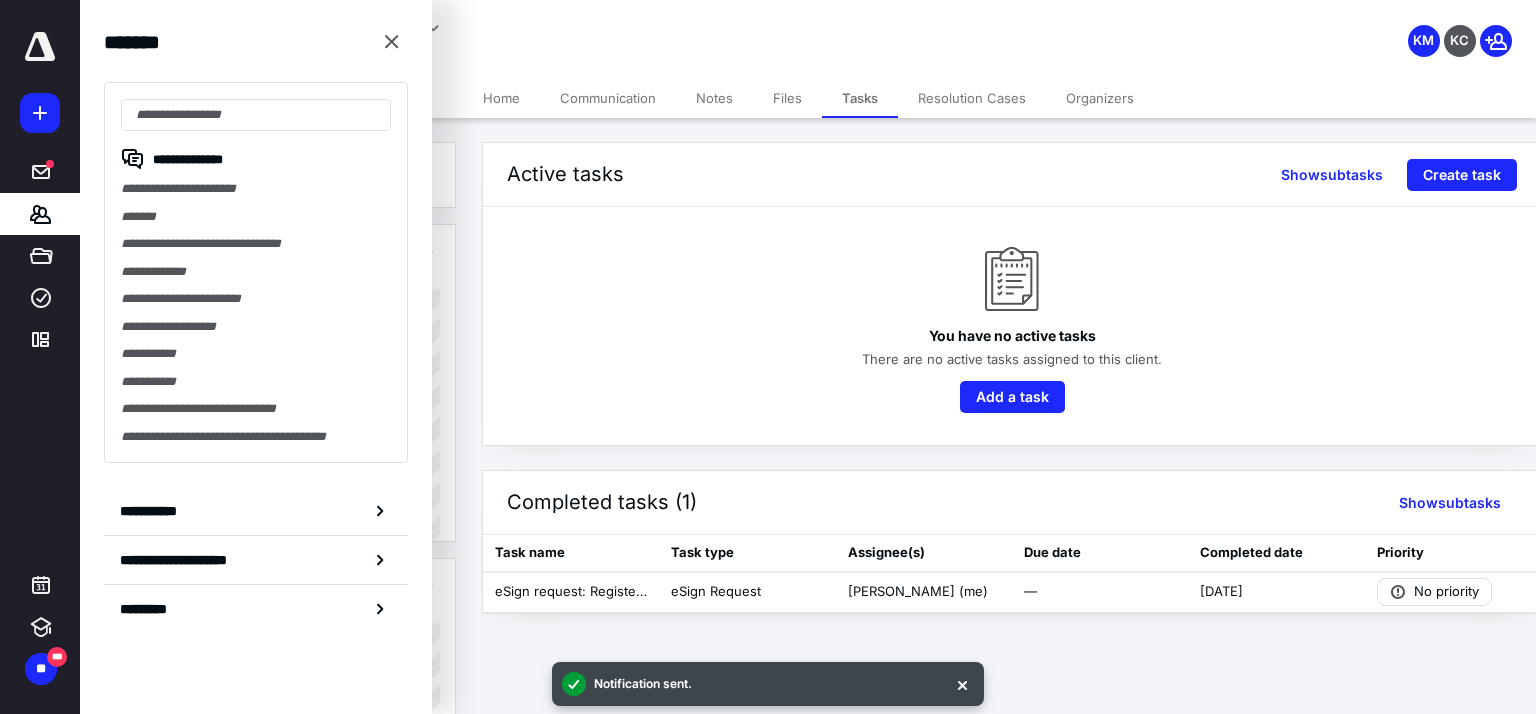 click on "**********" at bounding box center [256, 272] 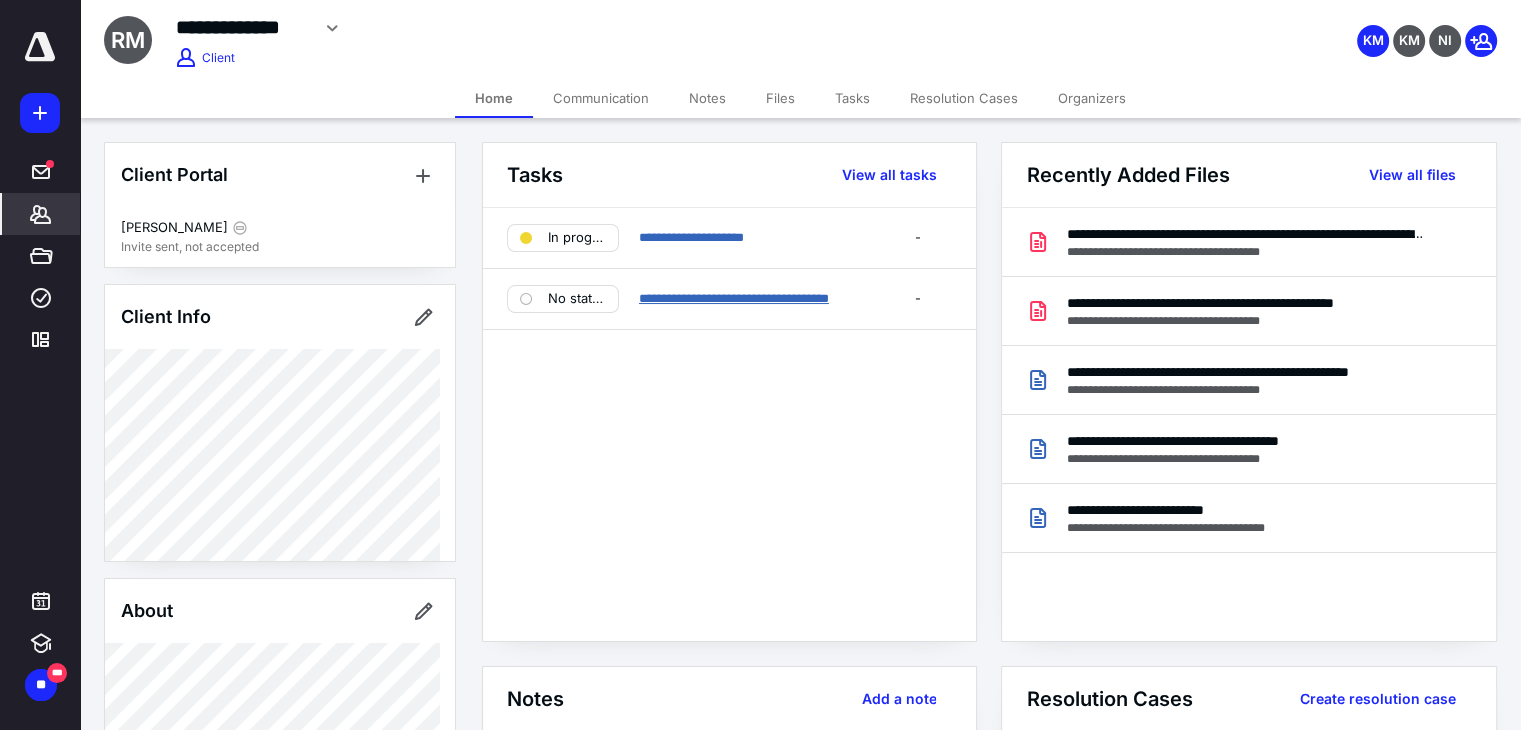 click on "**********" at bounding box center (734, 298) 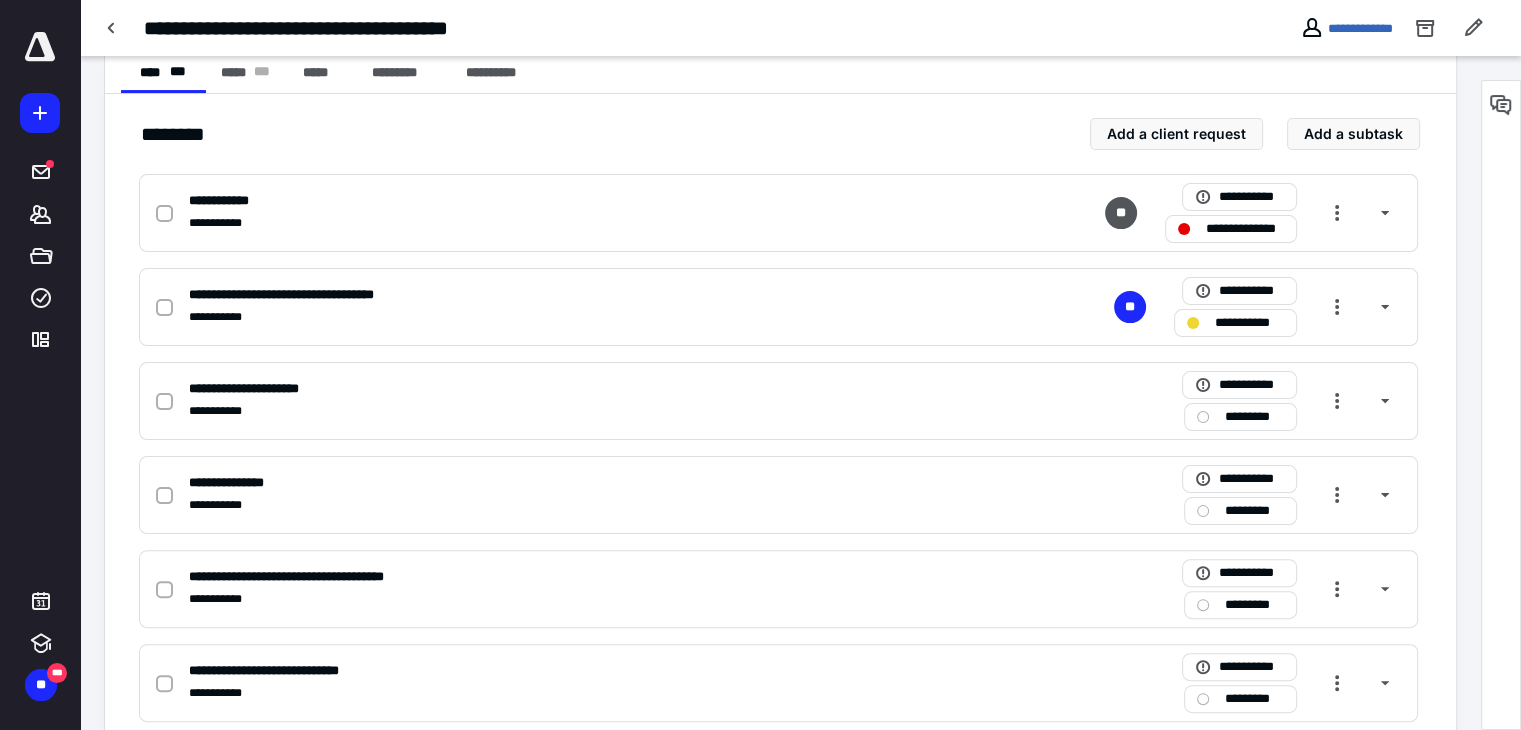 scroll, scrollTop: 399, scrollLeft: 0, axis: vertical 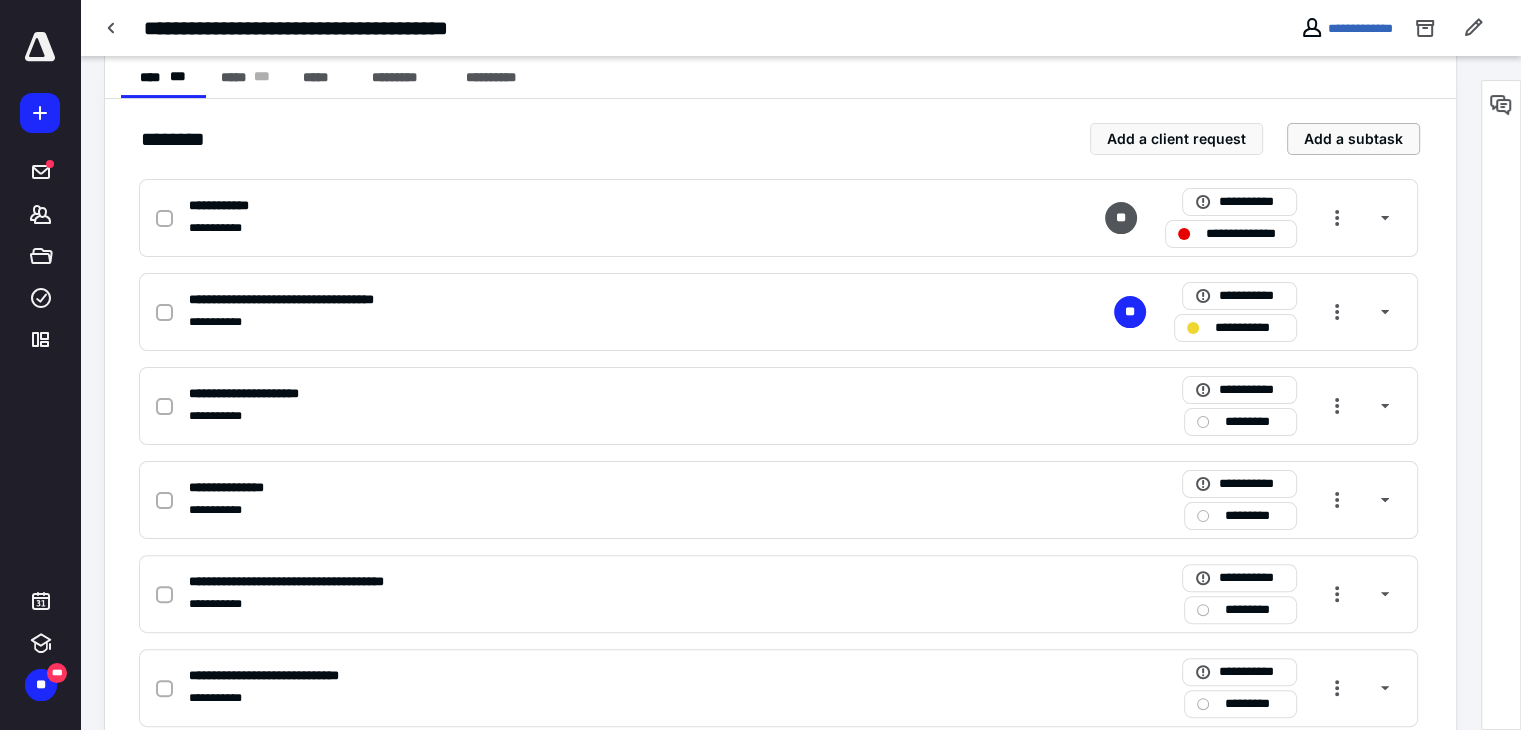 click on "Add a subtask" at bounding box center [1353, 139] 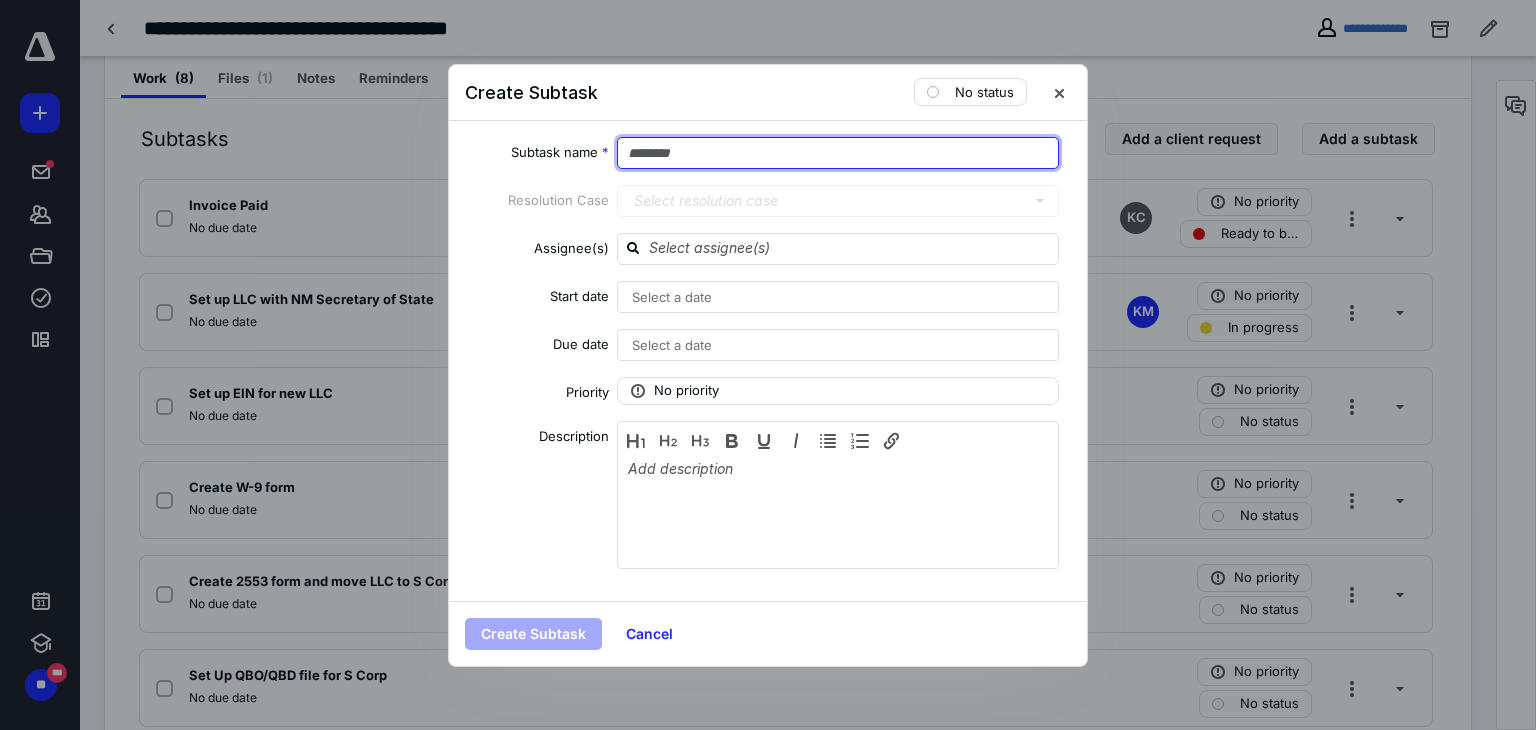 click at bounding box center (838, 153) 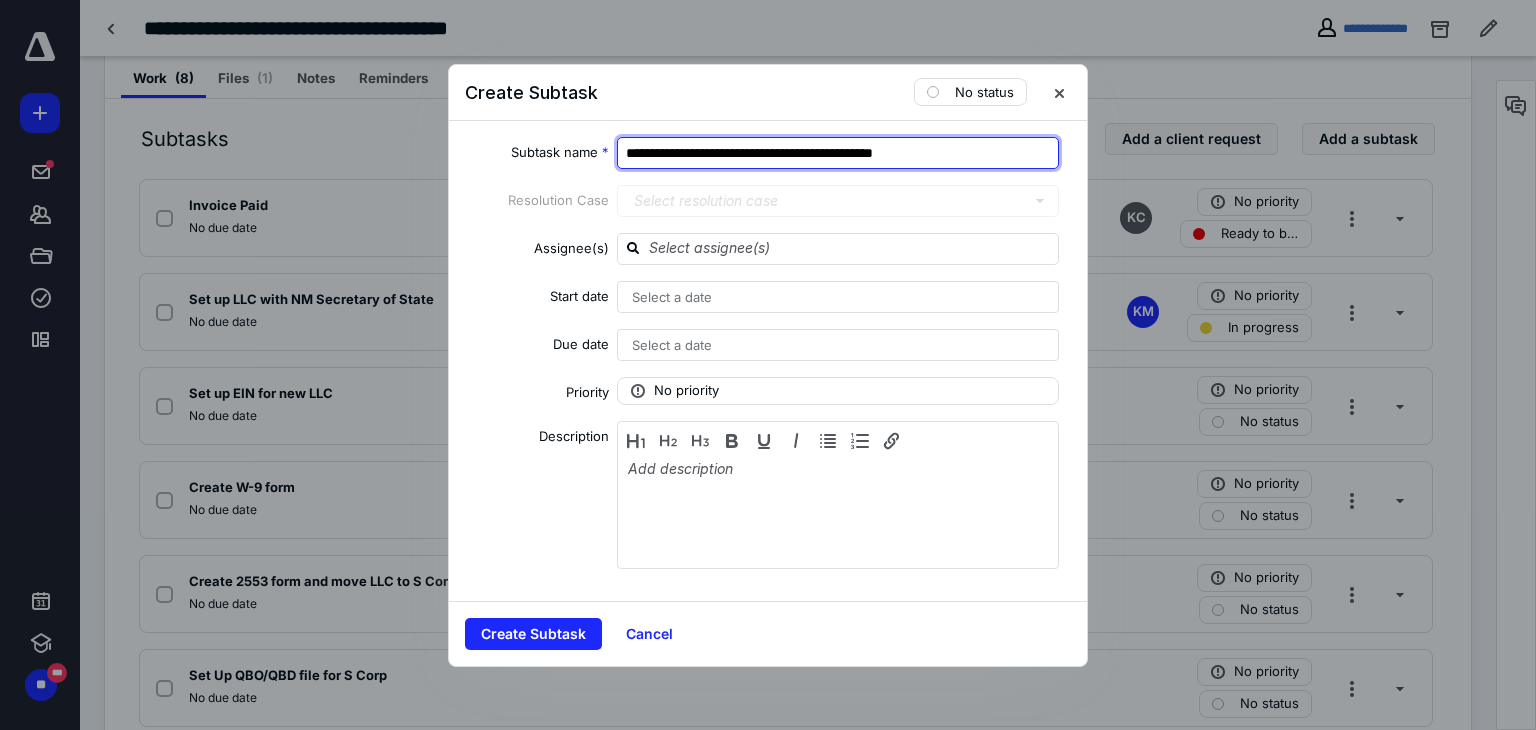 type on "**********" 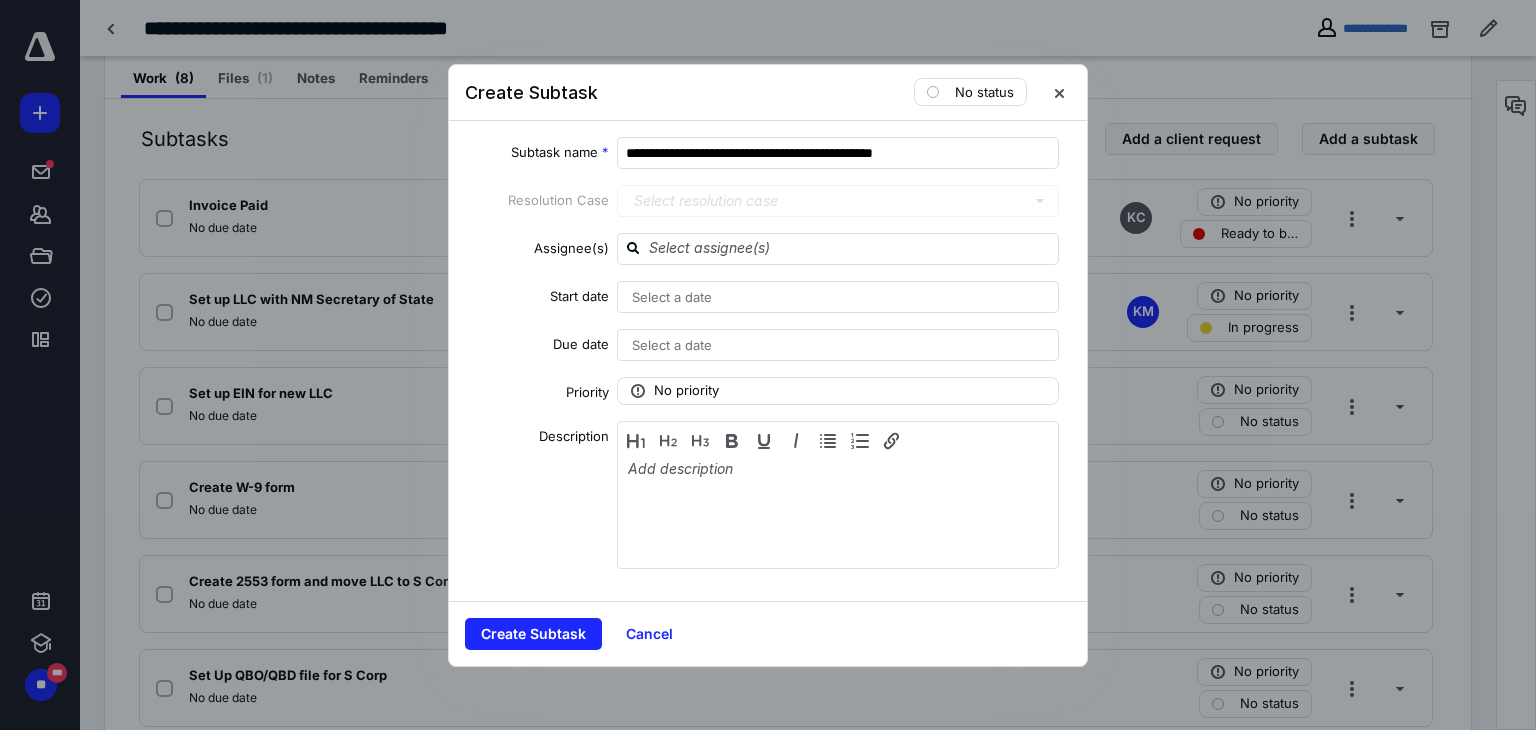 click at bounding box center [850, 248] 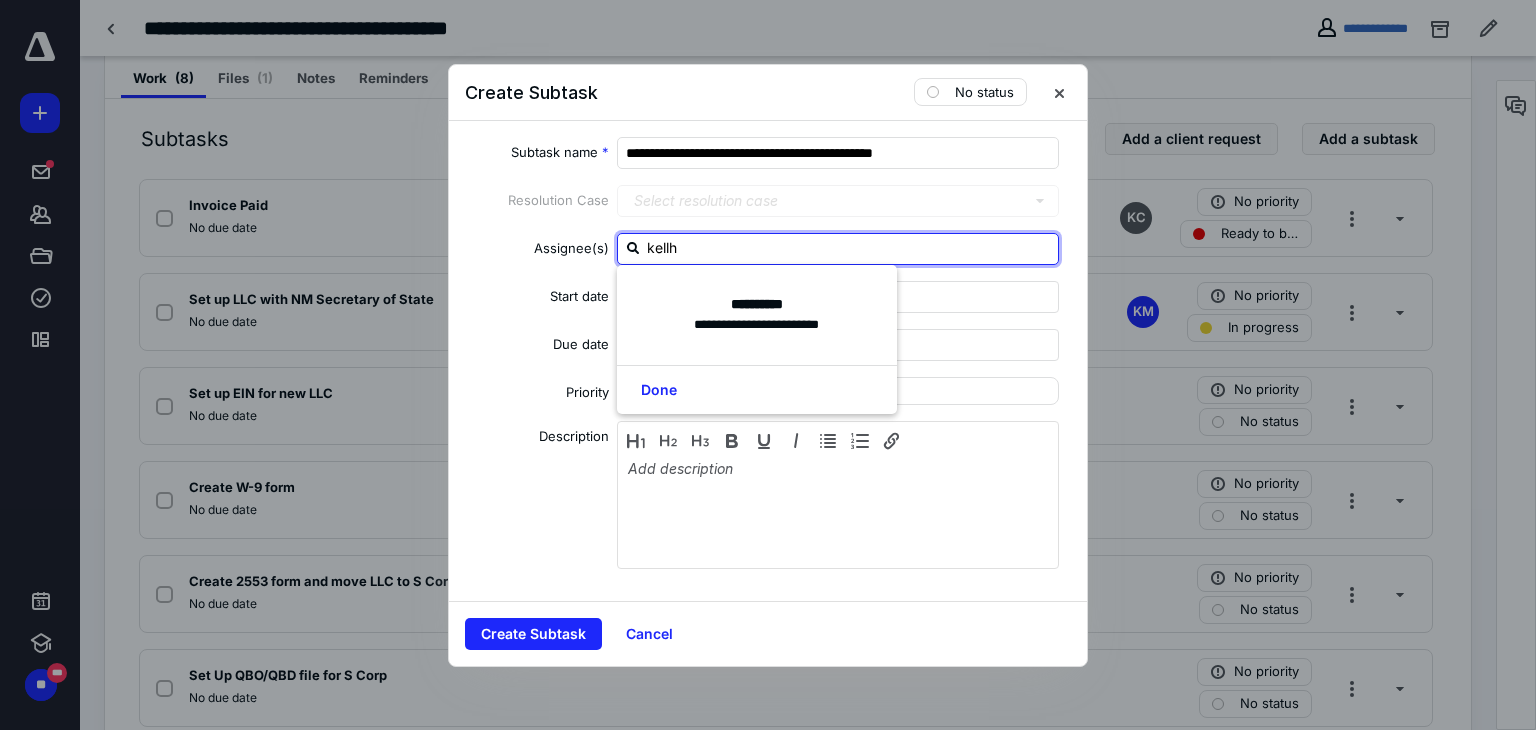 type on "[PERSON_NAME]" 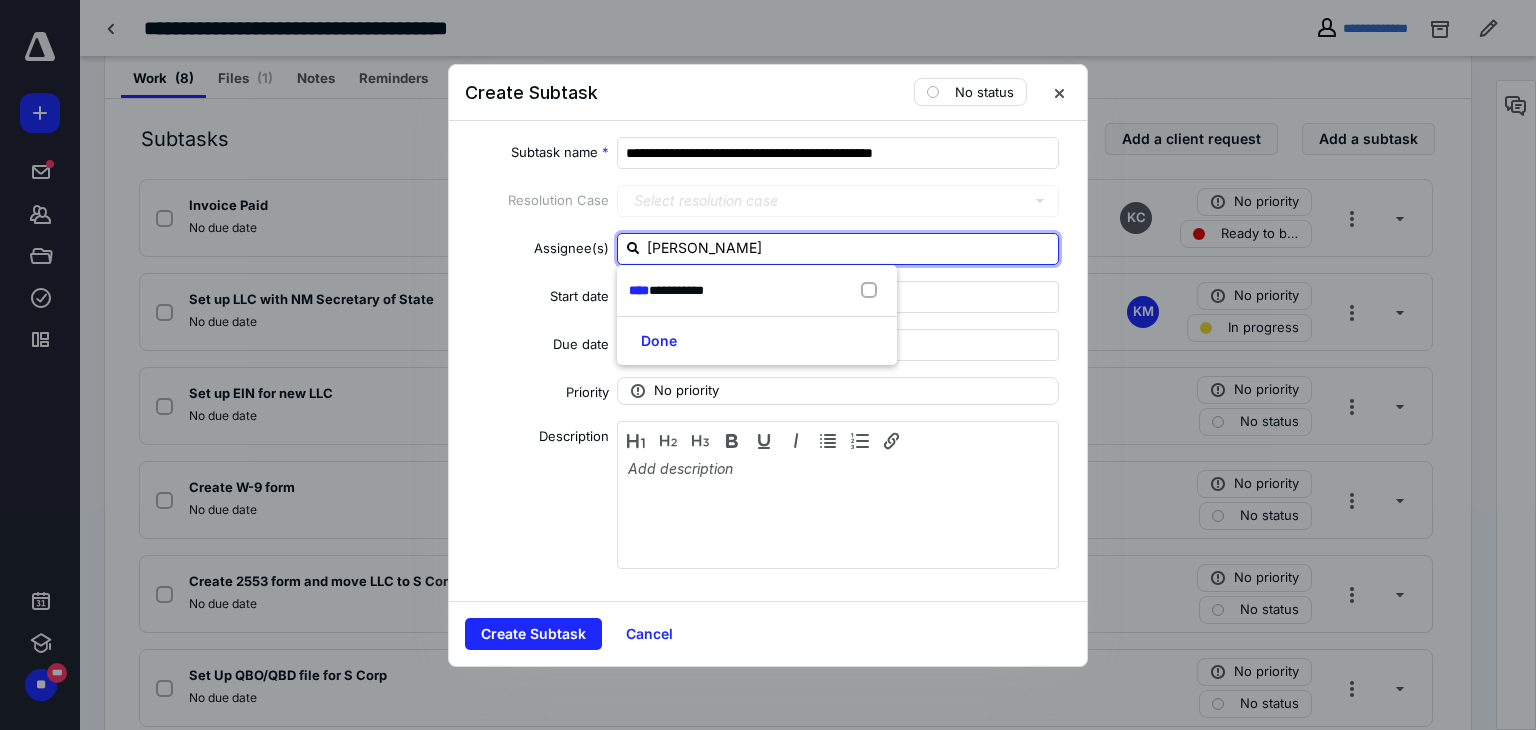 click on "**********" at bounding box center [676, 290] 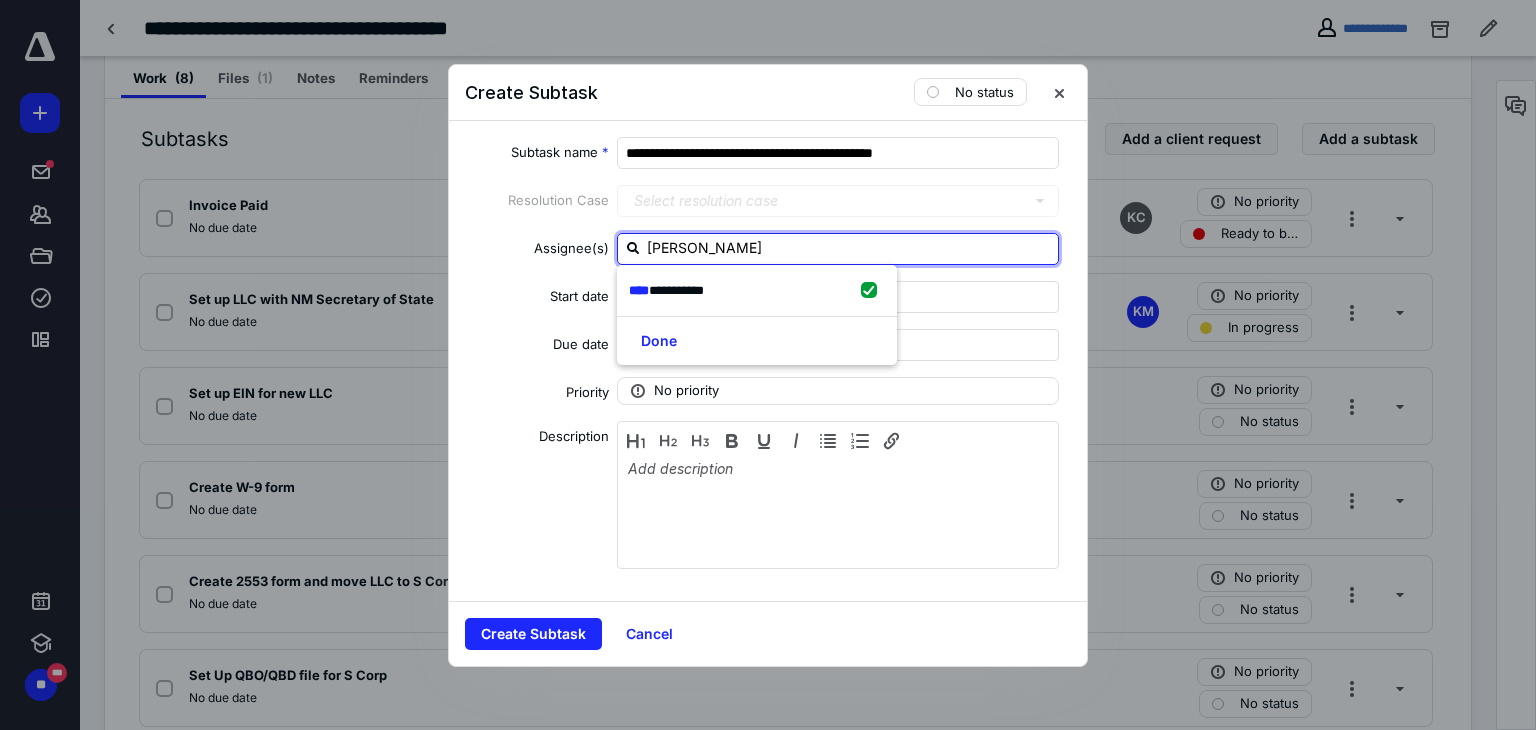 checkbox on "true" 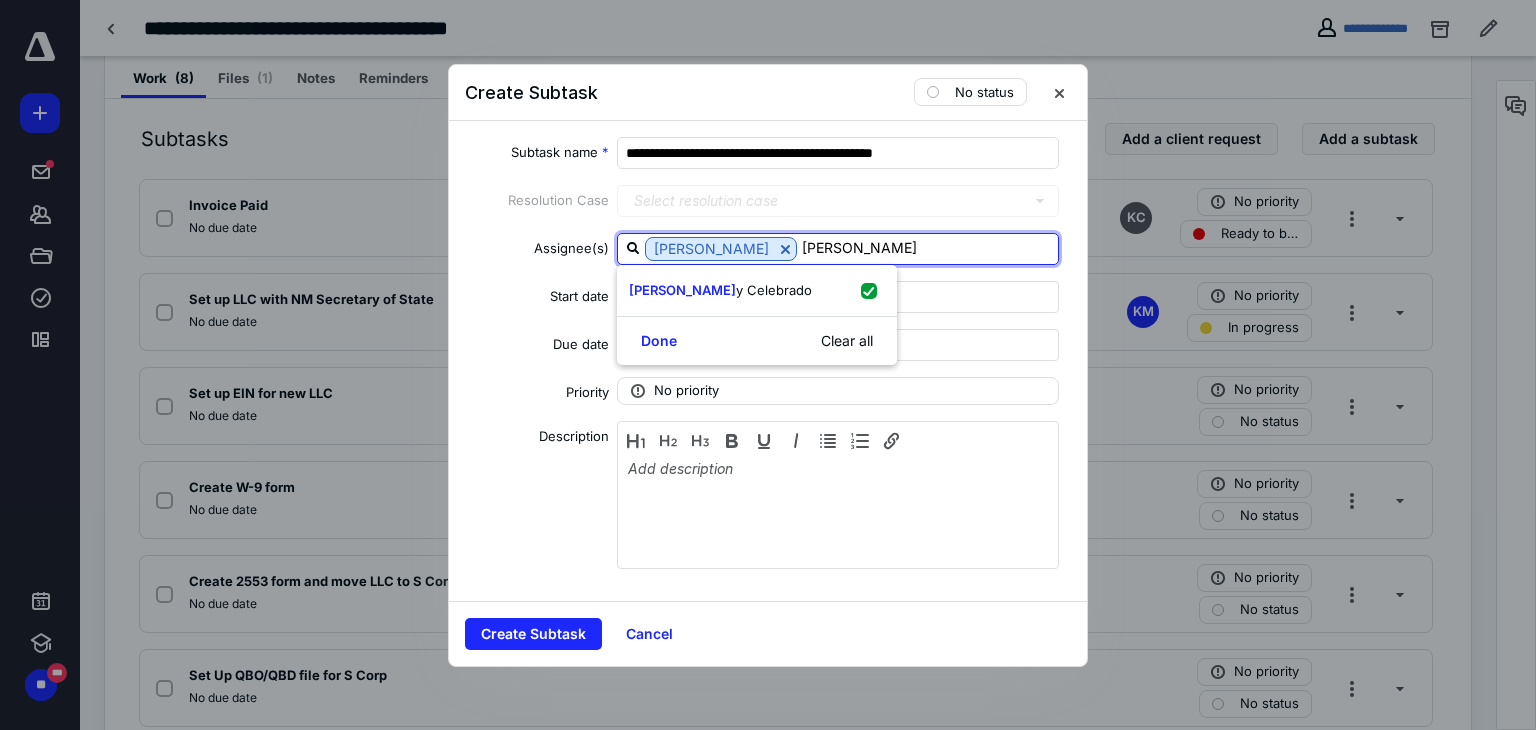 type on "[PERSON_NAME]" 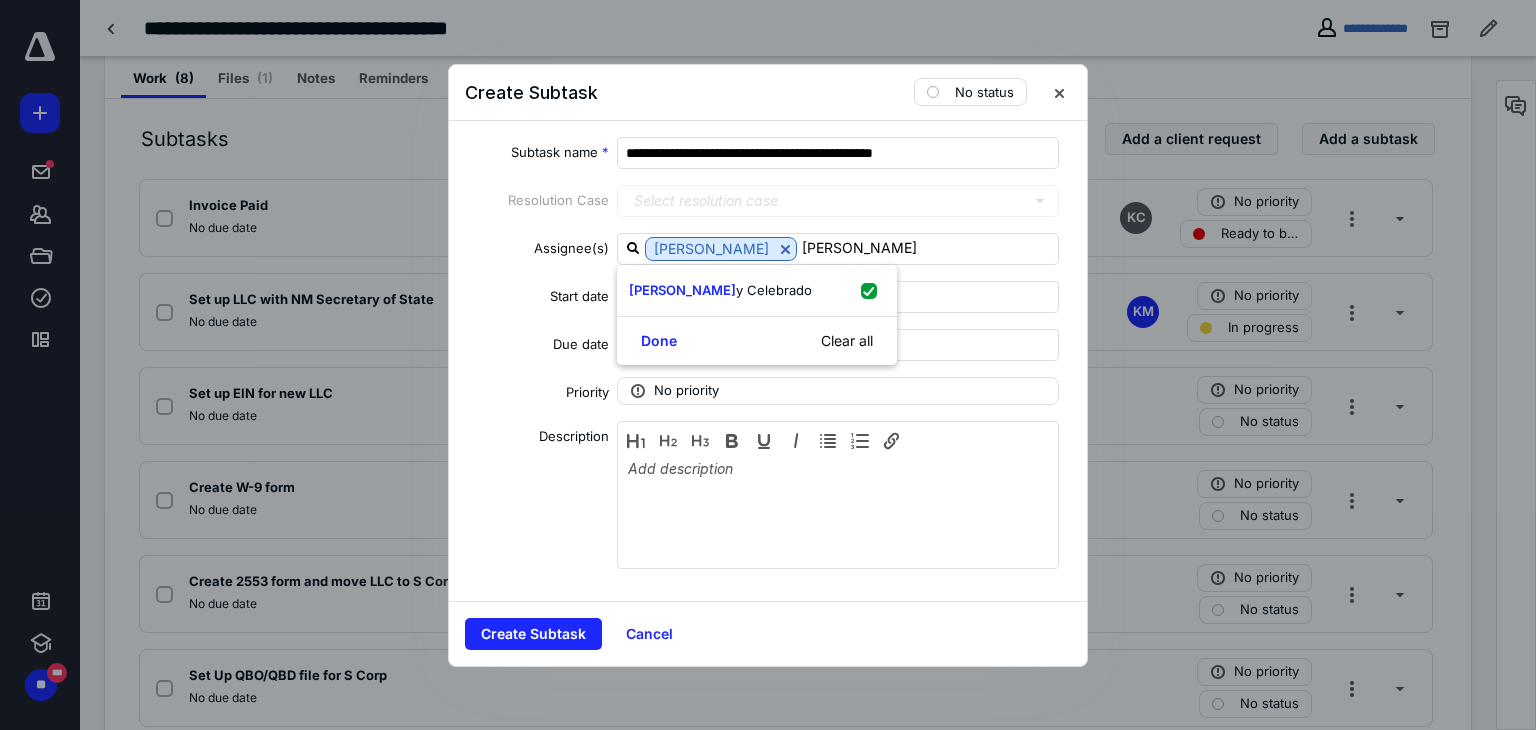 click on "Done" at bounding box center [659, 341] 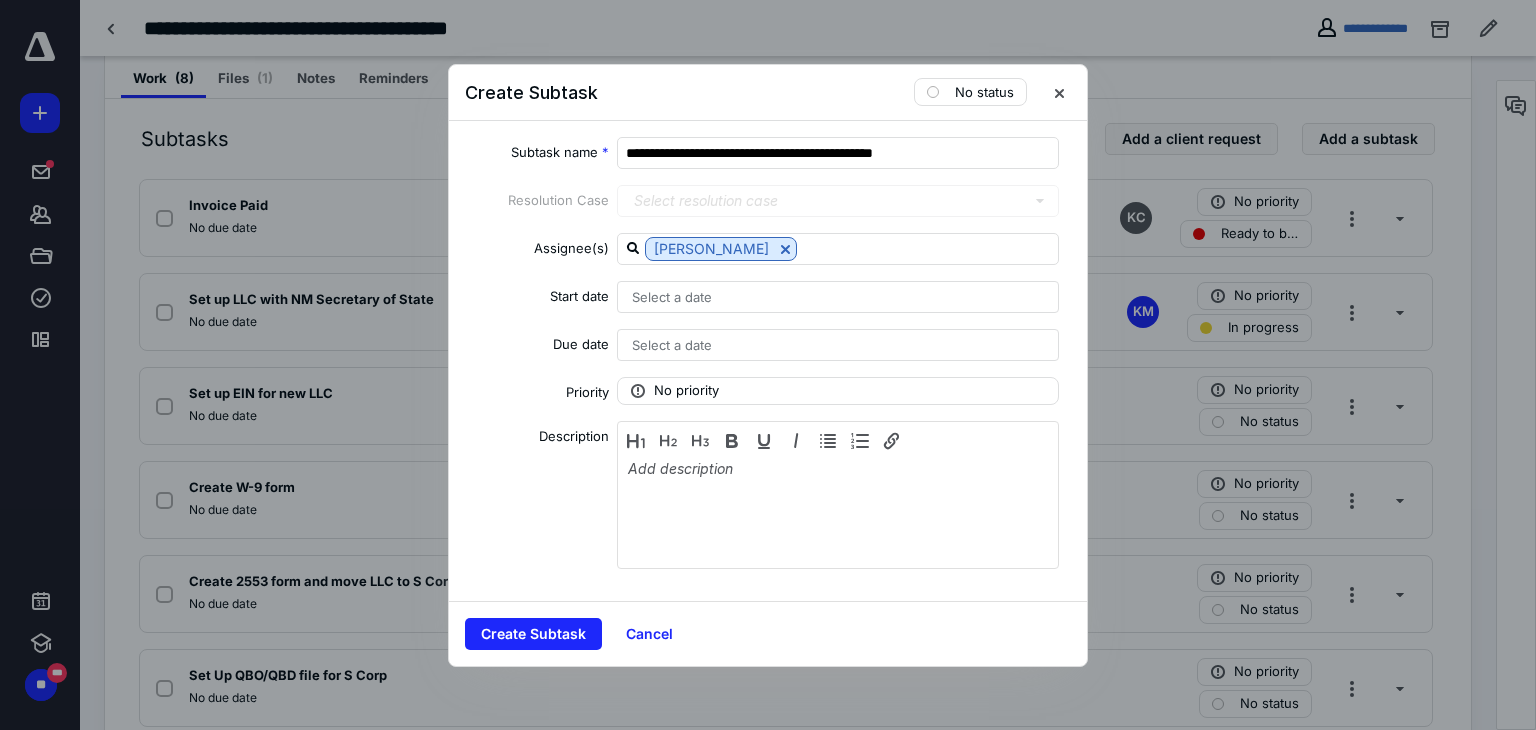 click on "Create Subtask" at bounding box center (533, 634) 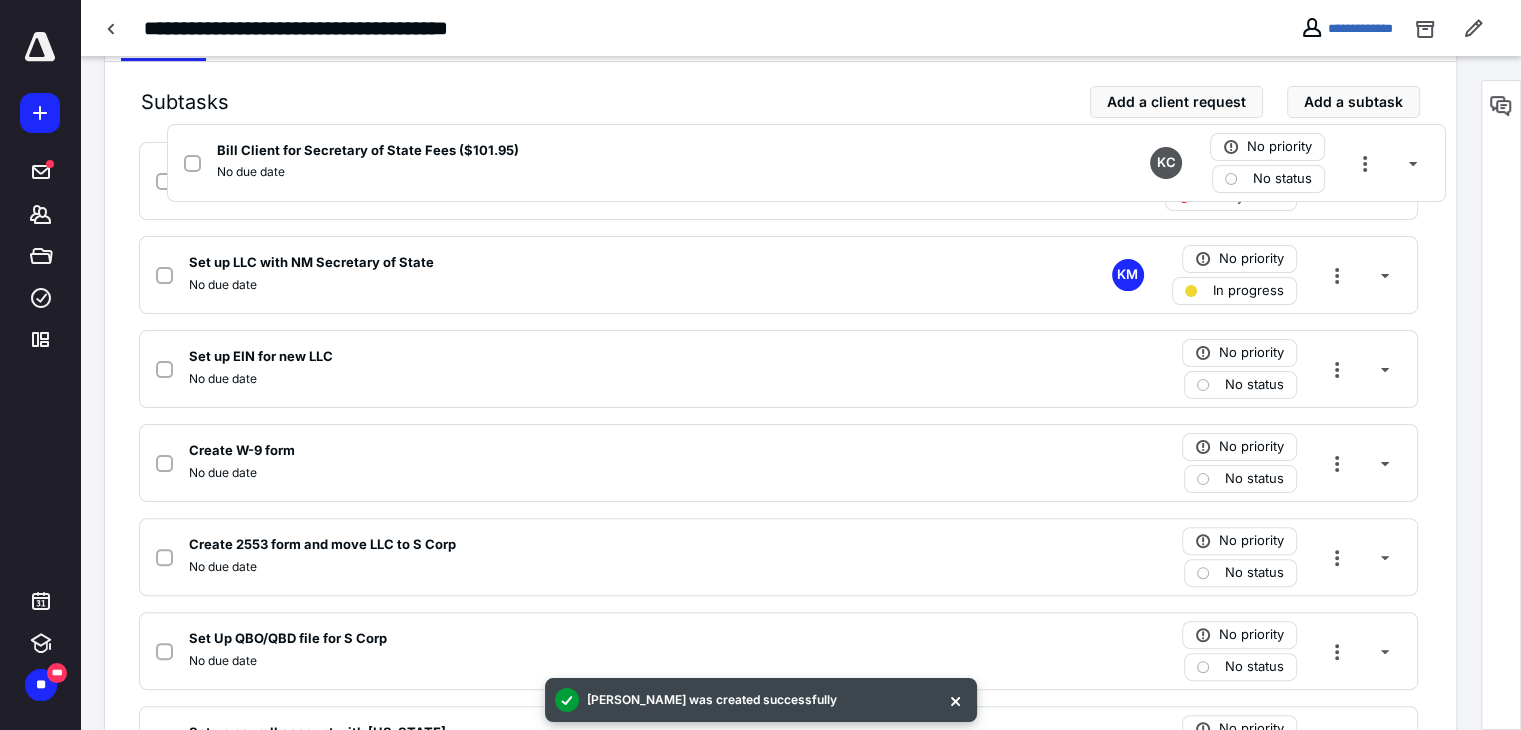 scroll, scrollTop: 357, scrollLeft: 0, axis: vertical 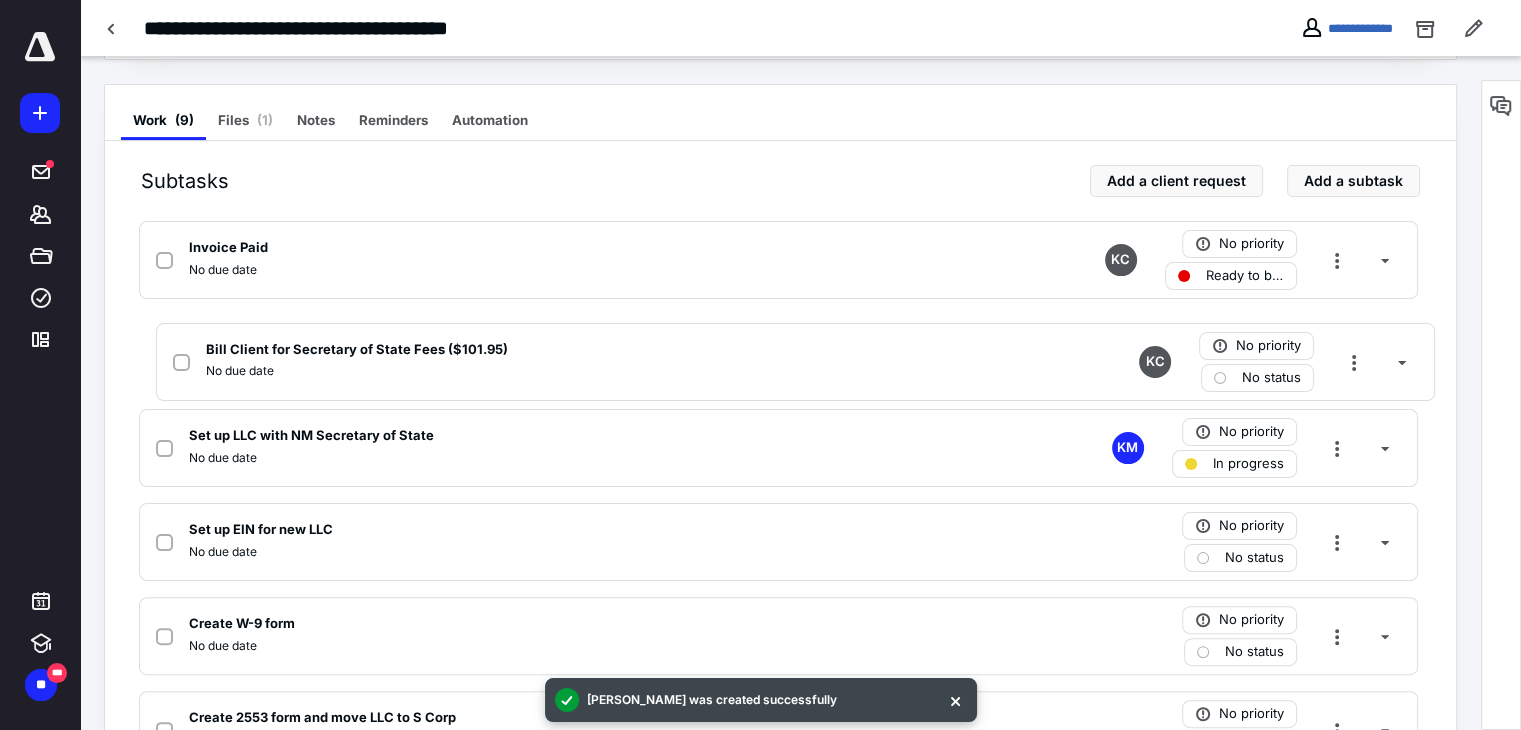 drag, startPoint x: 130, startPoint y: 649, endPoint x: 145, endPoint y: 355, distance: 294.38242 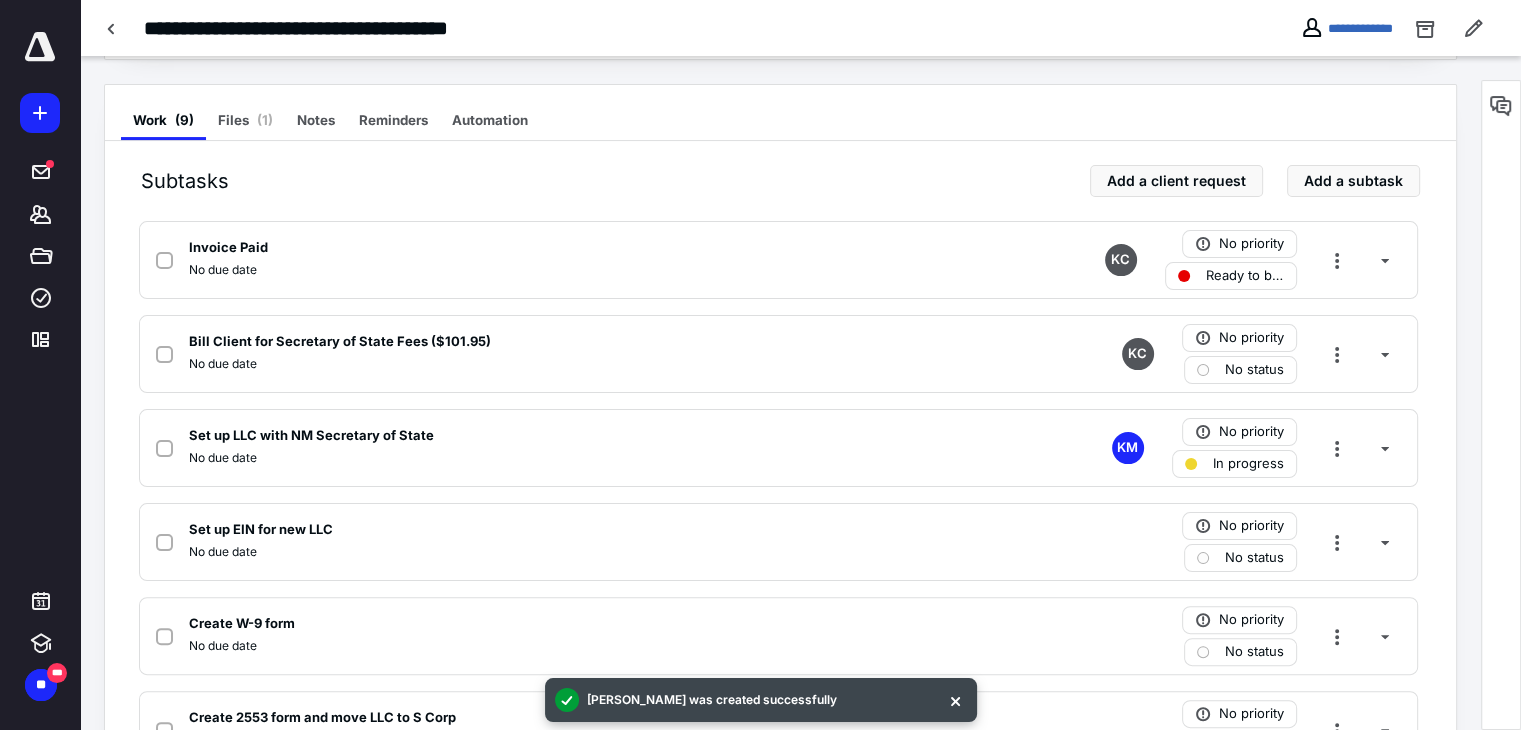 click on "No status" at bounding box center [1254, 370] 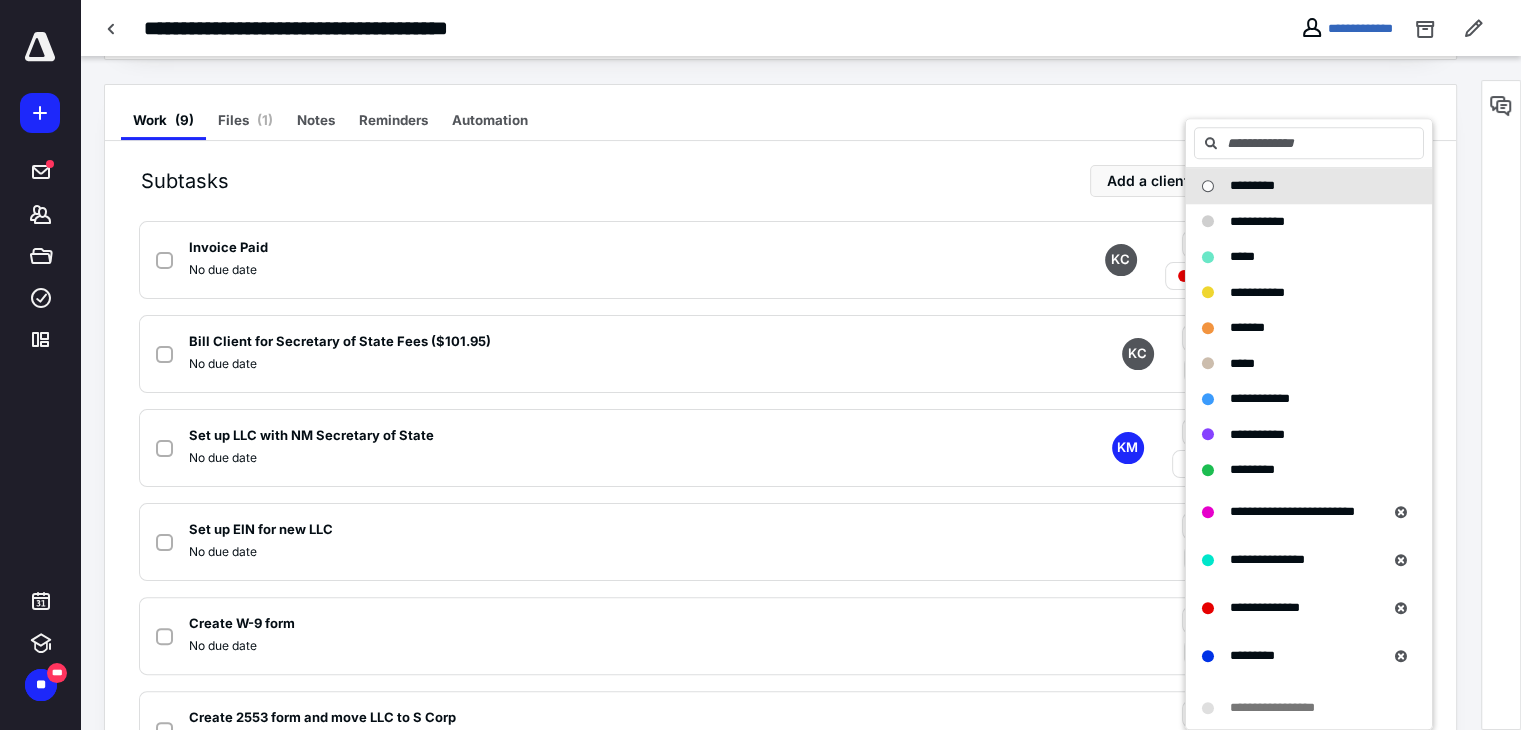 click on "**********" at bounding box center [1265, 607] 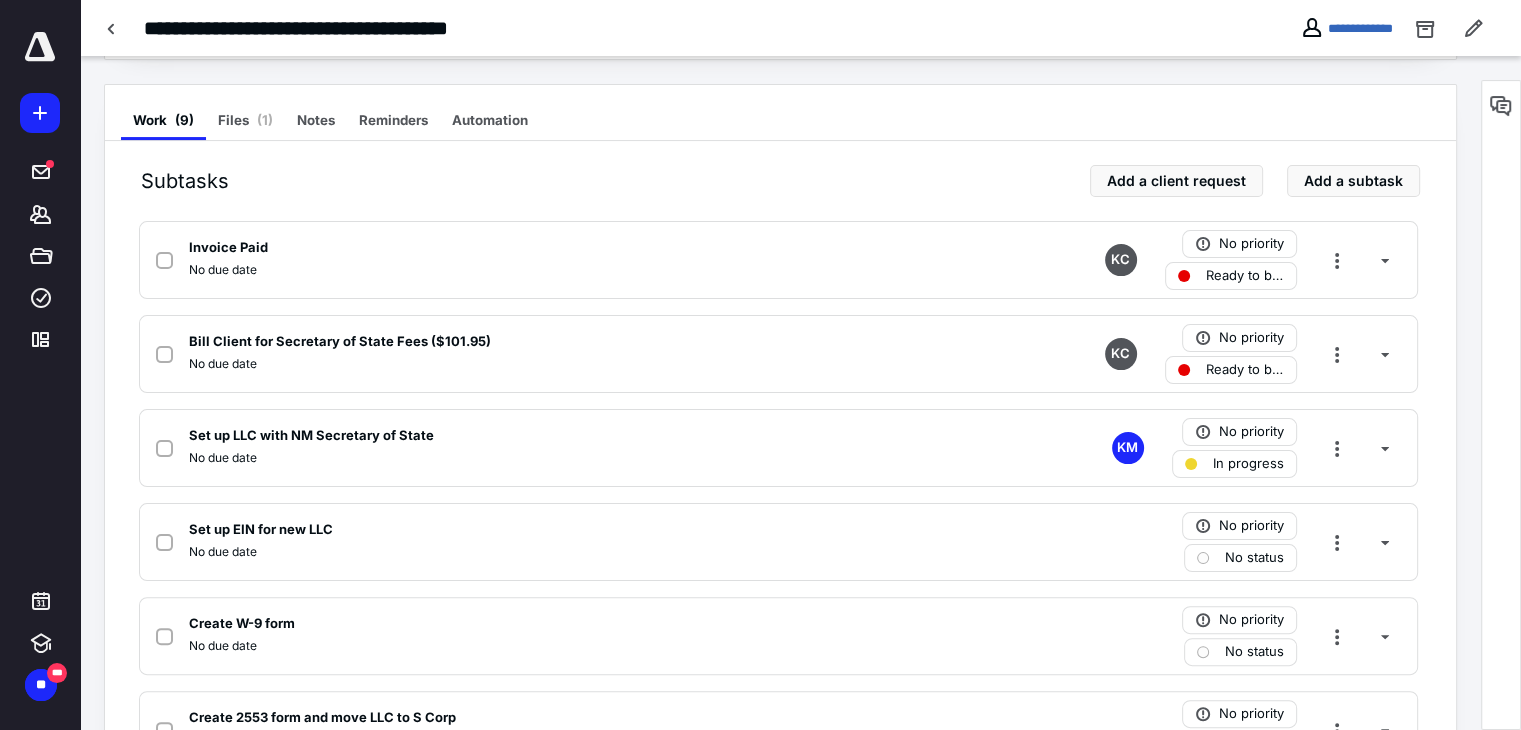 click on "In progress" at bounding box center [1248, 464] 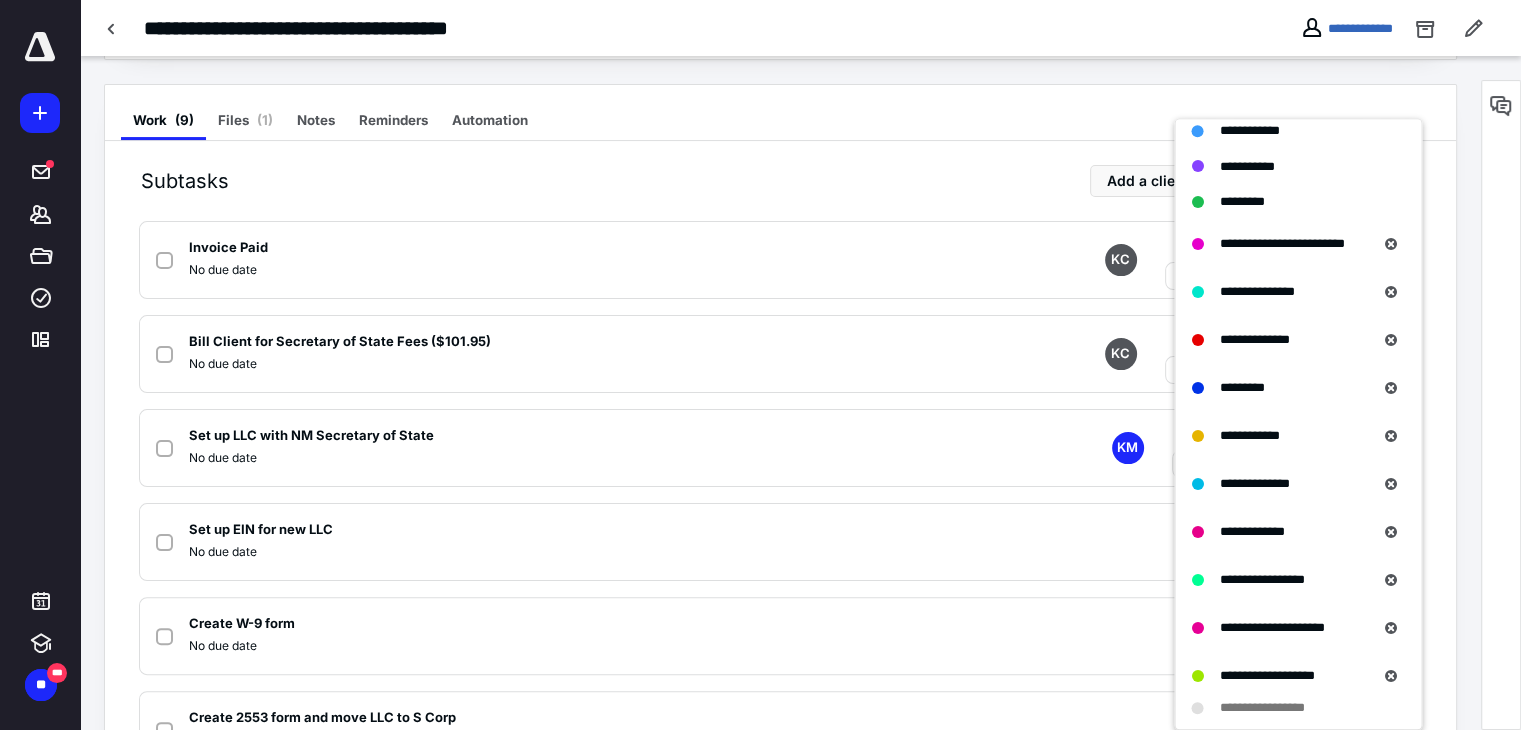 scroll, scrollTop: 280, scrollLeft: 0, axis: vertical 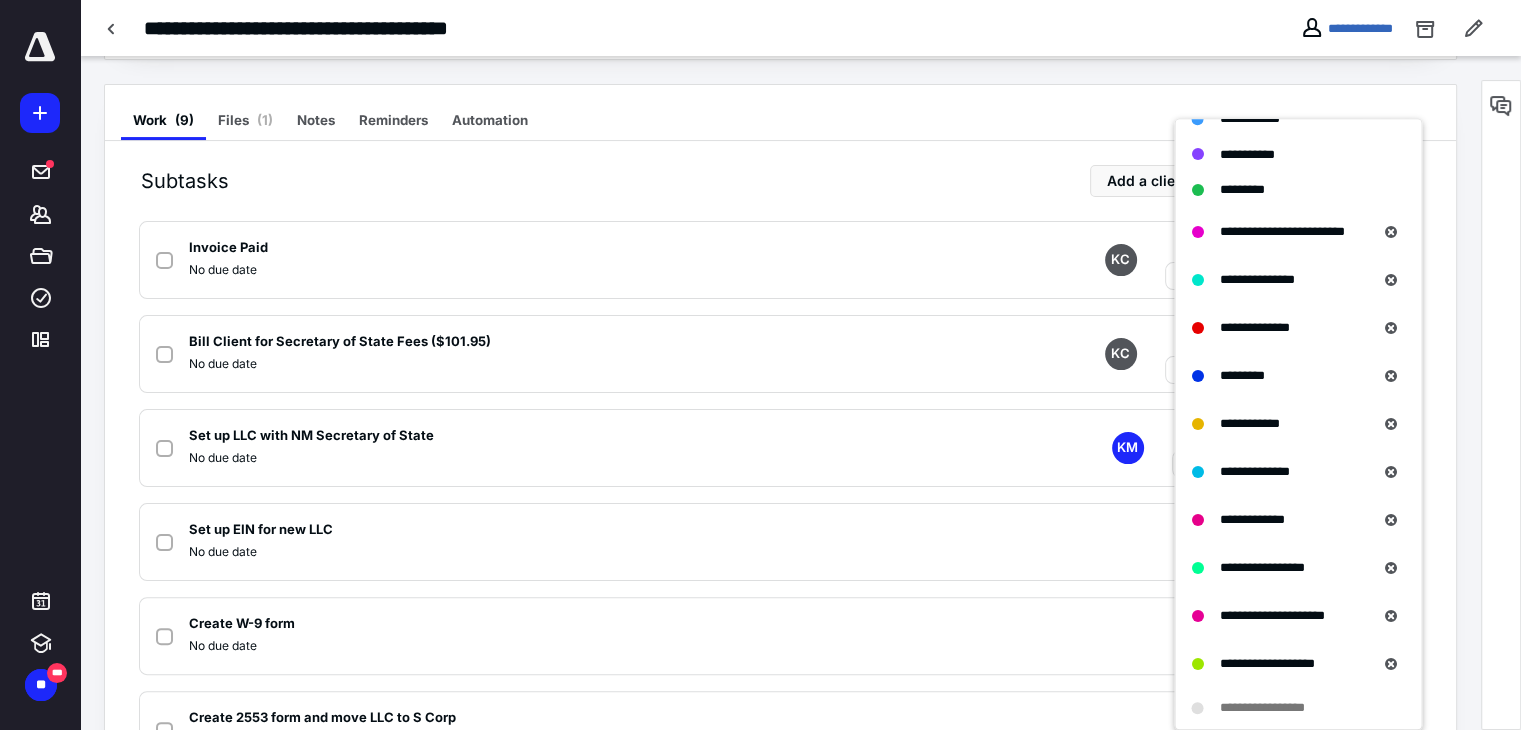 click on "**********" at bounding box center [1261, 567] 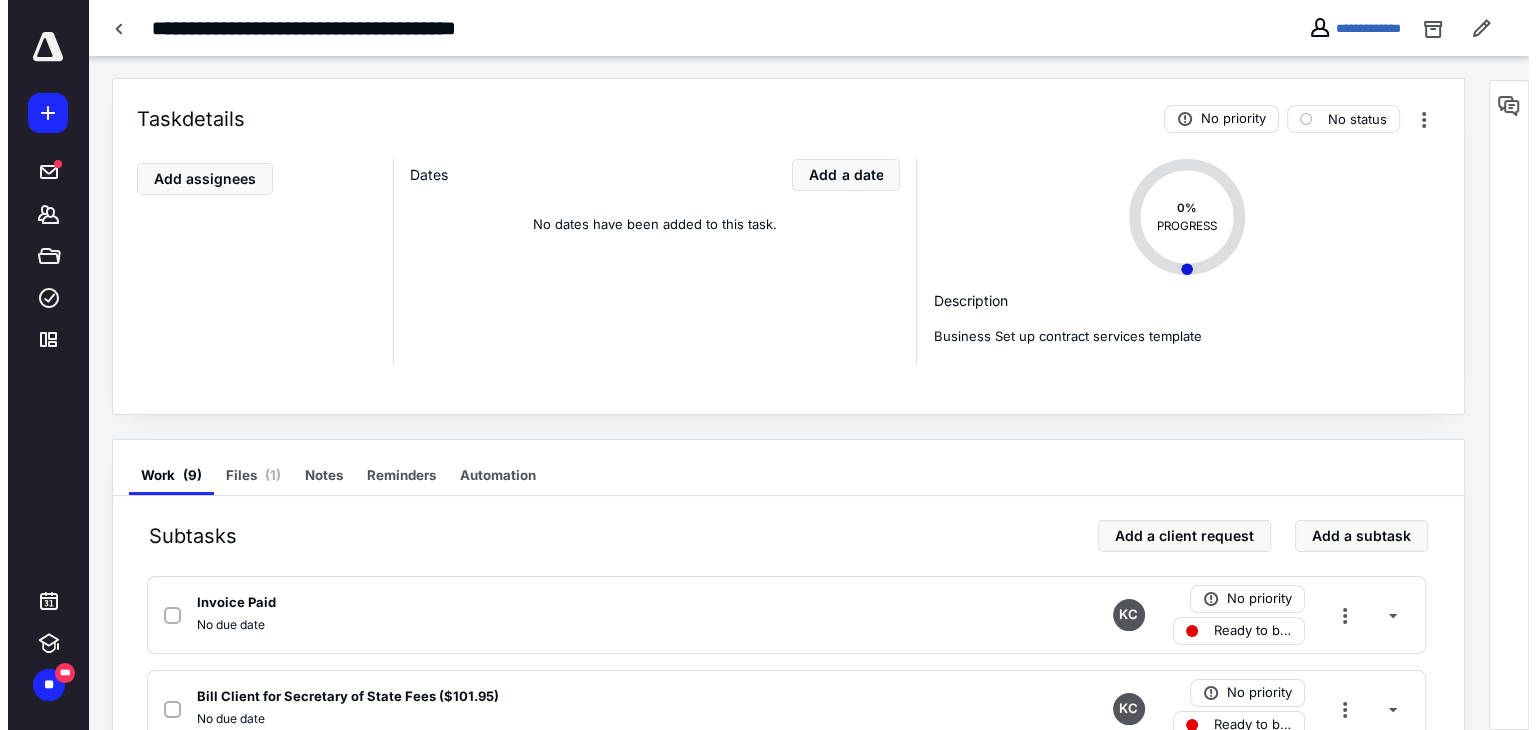 scroll, scrollTop: 0, scrollLeft: 0, axis: both 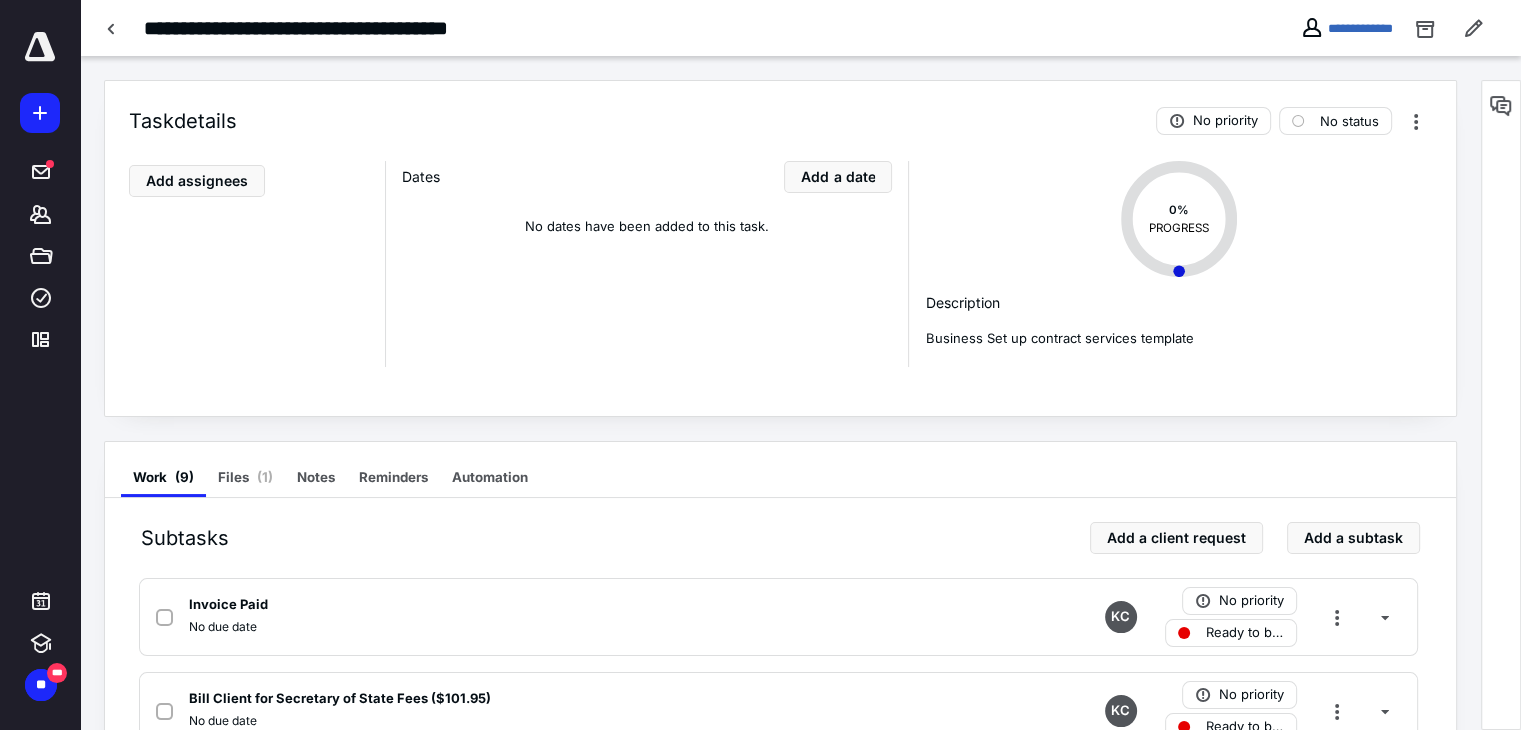 click on "Files ( 1 )" at bounding box center [245, 477] 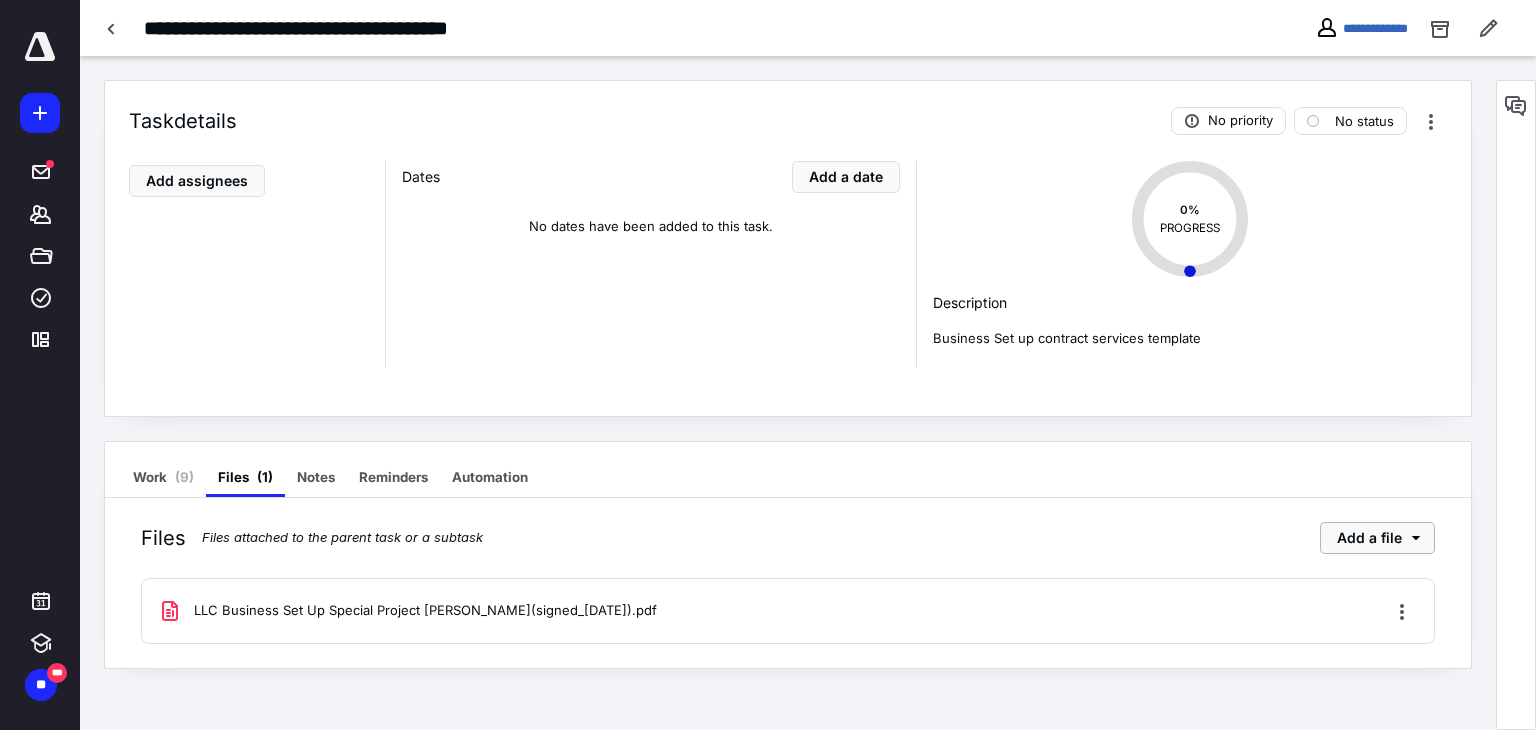 click on "Add a file" at bounding box center [1377, 538] 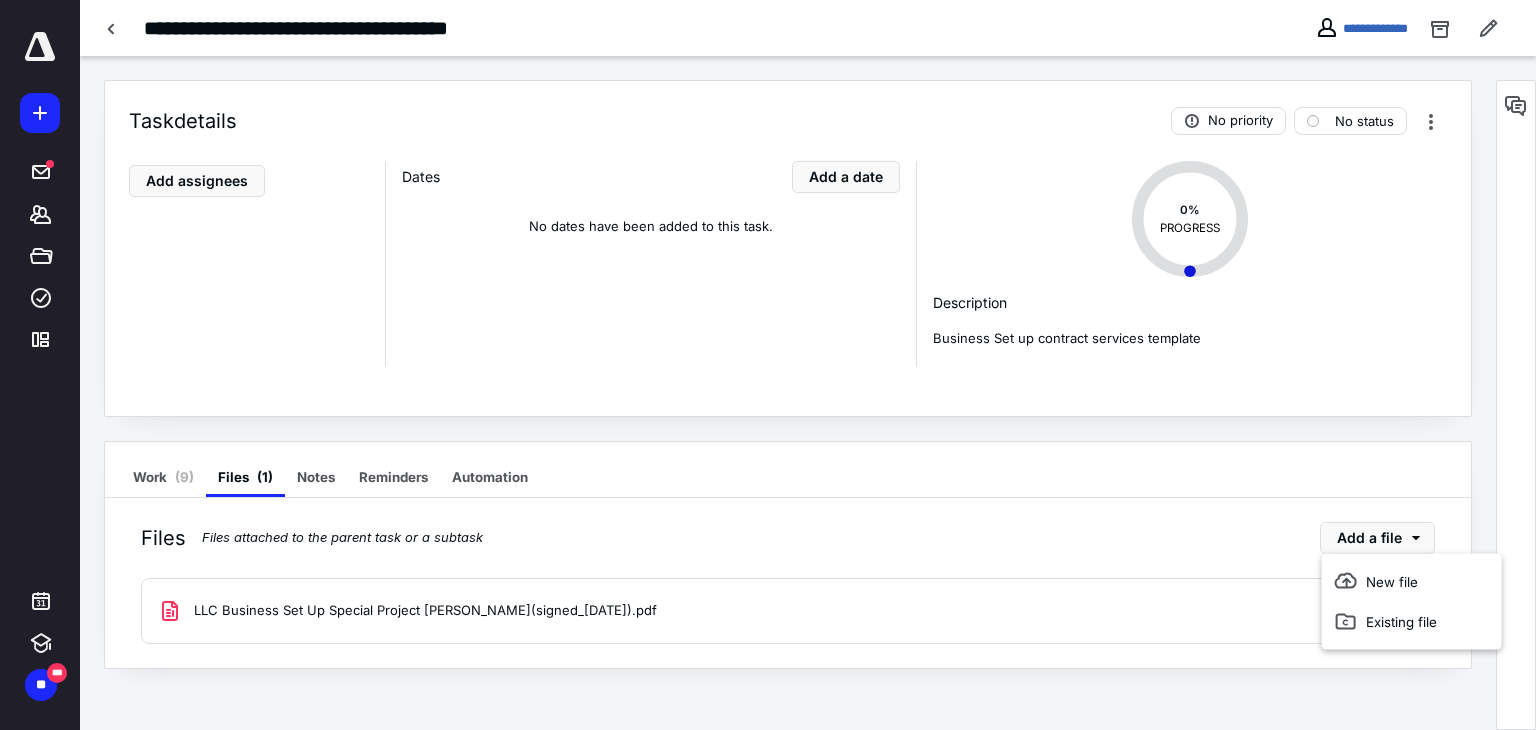 click on "Existing file" at bounding box center [1412, 622] 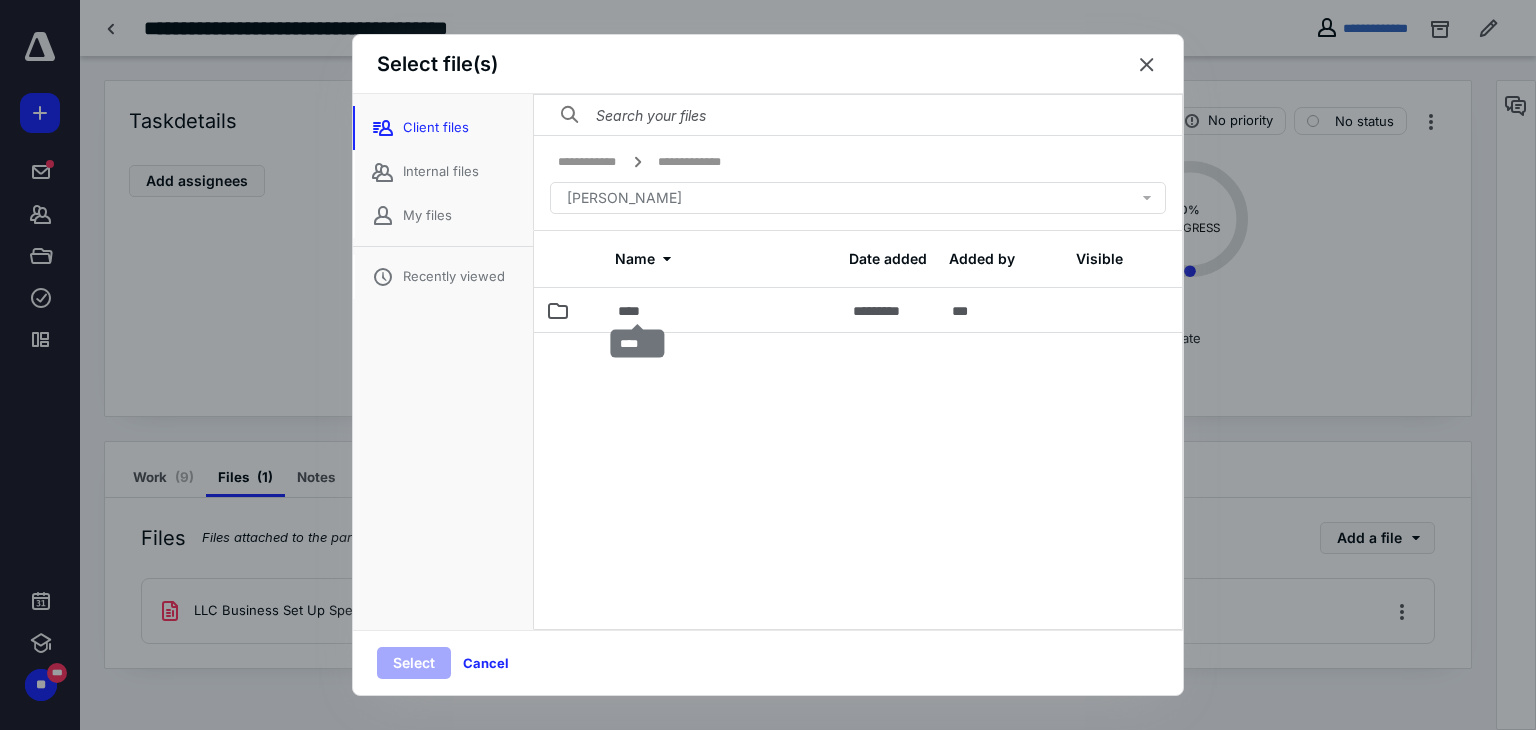 click on "****" at bounding box center [637, 311] 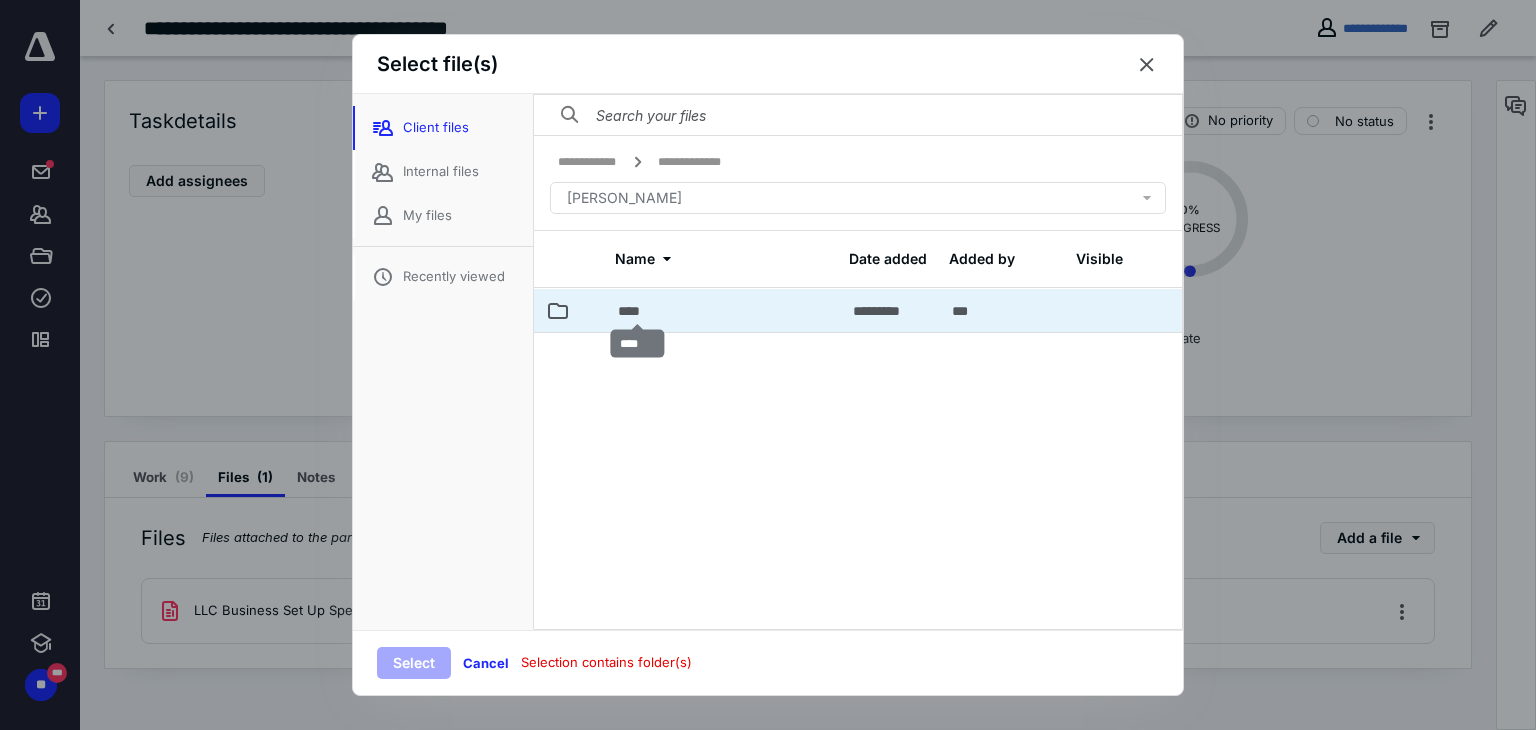 click on "****" at bounding box center (637, 311) 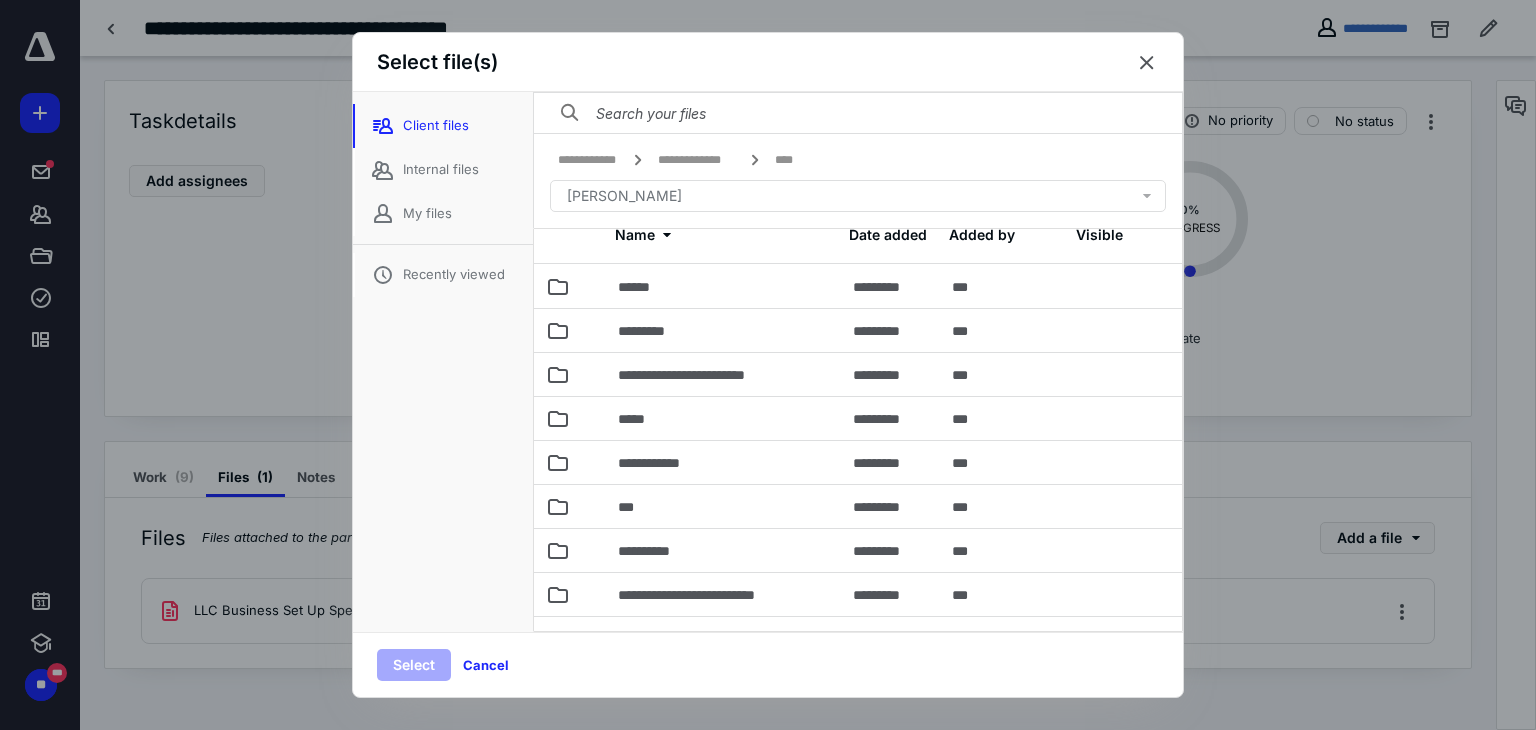 scroll, scrollTop: 56, scrollLeft: 0, axis: vertical 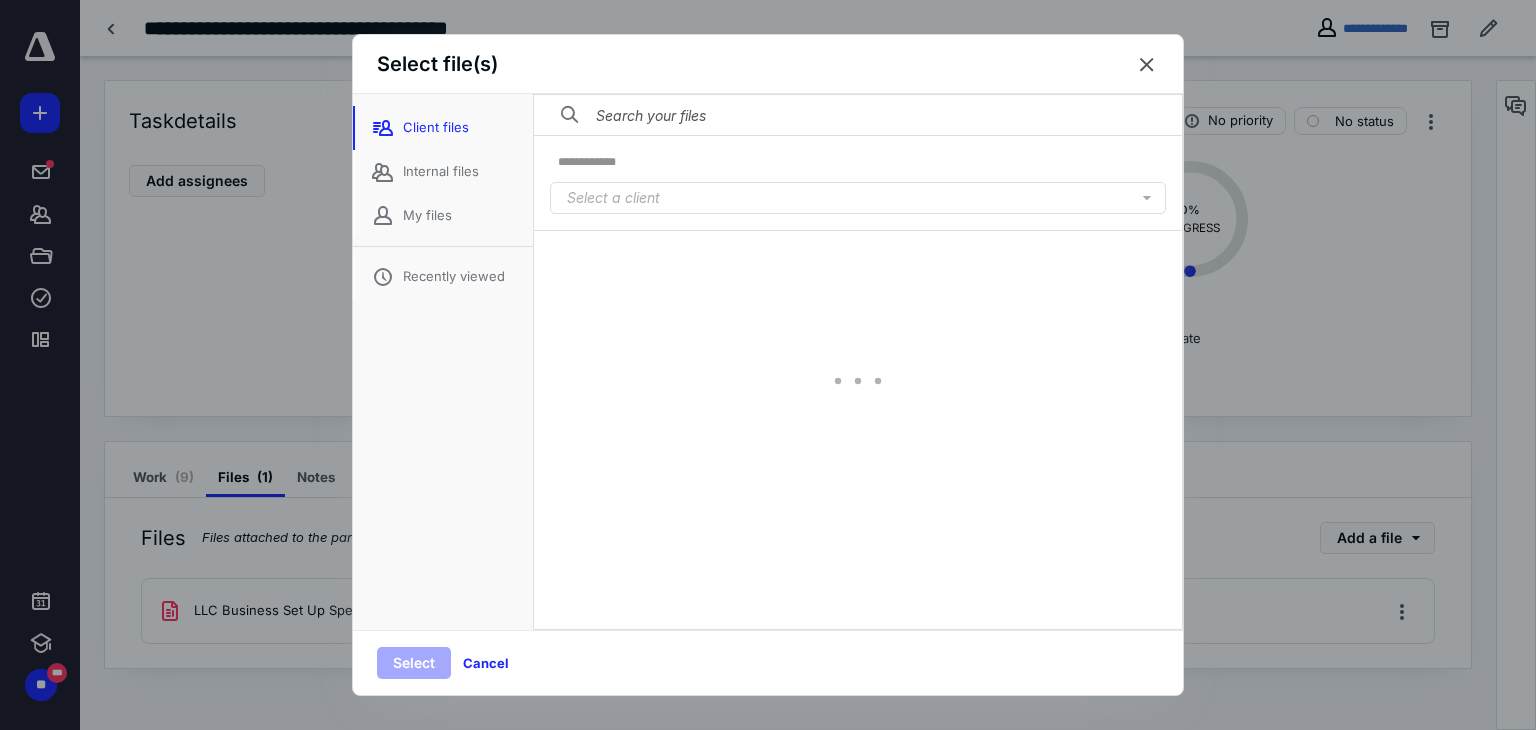 click on "**********" at bounding box center (588, 162) 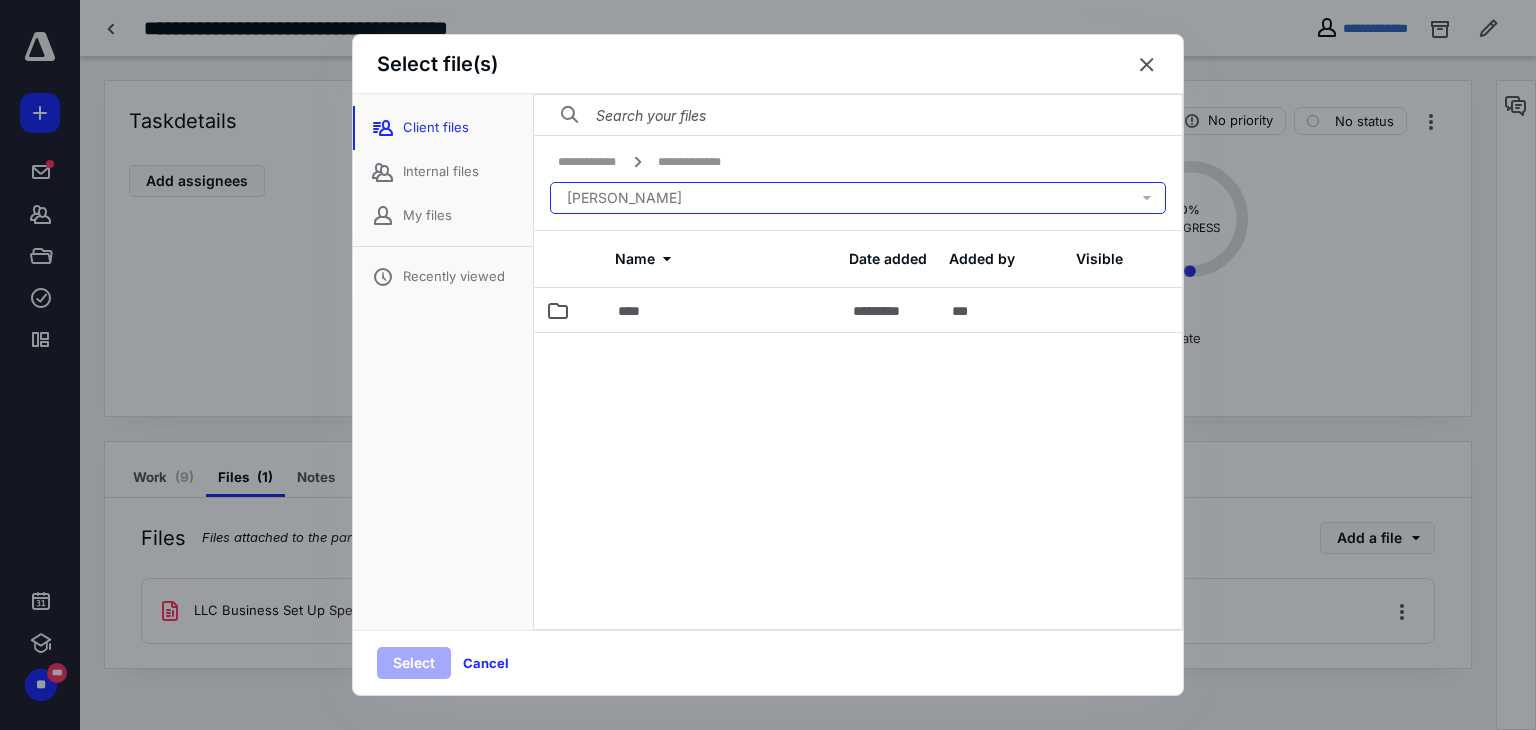 click on "[PERSON_NAME]" at bounding box center [858, 198] 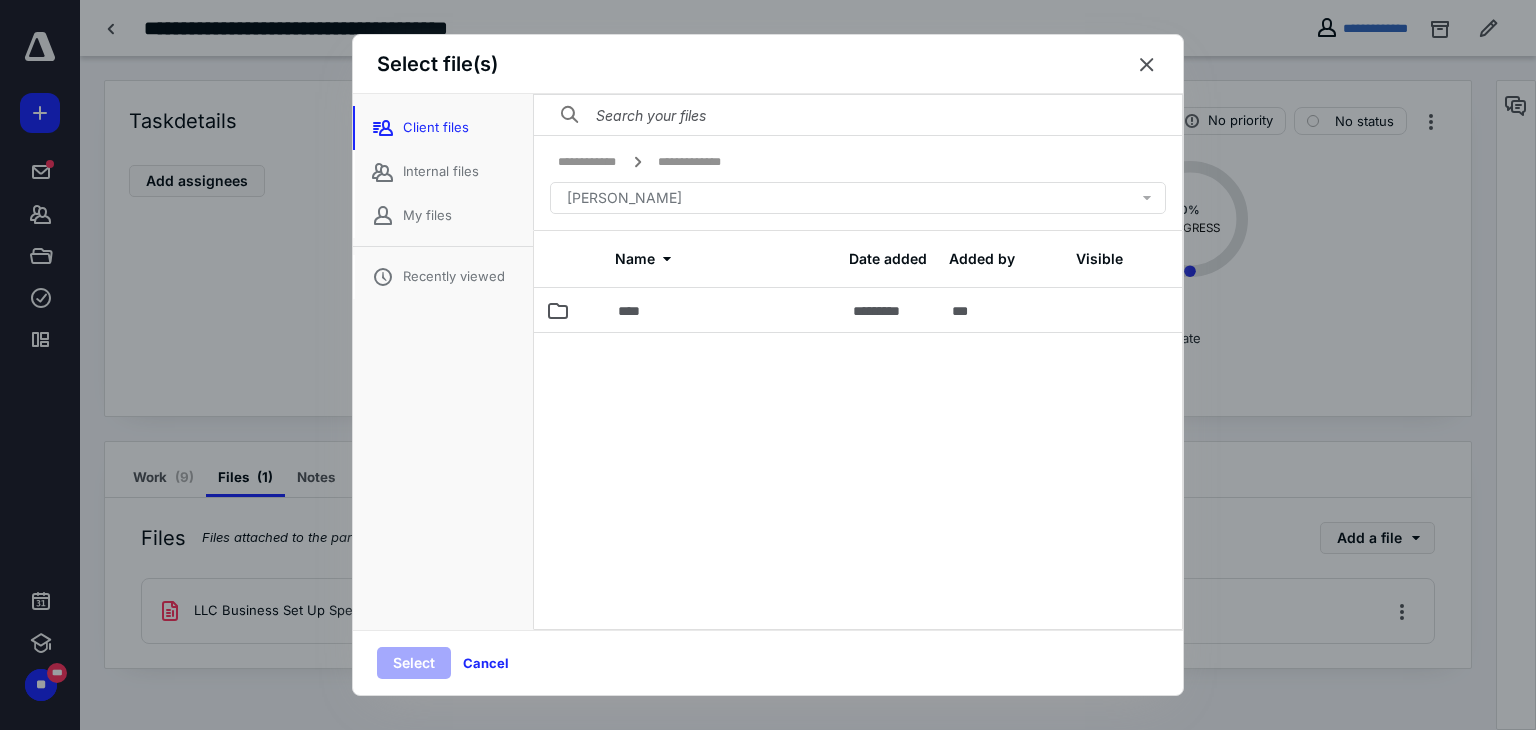 click on "**********" at bounding box center [858, 182] 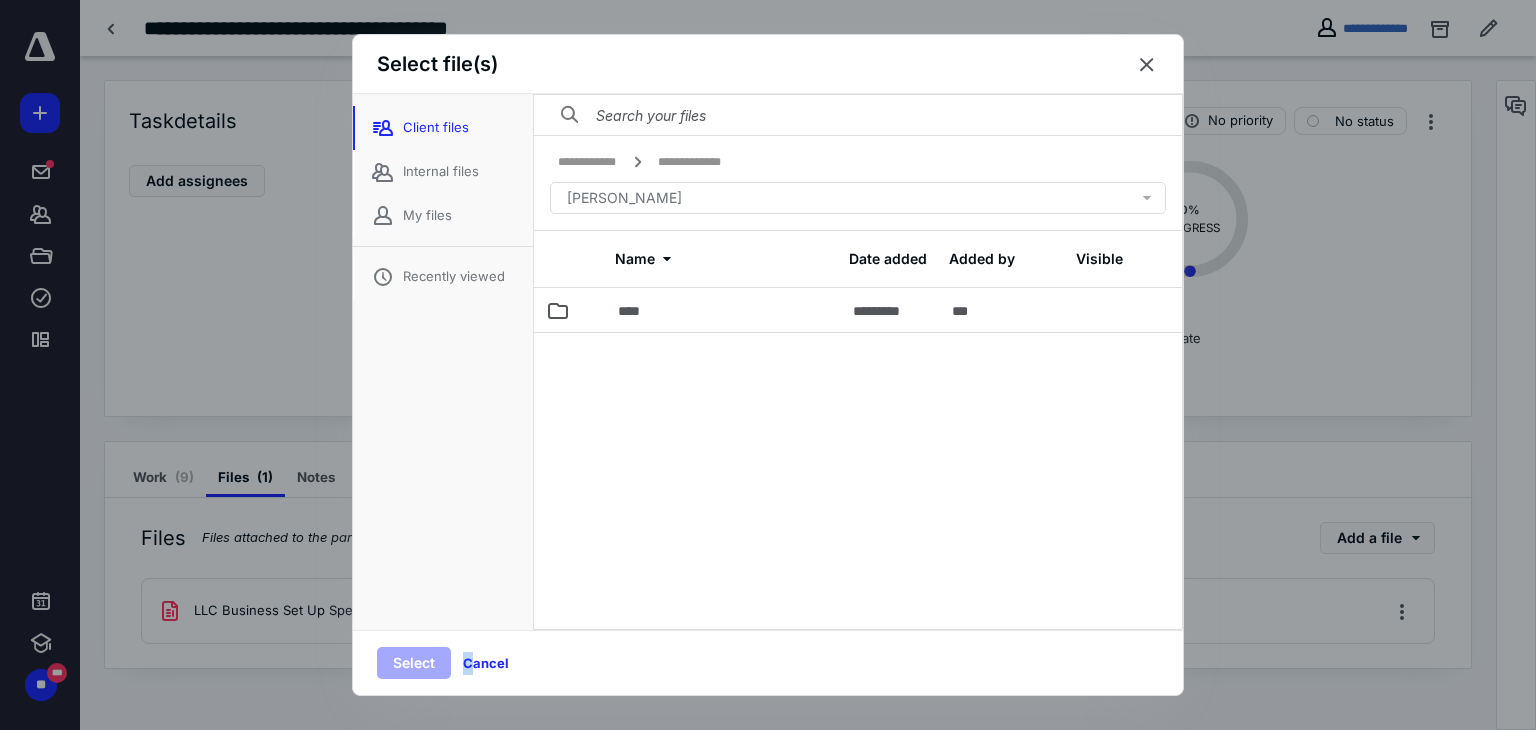 click on "**********" at bounding box center [858, 182] 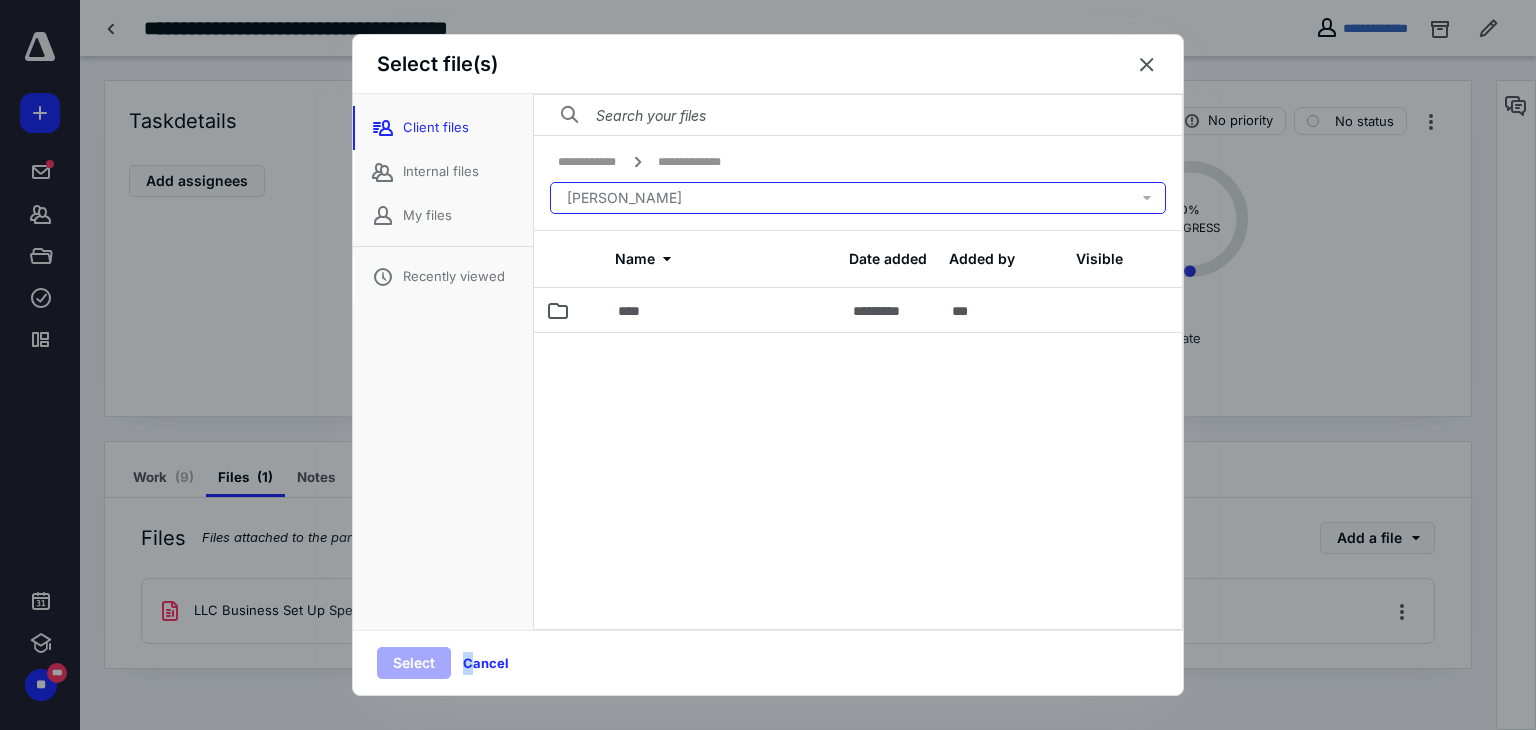 click on "[PERSON_NAME]" at bounding box center [862, 198] 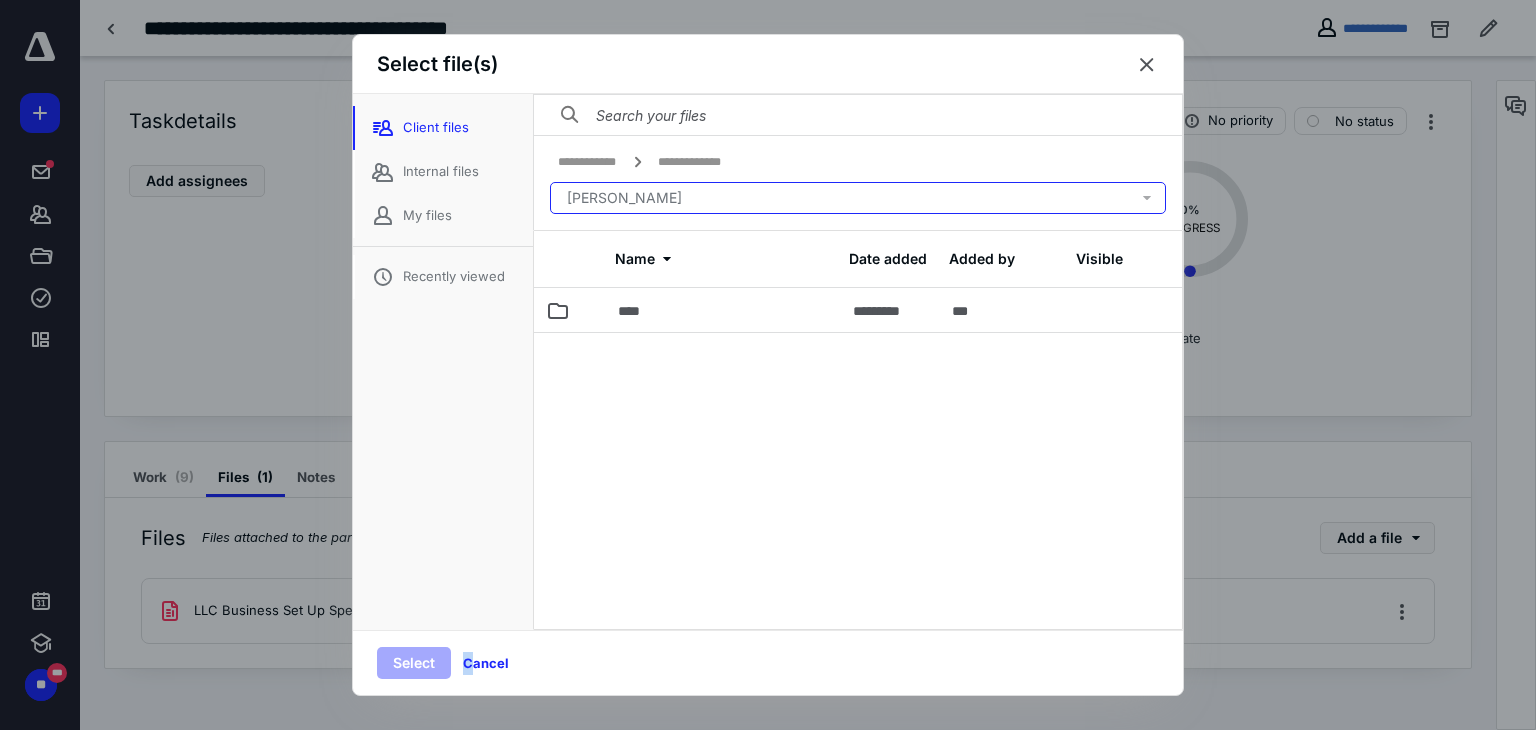 click 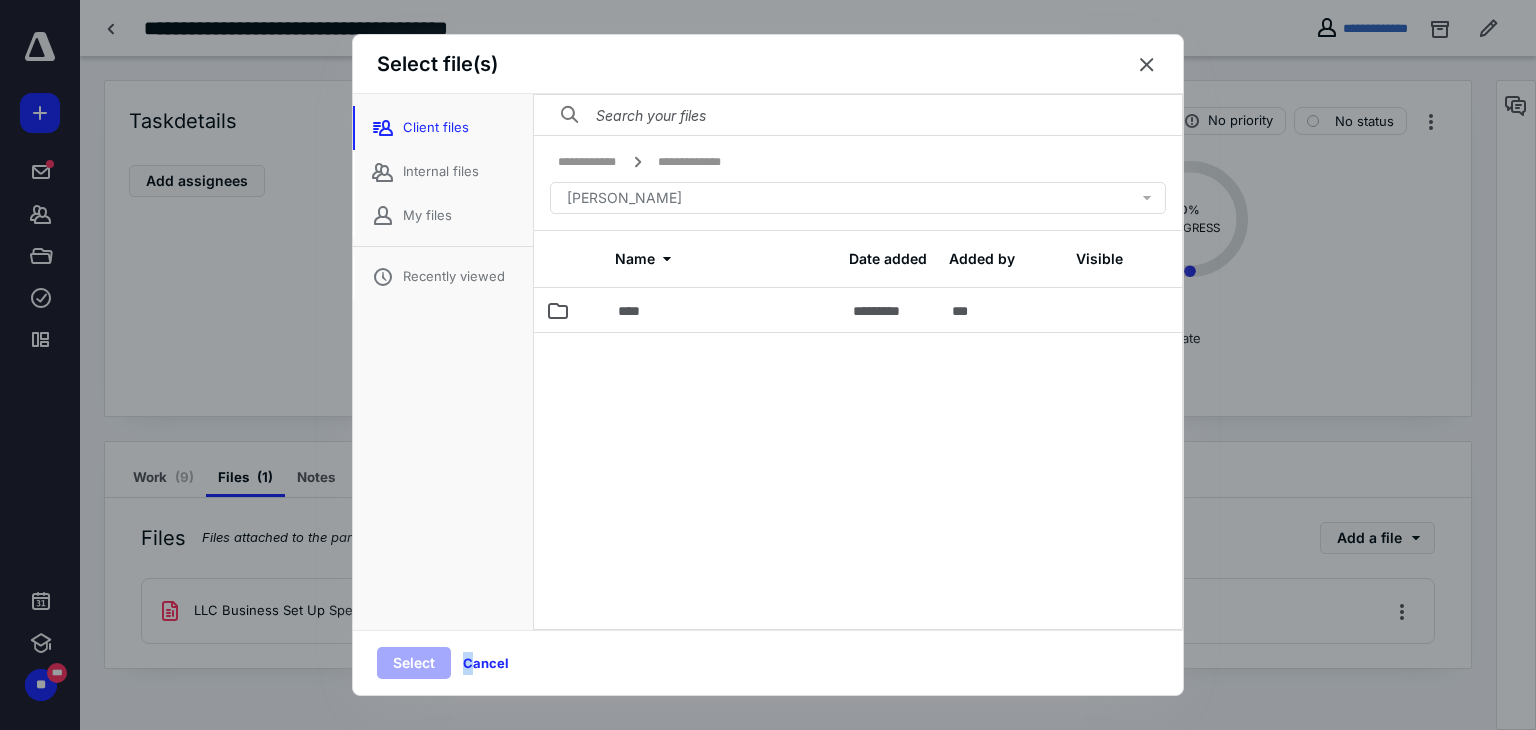 click on "Client files" at bounding box center [443, 128] 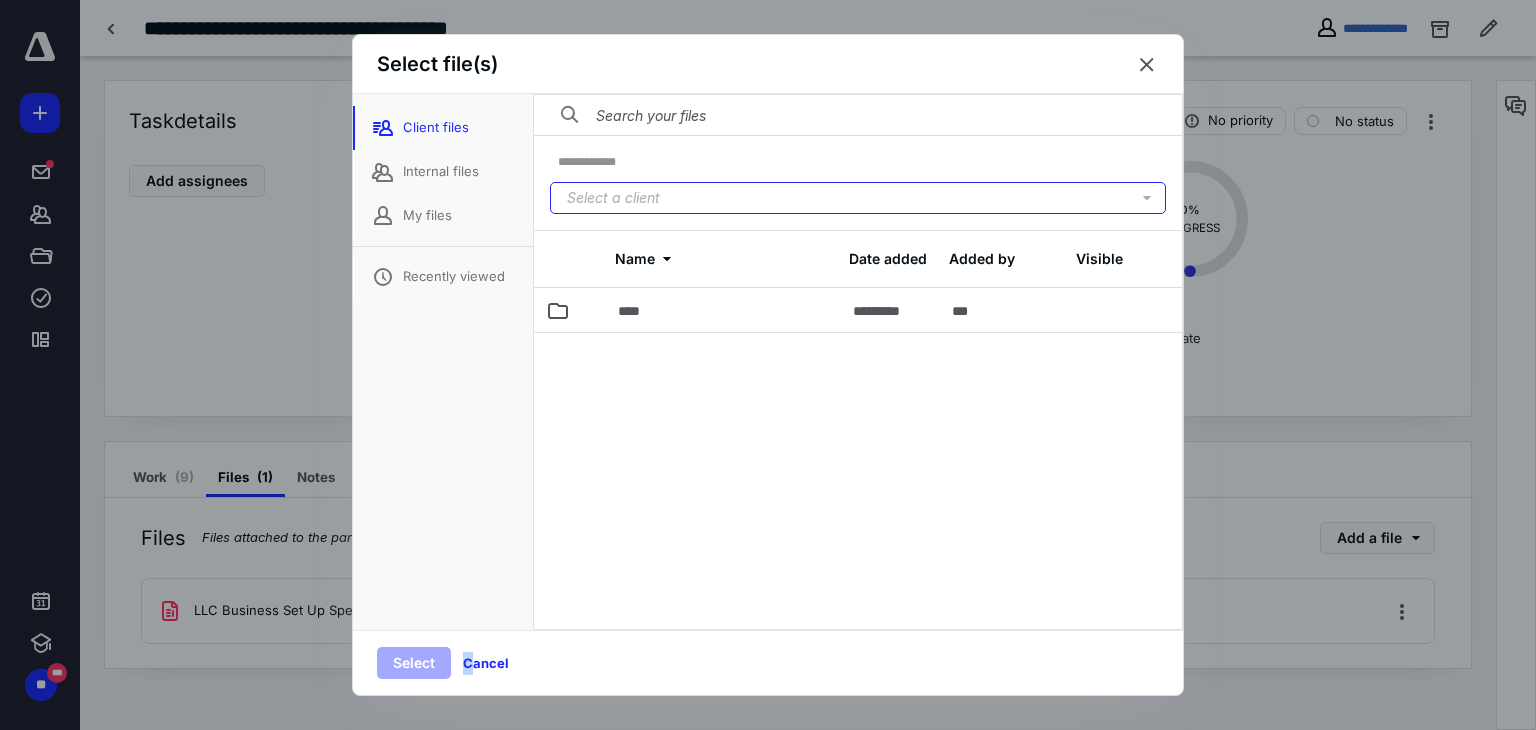 click on "Select a client" at bounding box center (613, 198) 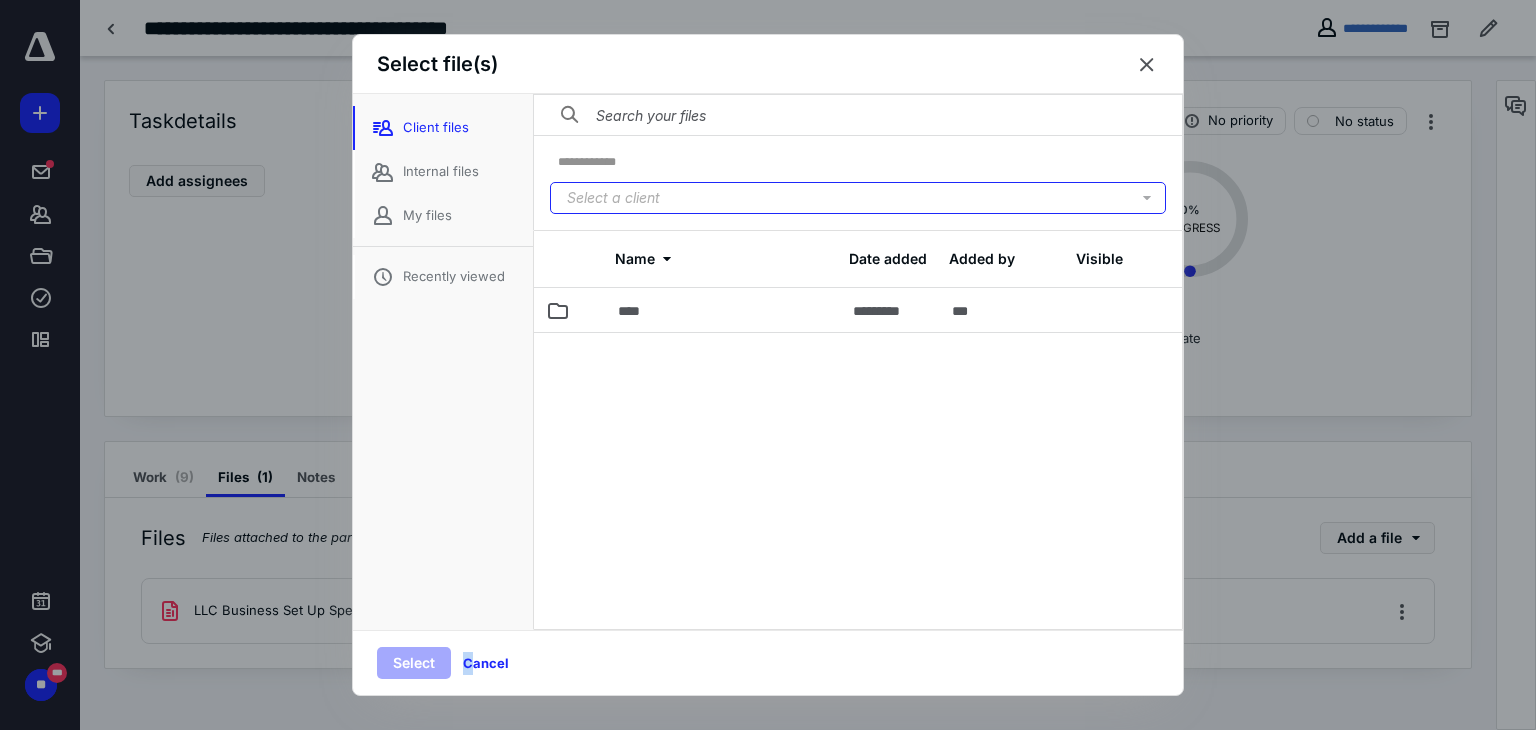 click 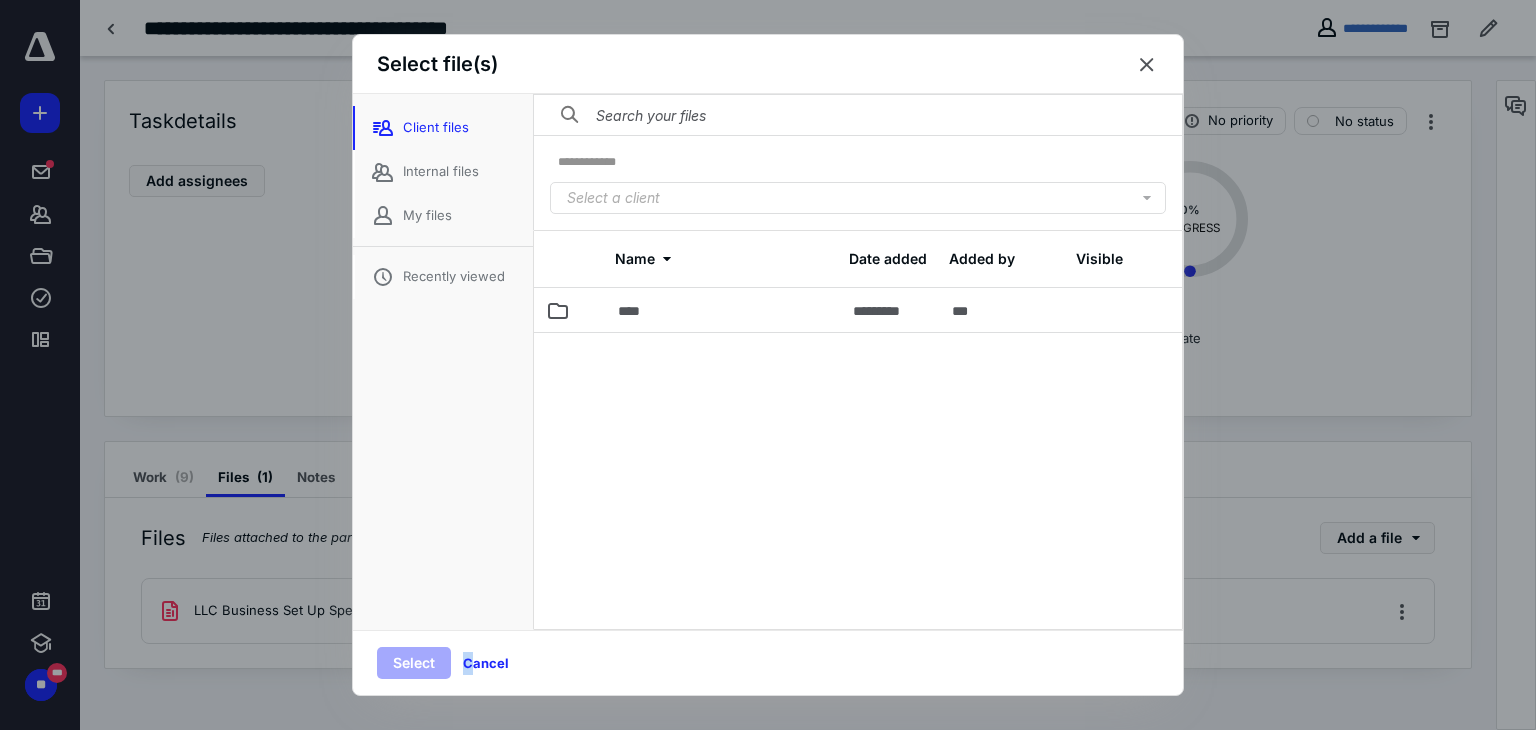 click on "Recently viewed" at bounding box center [443, 277] 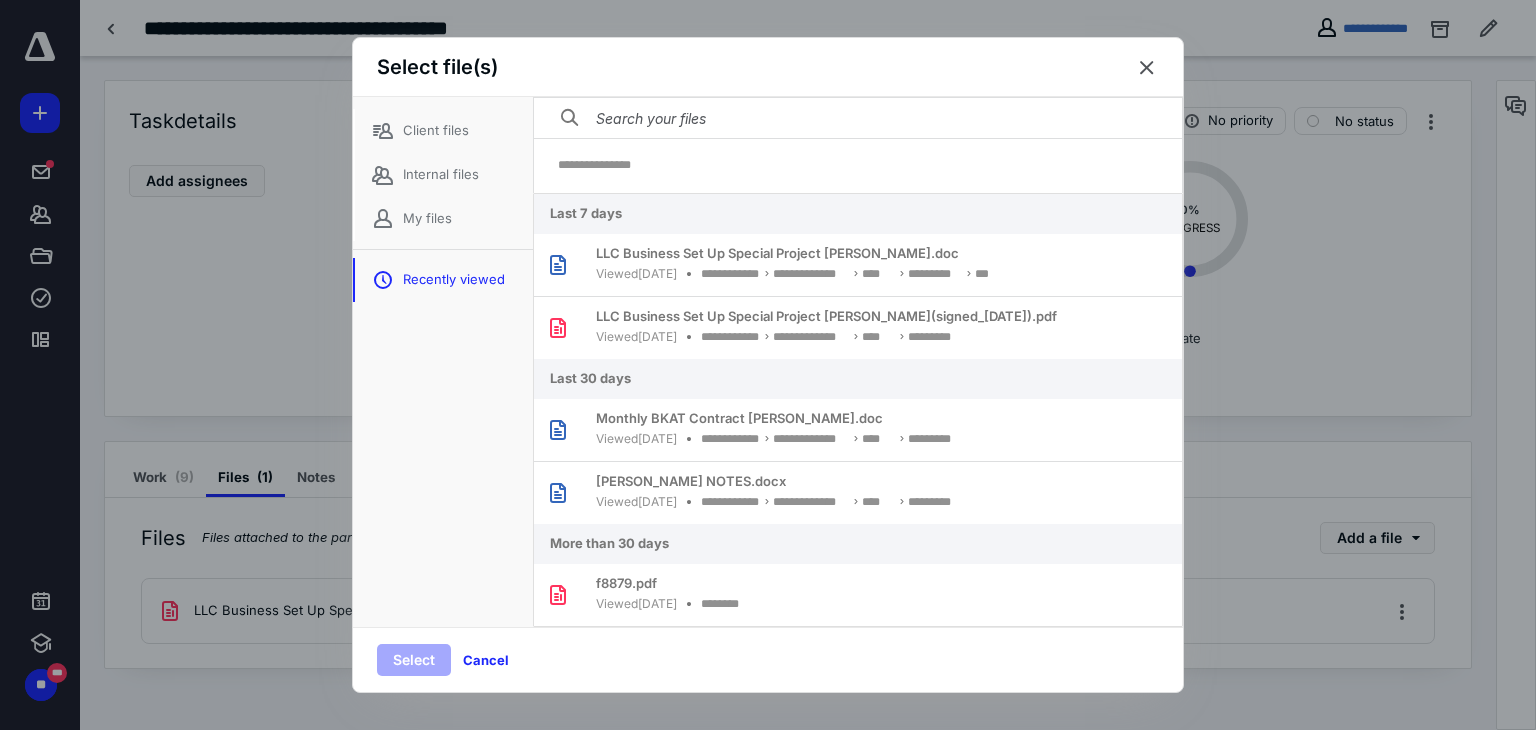 click on "Cancel" at bounding box center (486, 660) 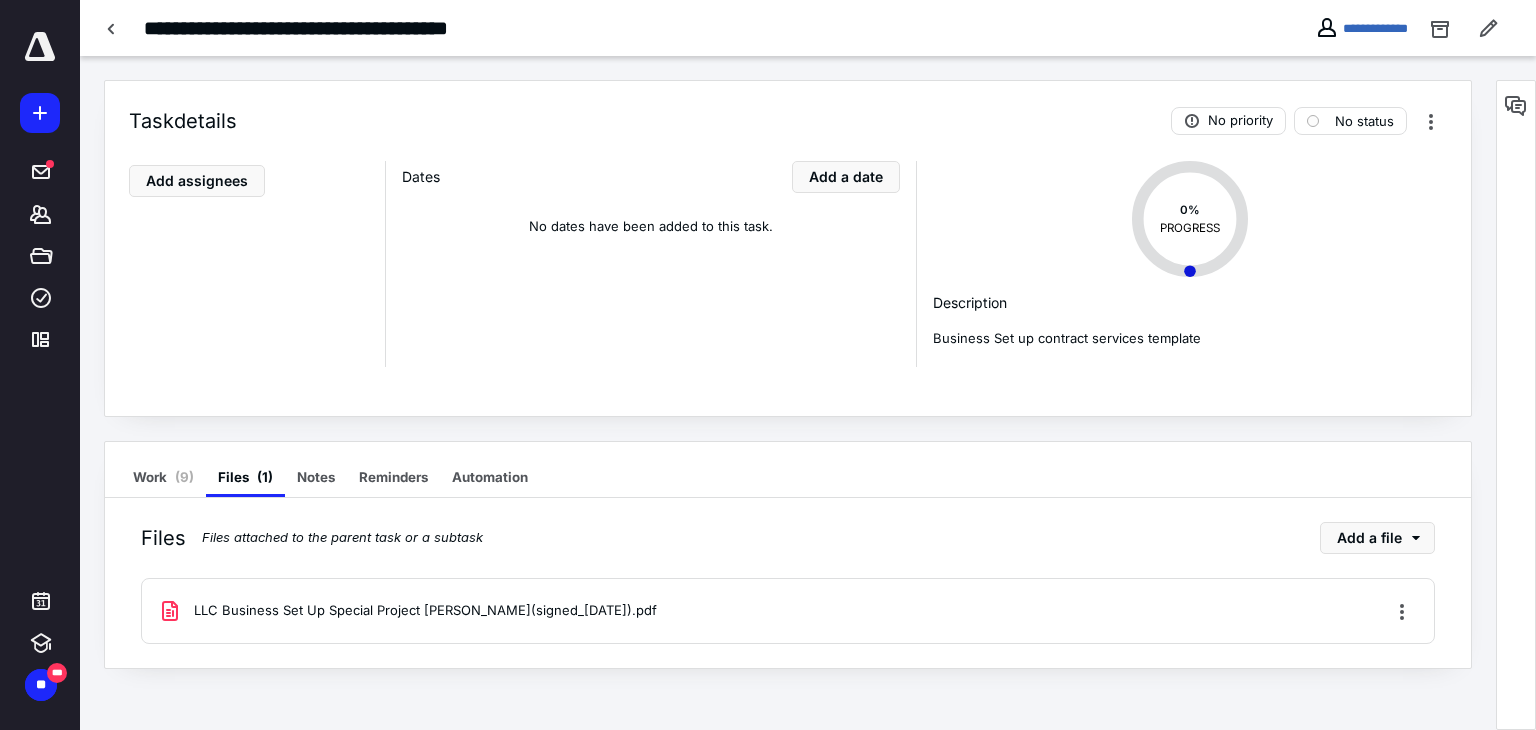 click at bounding box center [112, 28] 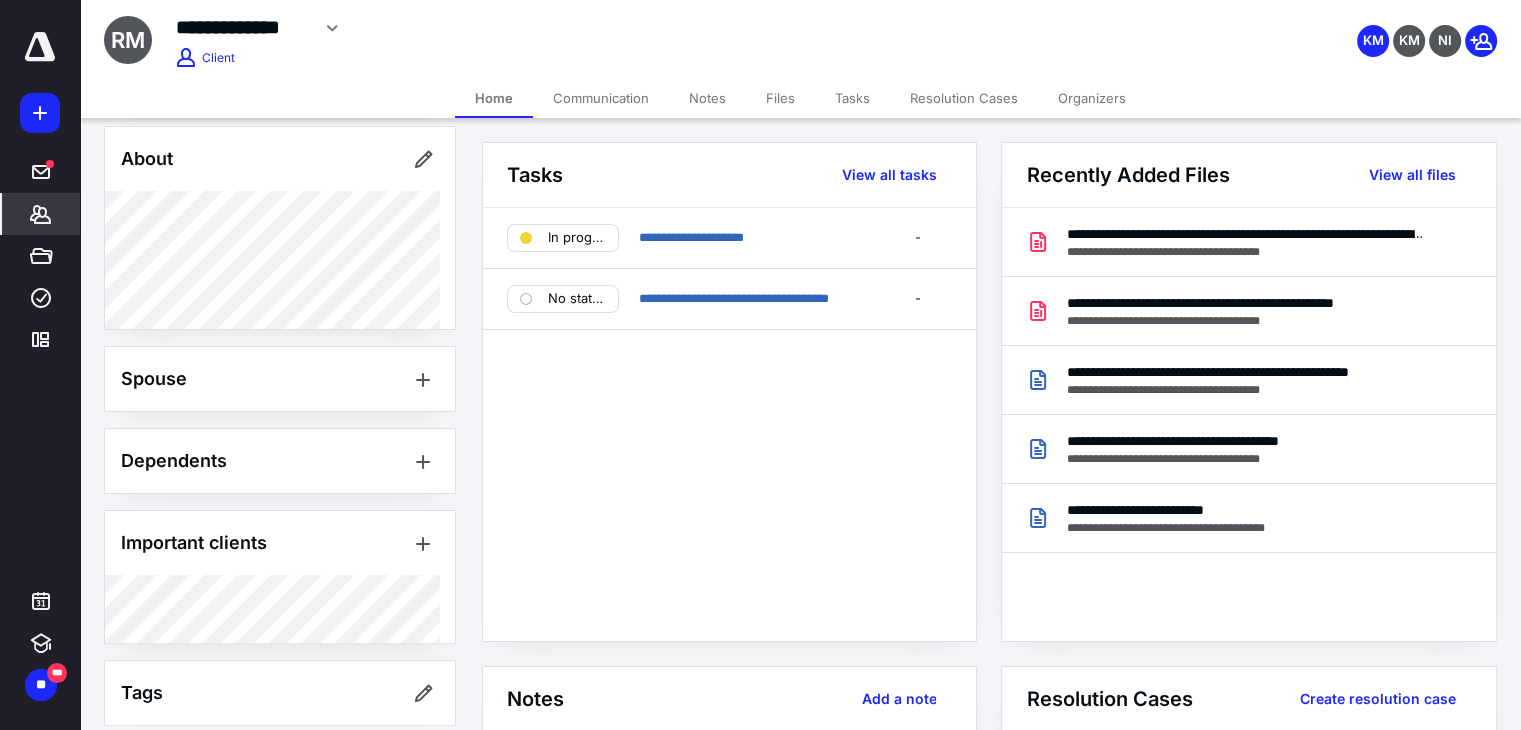 scroll, scrollTop: 468, scrollLeft: 0, axis: vertical 